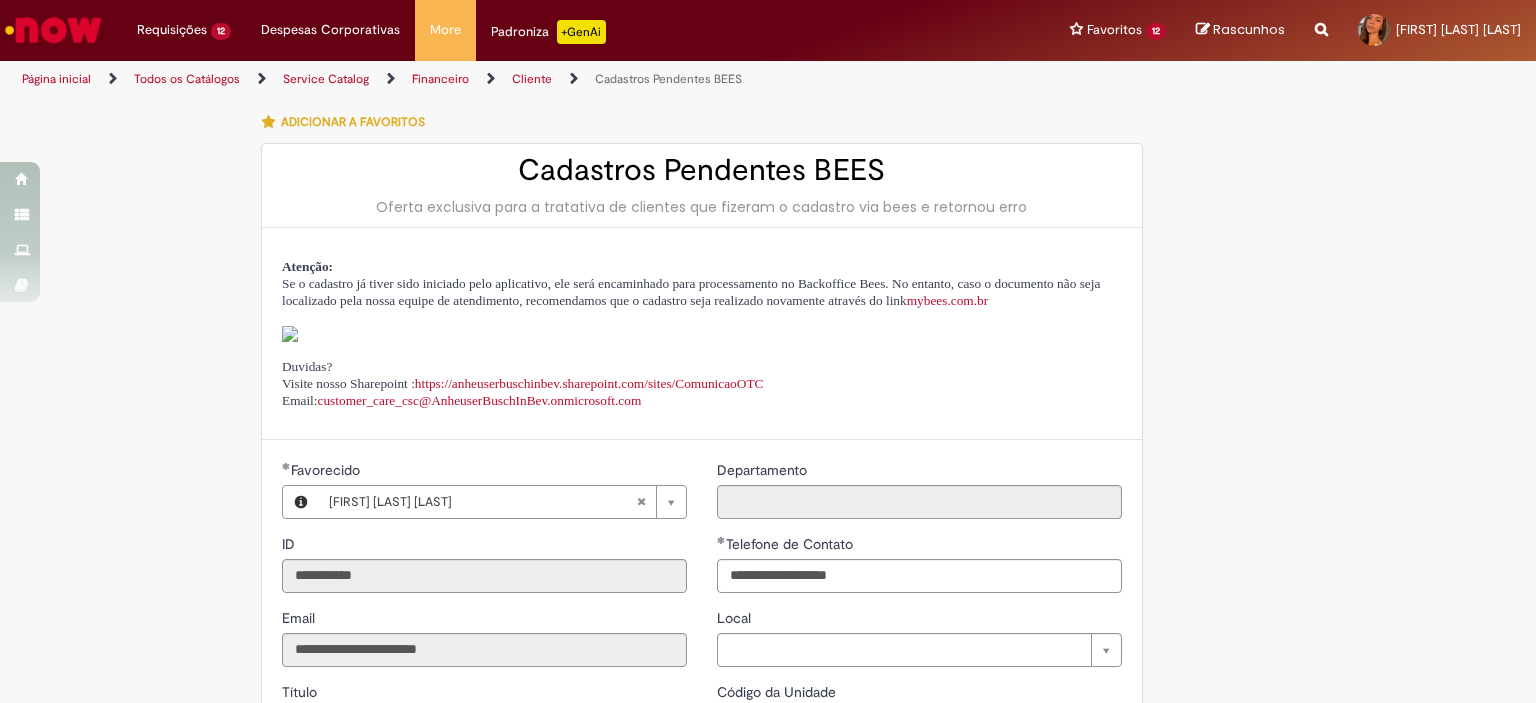 select on "**" 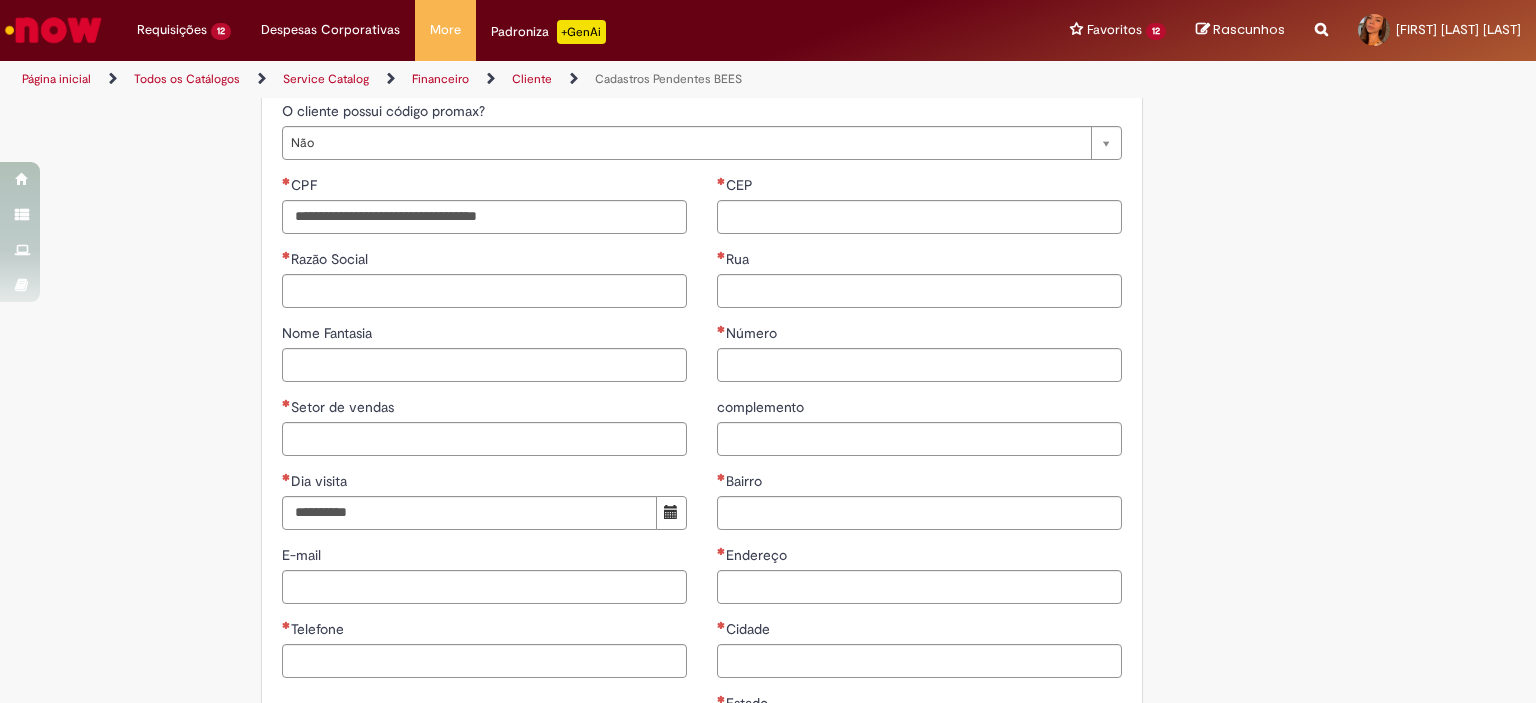 click at bounding box center (53, 30) 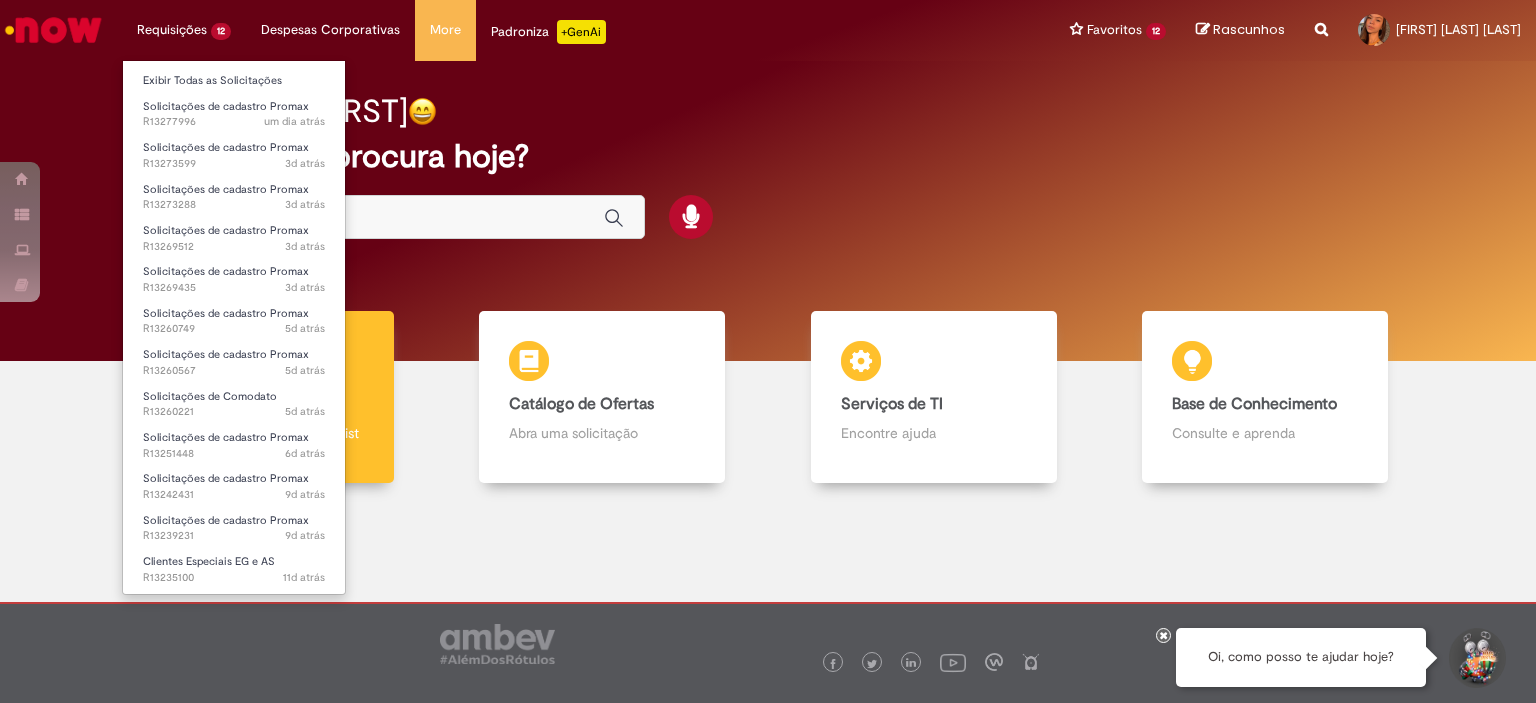 scroll, scrollTop: 0, scrollLeft: 0, axis: both 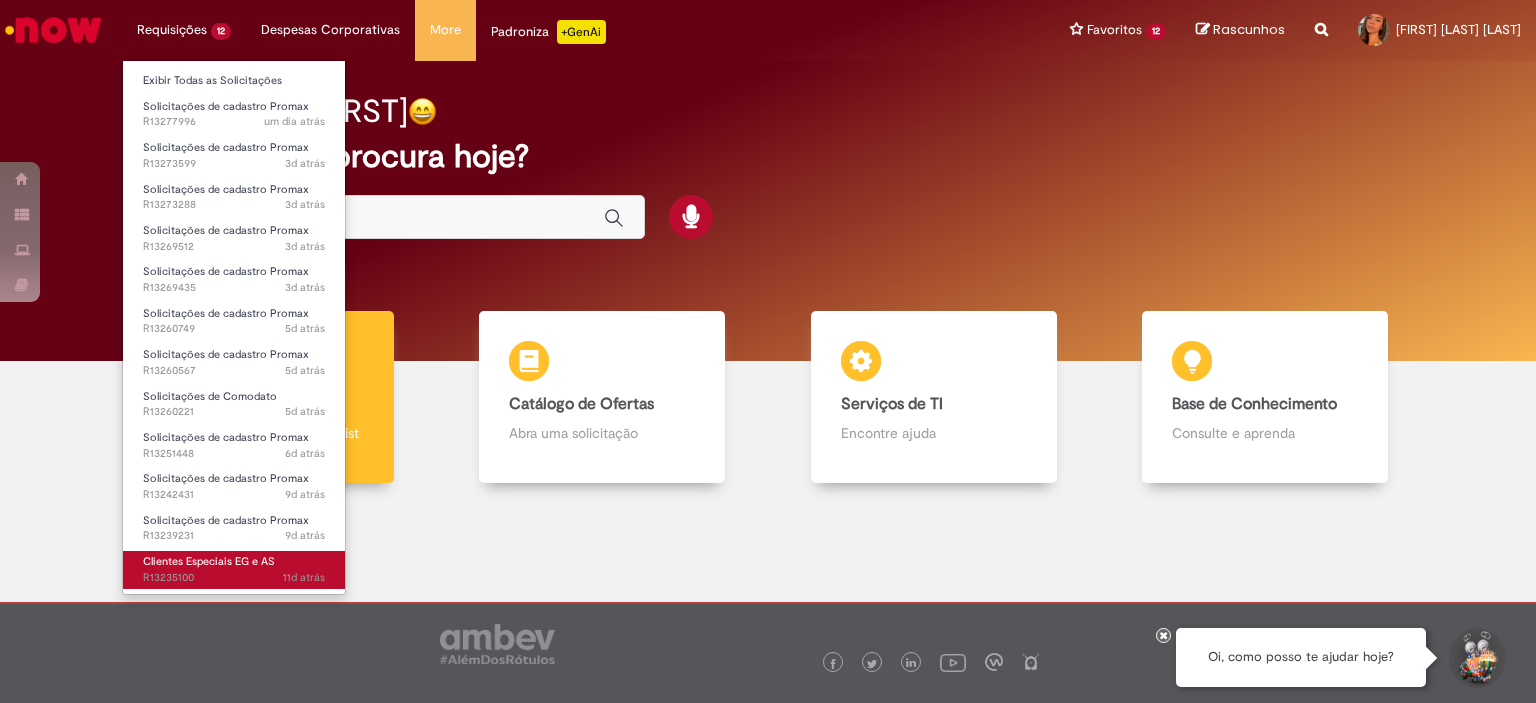 click on "Clientes Especiais EG e AS
11d atrás 11 dias atrás  R13235100" at bounding box center (234, 569) 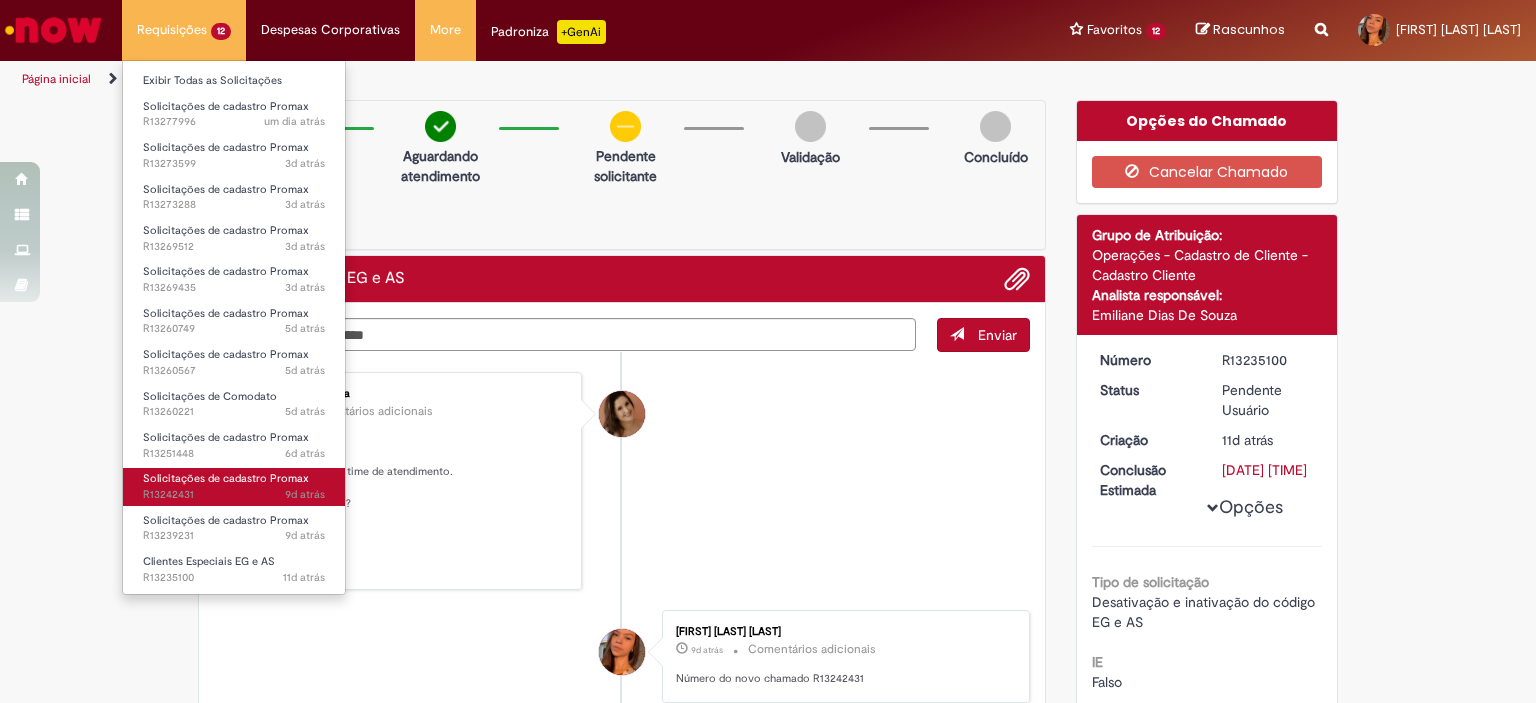 click on "Solicitações de cadastro Promax
9d atrás 9 dias atrás  R13242431" at bounding box center (234, 486) 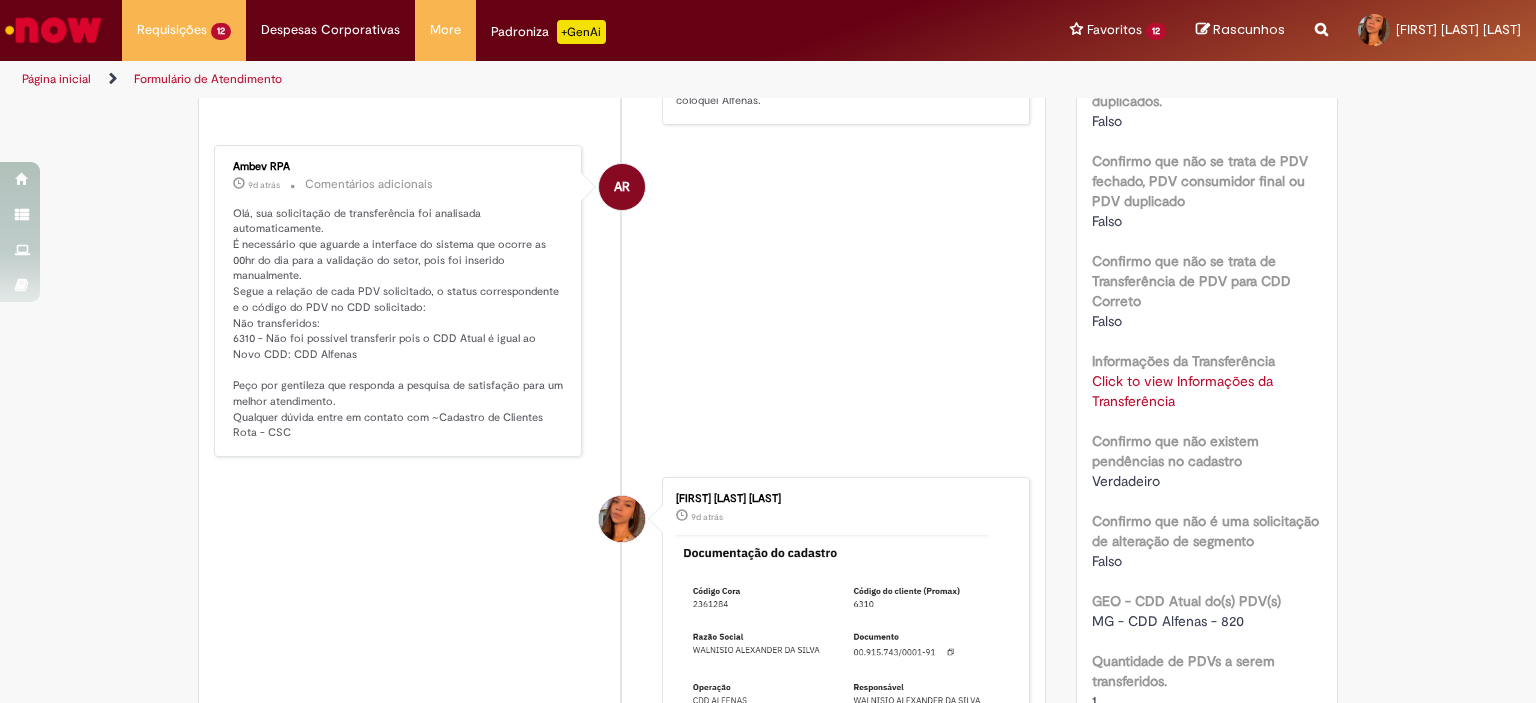 scroll, scrollTop: 848, scrollLeft: 0, axis: vertical 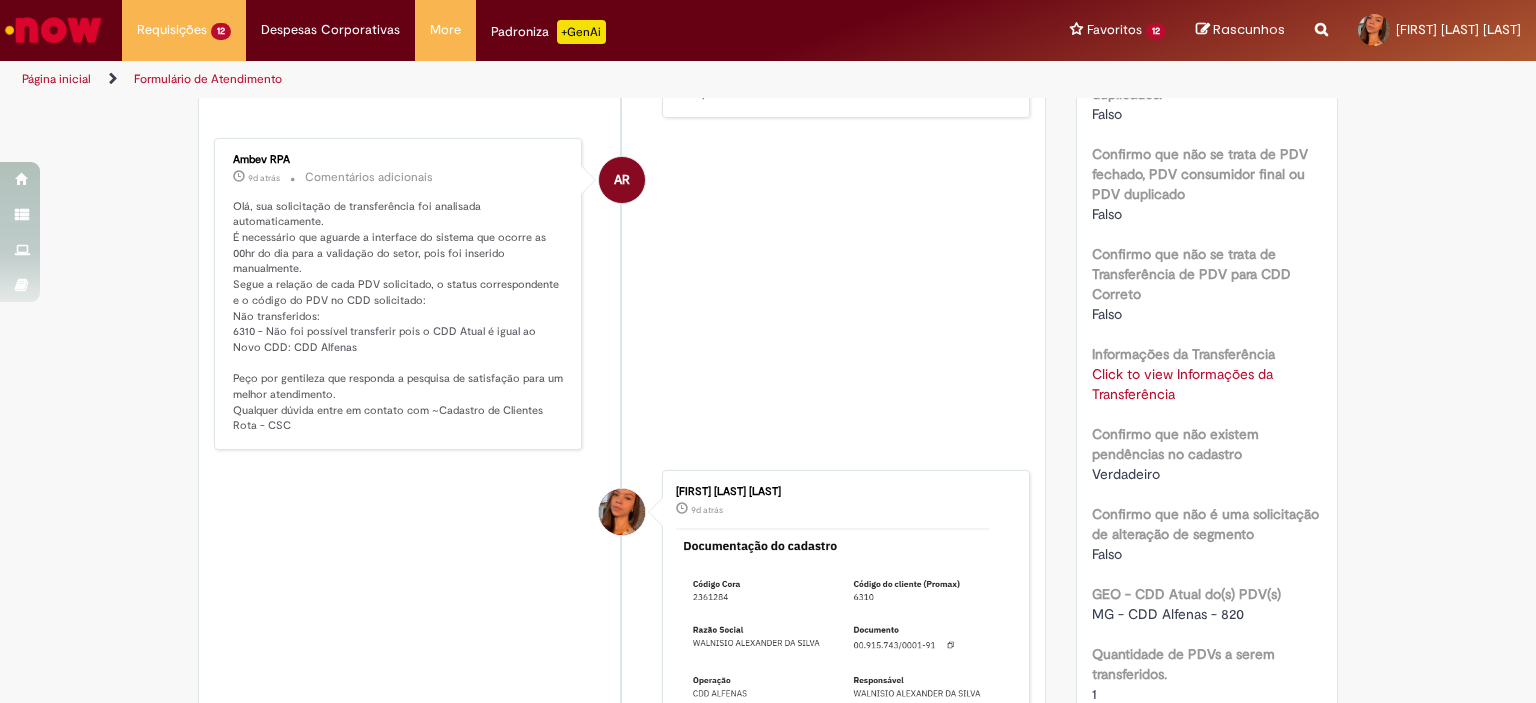 click on "Click to view Informações da Transferência" at bounding box center [1182, 384] 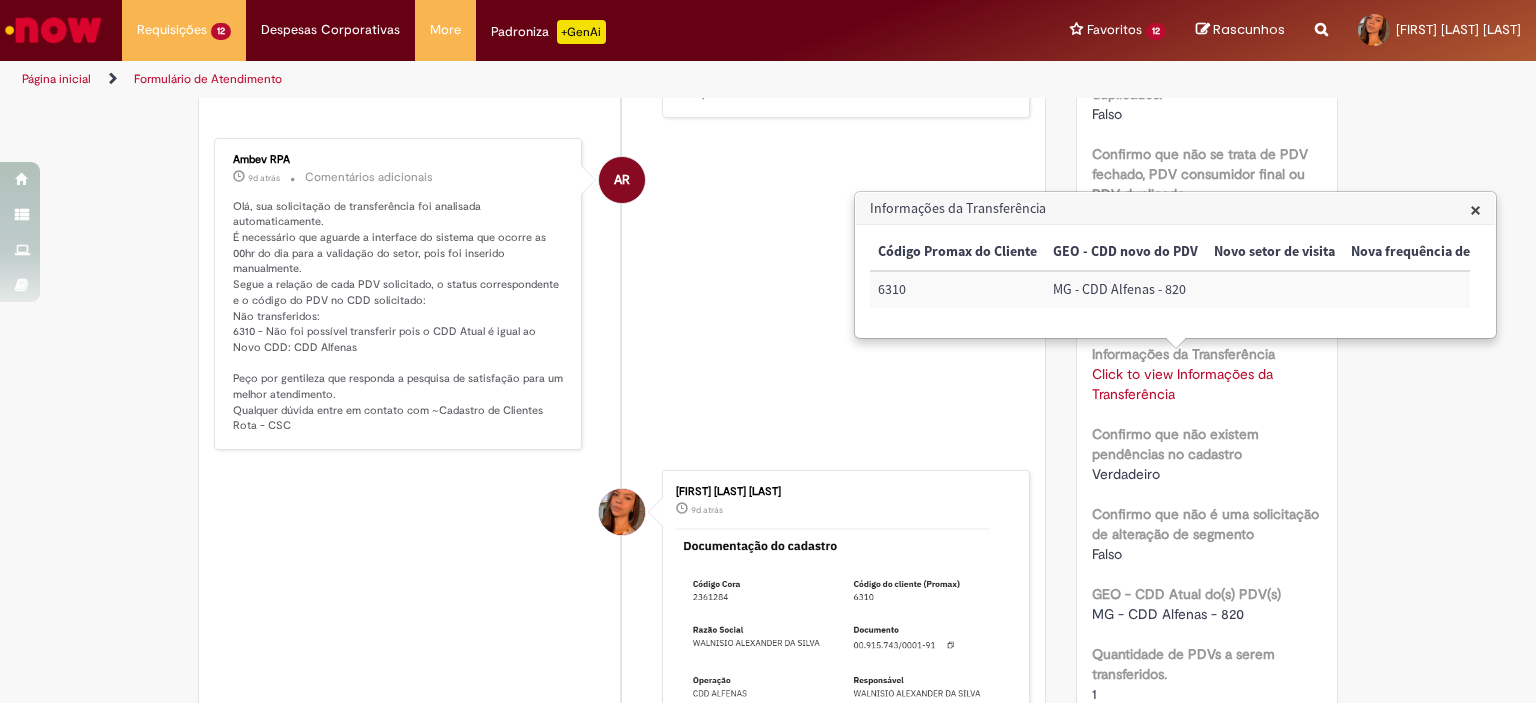 click on "AR
Ambev RPA
9d atrás 9 dias atrás     Comentários adicionais
Olá, sua solicitação de transferência foi analisada automaticamente.
É necessário que aguarde a interface do sistema que ocorre as 00hr do dia para a validação do setor, pois foi inserido manualmente.
Segue a relação de cada PDV solicitado, o status correspondente e o código do PDV no CDD solicitado:
Não transferidos:
6310 - Não foi possível transferir pois o CDD Atual é igual ao Novo CDD: CDD Alfenas
Peço por gentileza que responda a pesquisa de satisfação para um melhor atendimento.
Qualquer dúvida entre em contato com ~Cadastro de Clientes Rota - CSC" at bounding box center (622, 294) 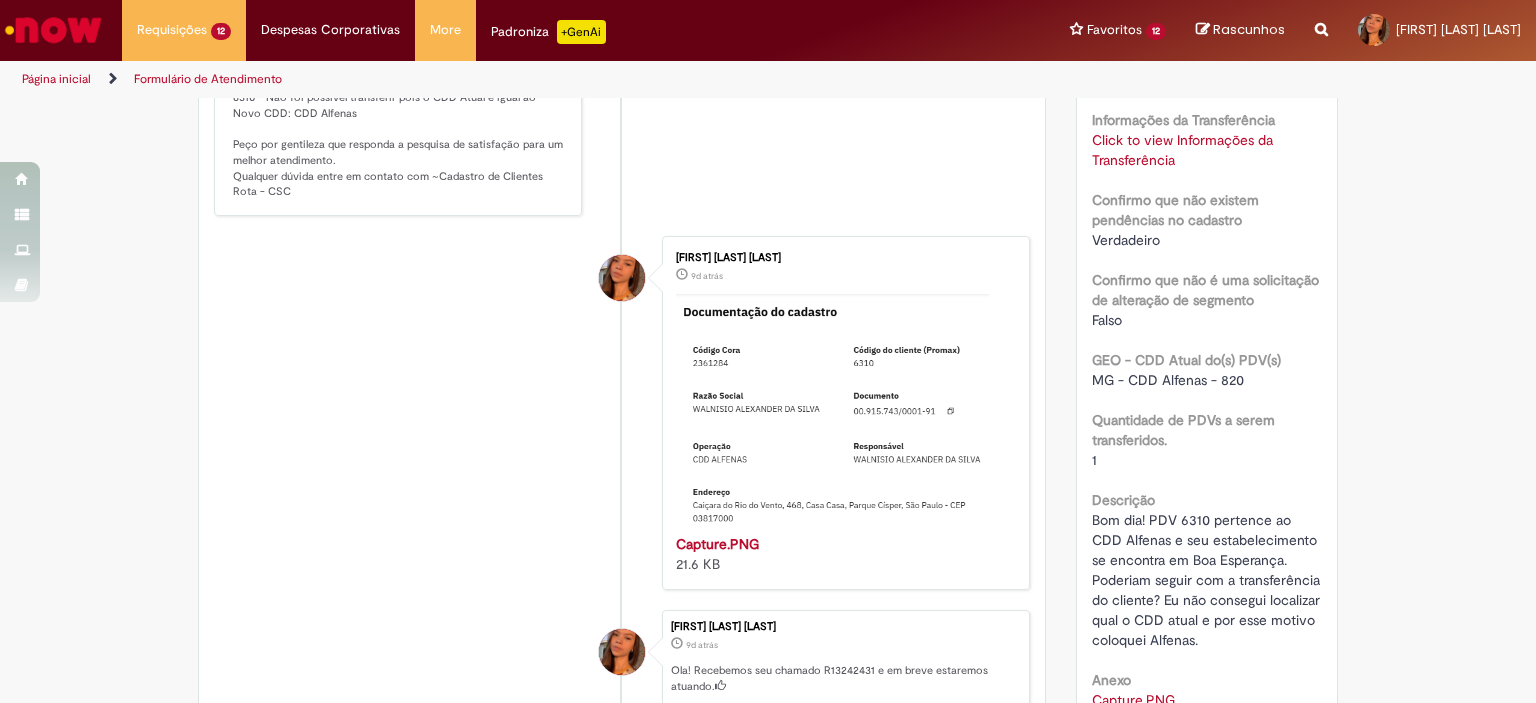 scroll, scrollTop: 1079, scrollLeft: 0, axis: vertical 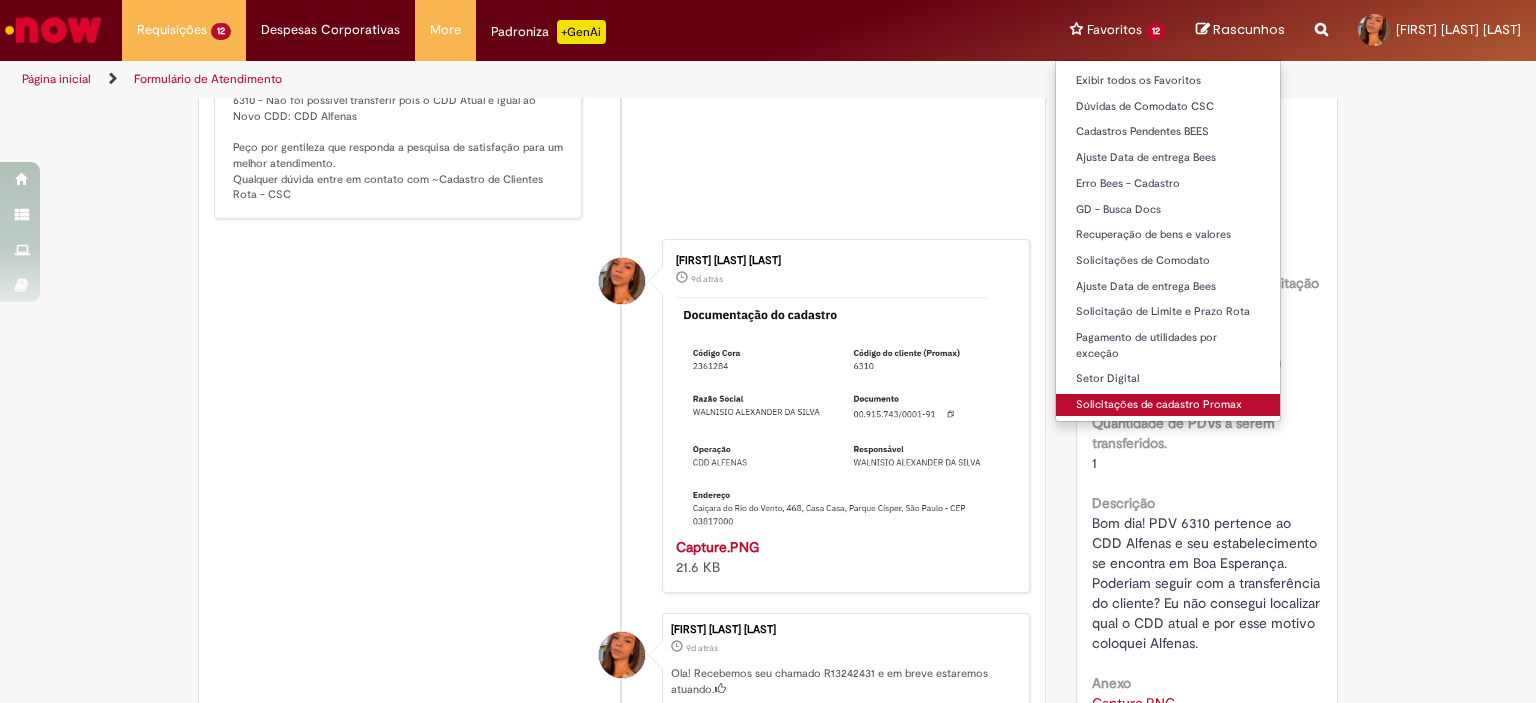 click on "Solicitações de cadastro Promax" at bounding box center [1168, 405] 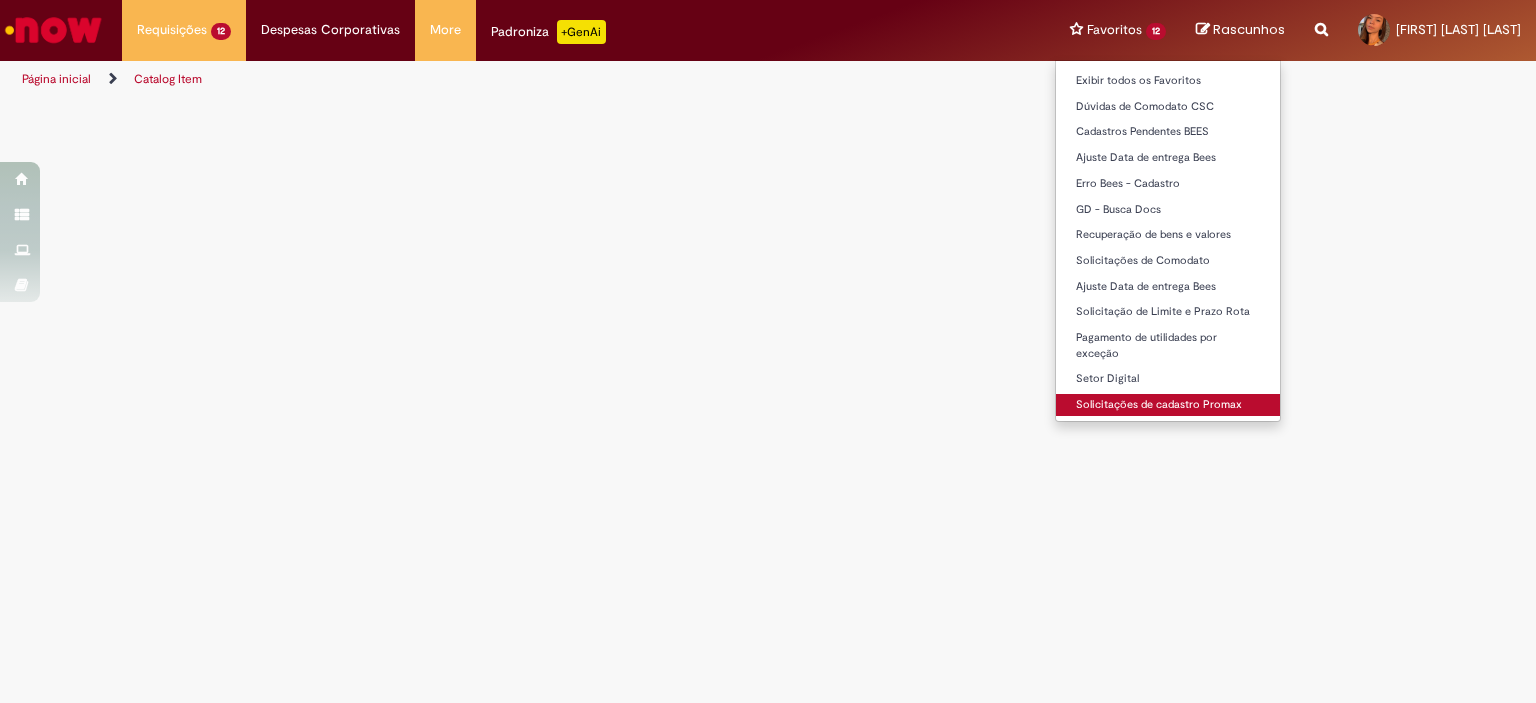 scroll, scrollTop: 0, scrollLeft: 0, axis: both 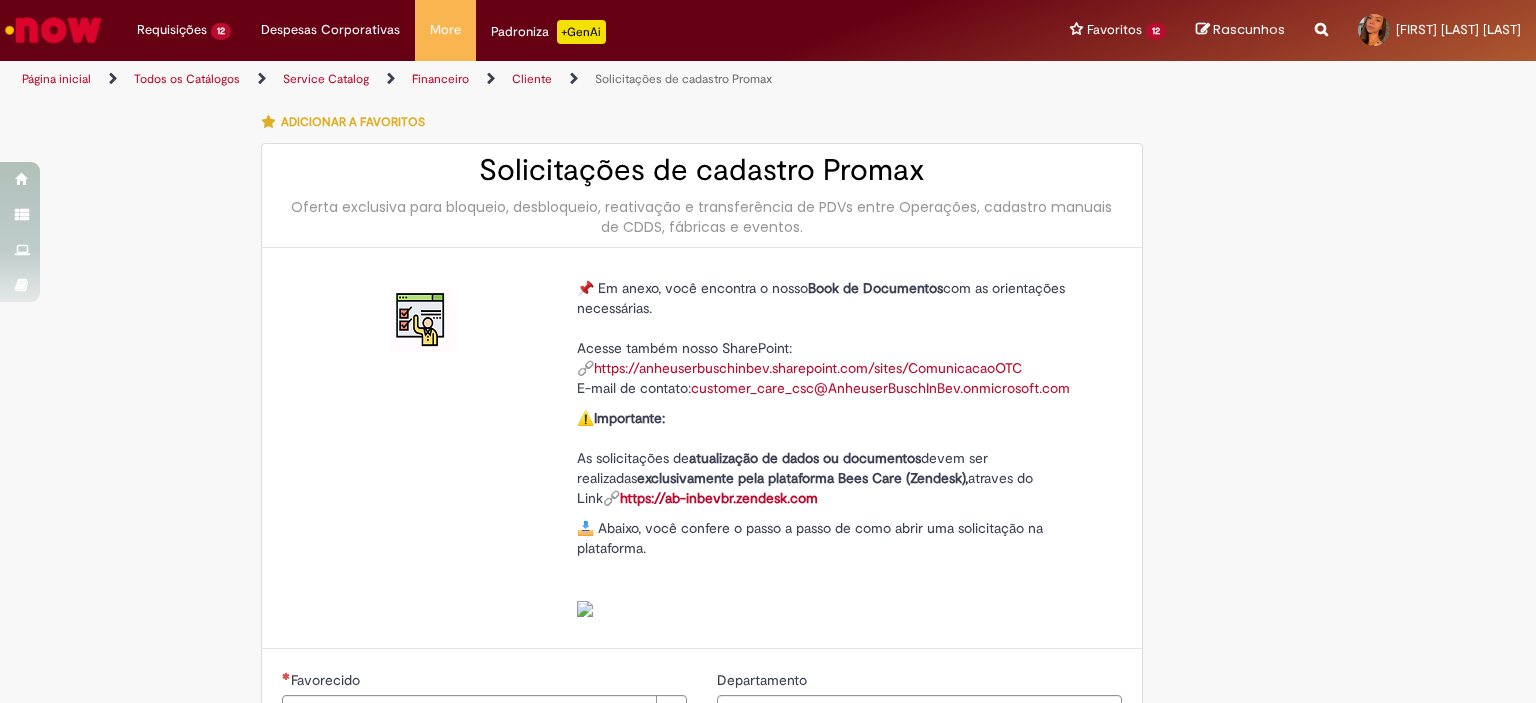 type on "**********" 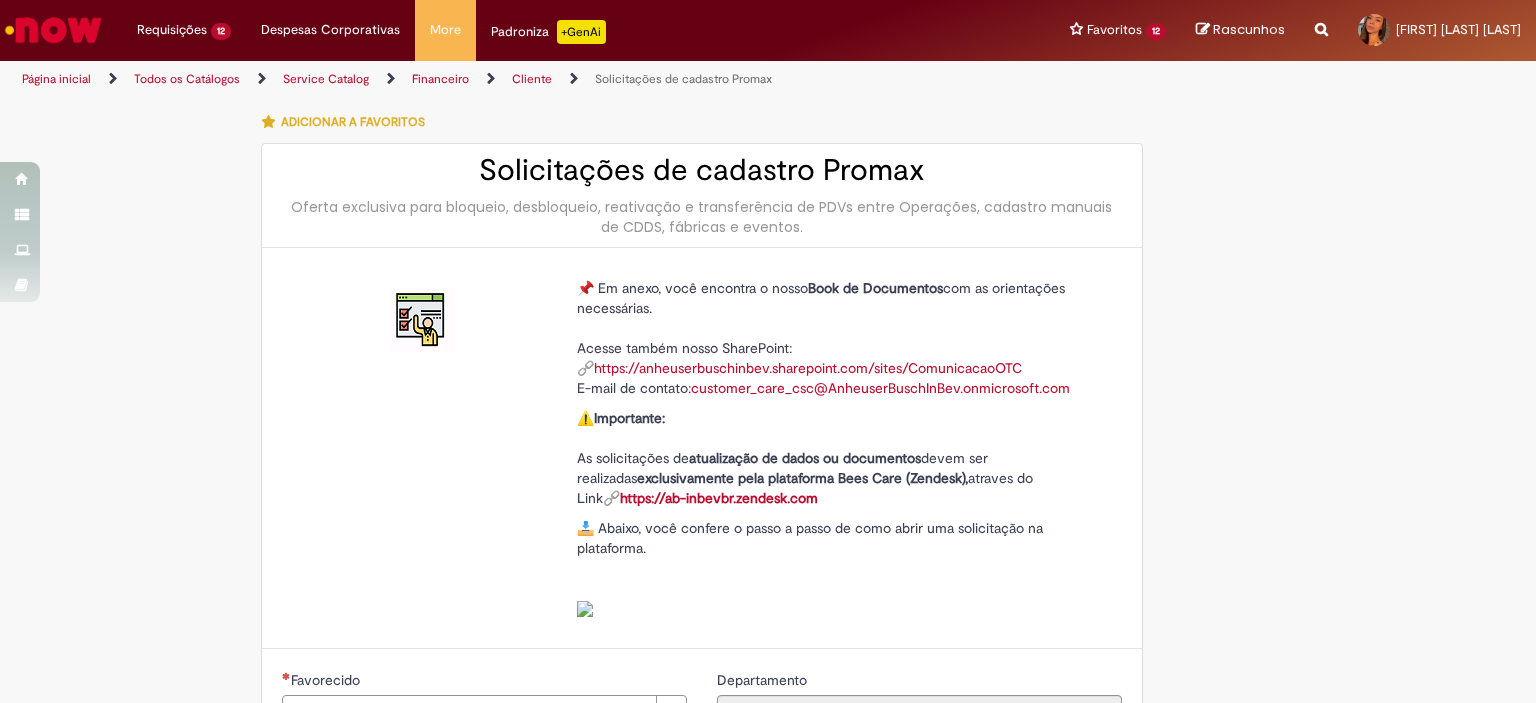 type on "**********" 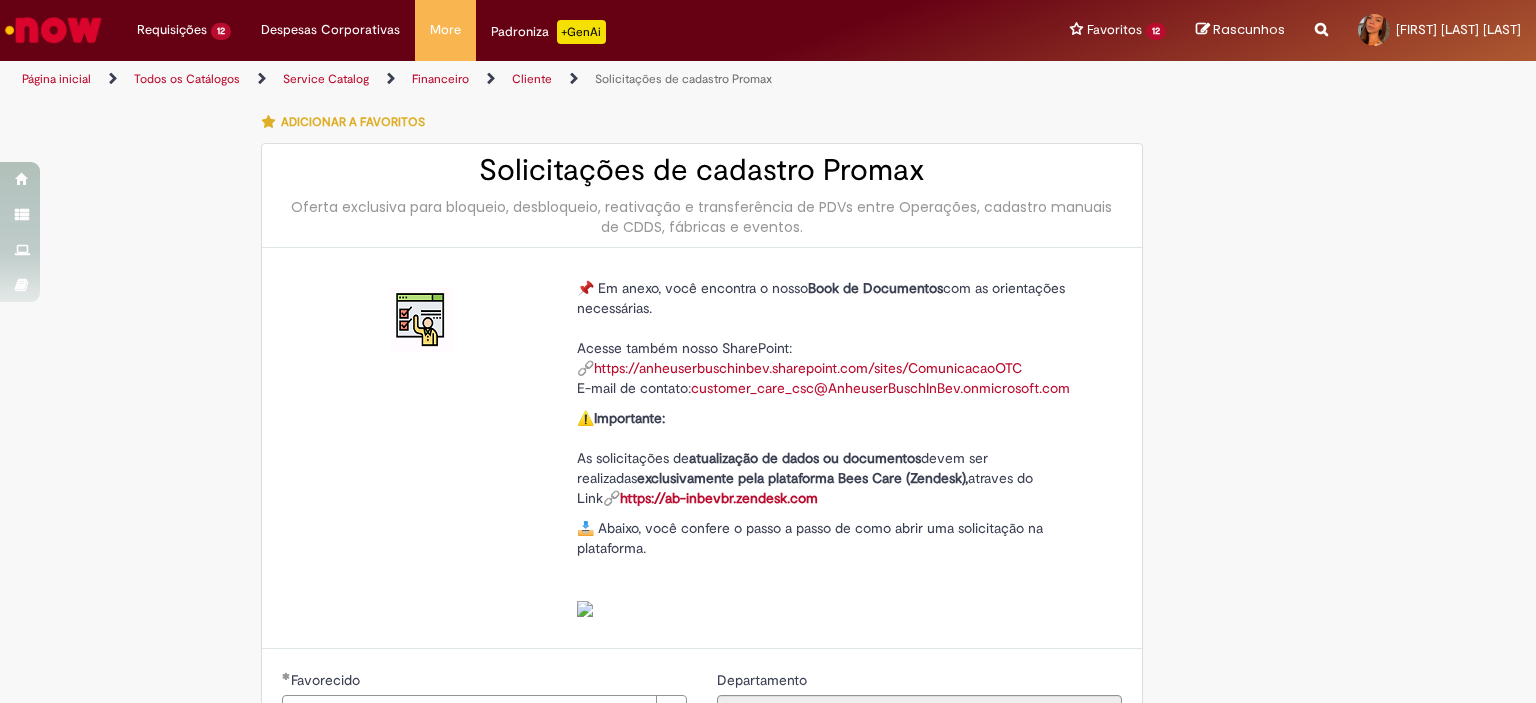 type on "**********" 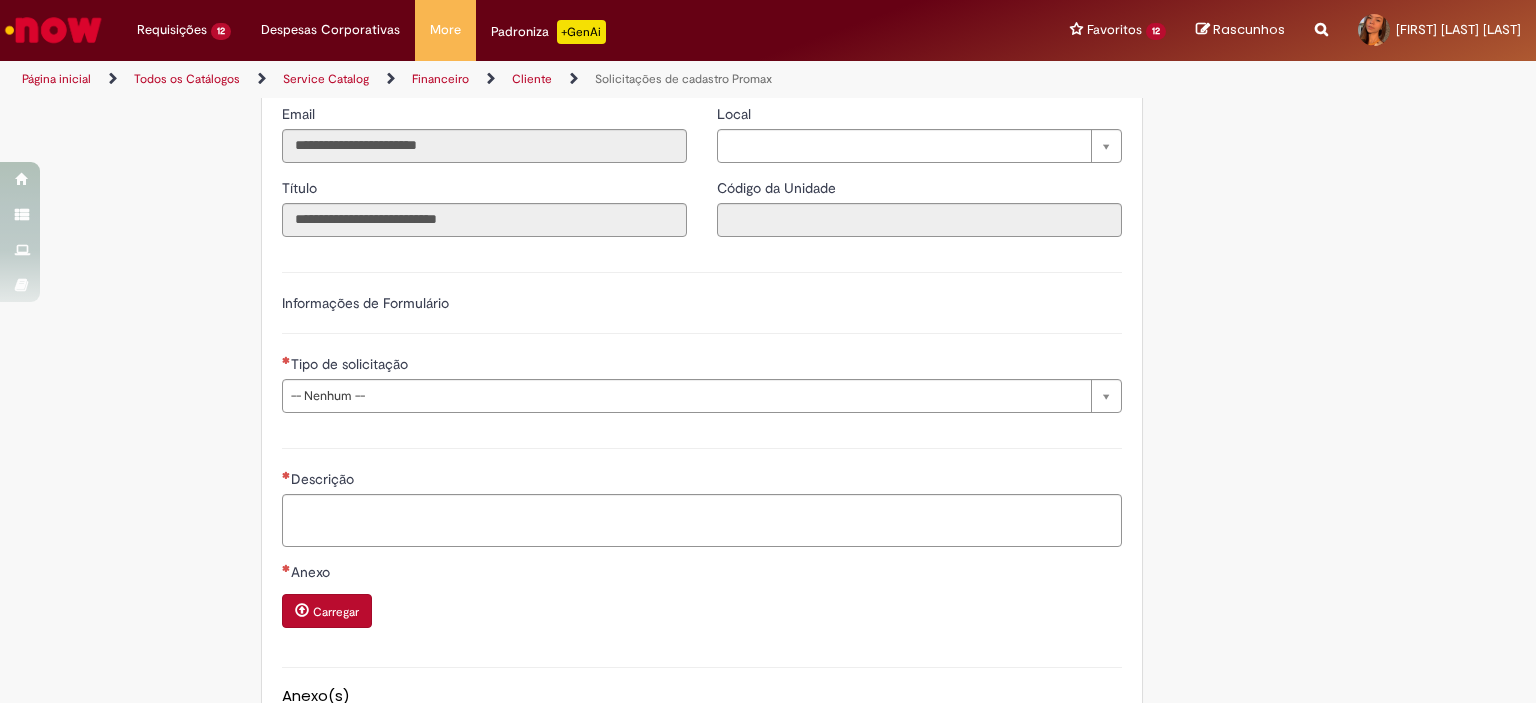scroll, scrollTop: 720, scrollLeft: 0, axis: vertical 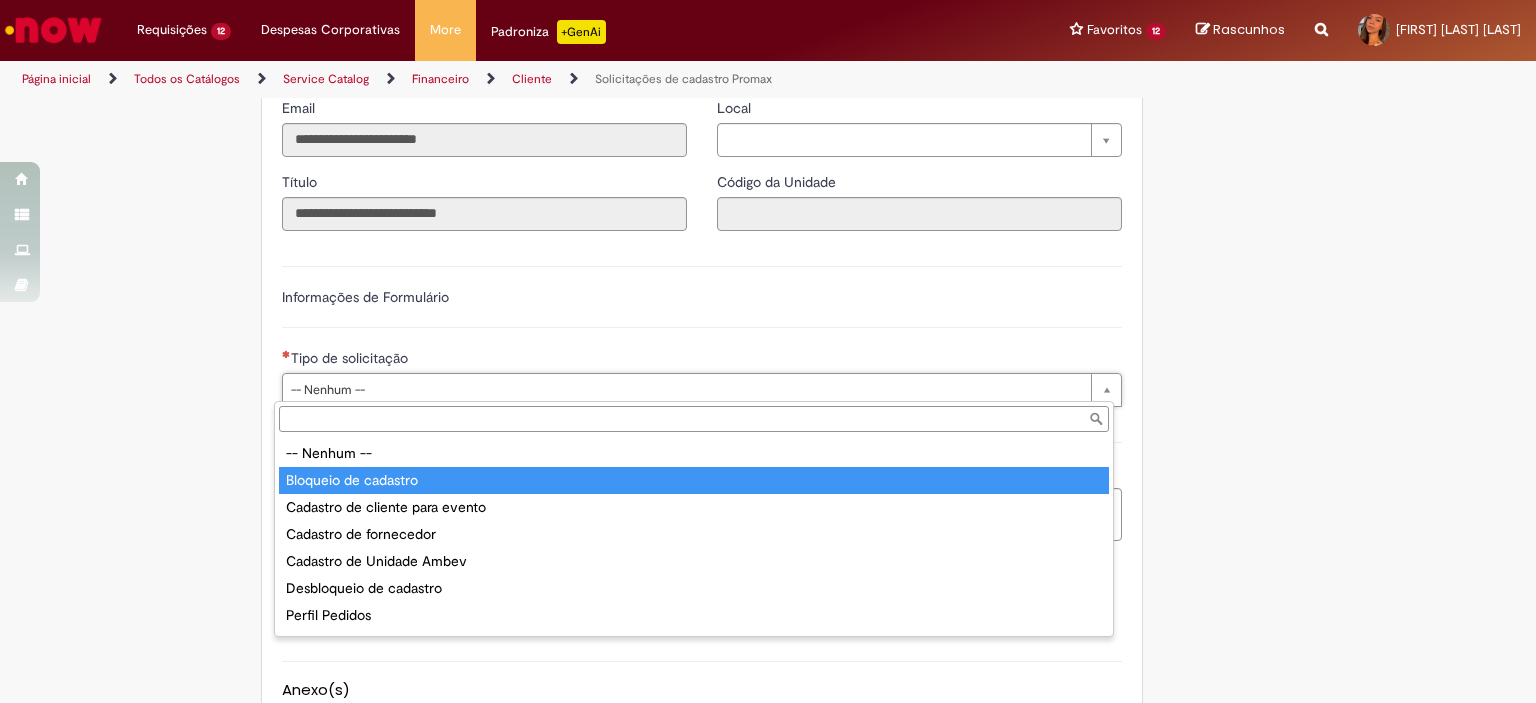 type on "**********" 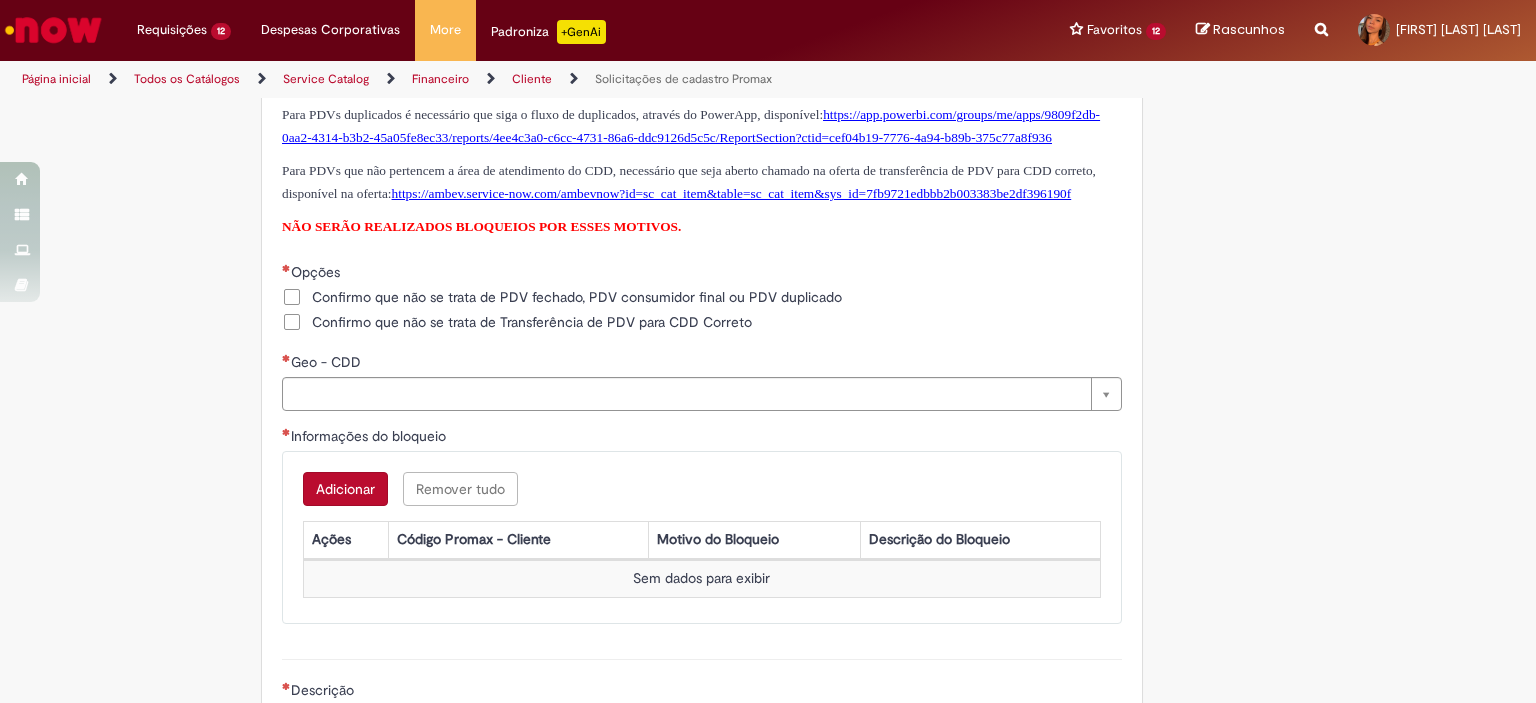 scroll, scrollTop: 1175, scrollLeft: 0, axis: vertical 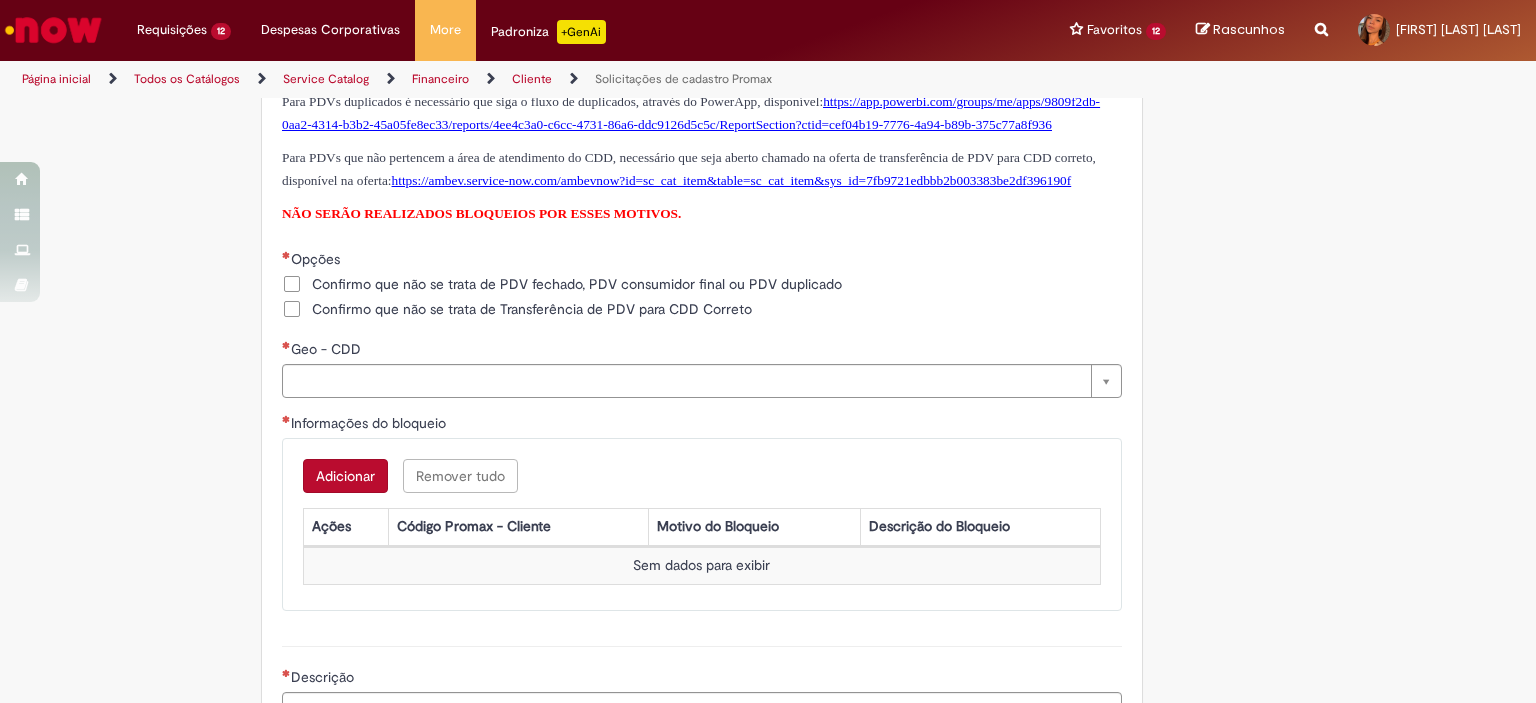 click on "Confirmo que não se trata de PDV fechado, PDV consumidor final ou PDV duplicado" at bounding box center [577, 284] 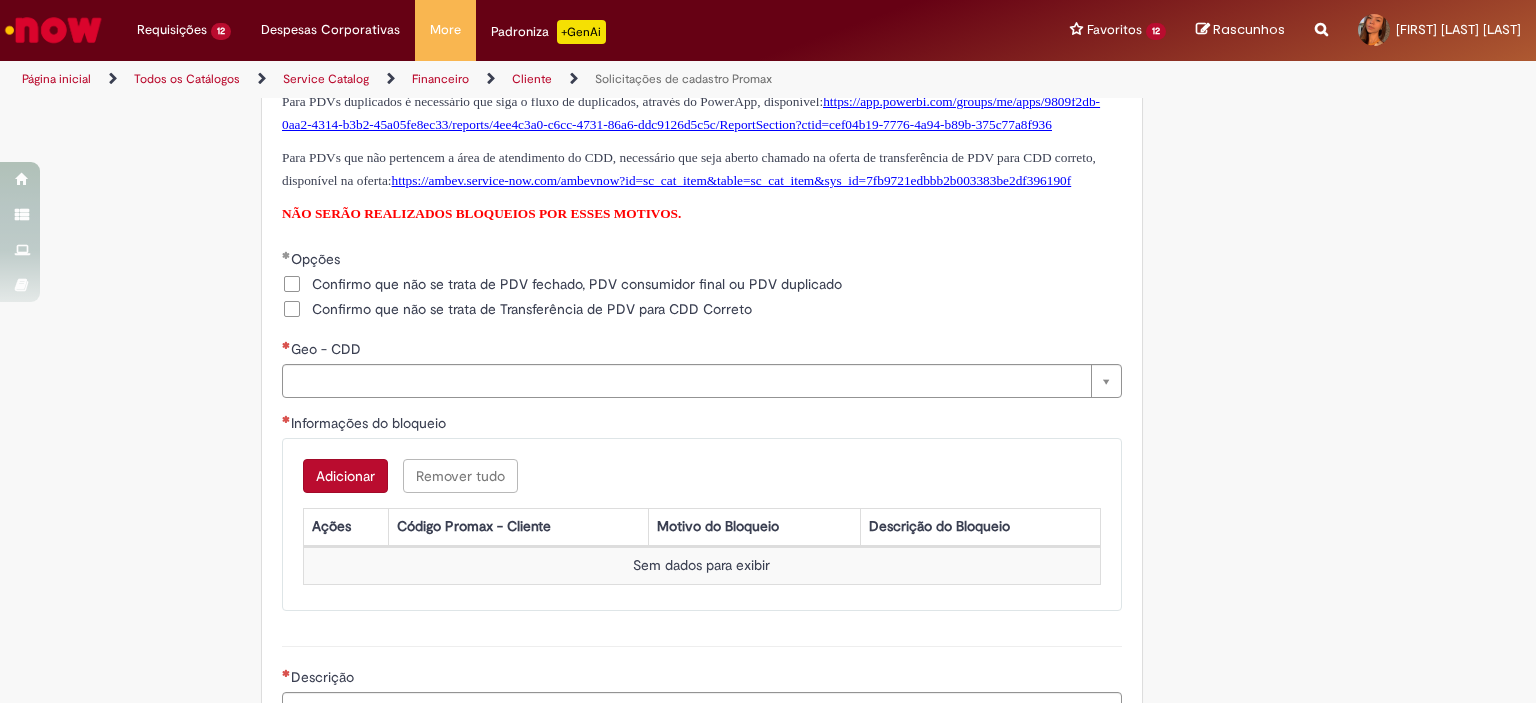 click on "Confirmo que não se trata de Transferência de PDV para CDD Correto" at bounding box center [532, 309] 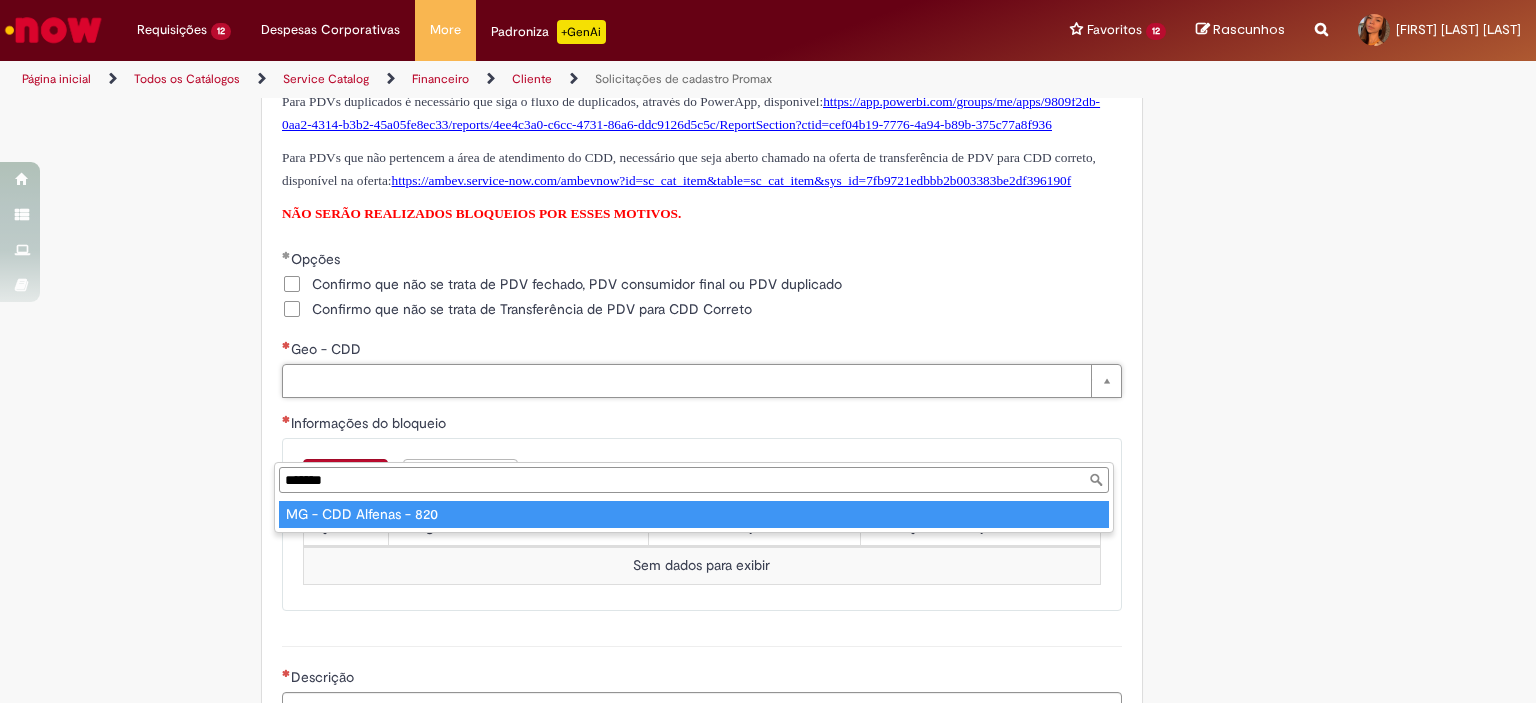 type on "*******" 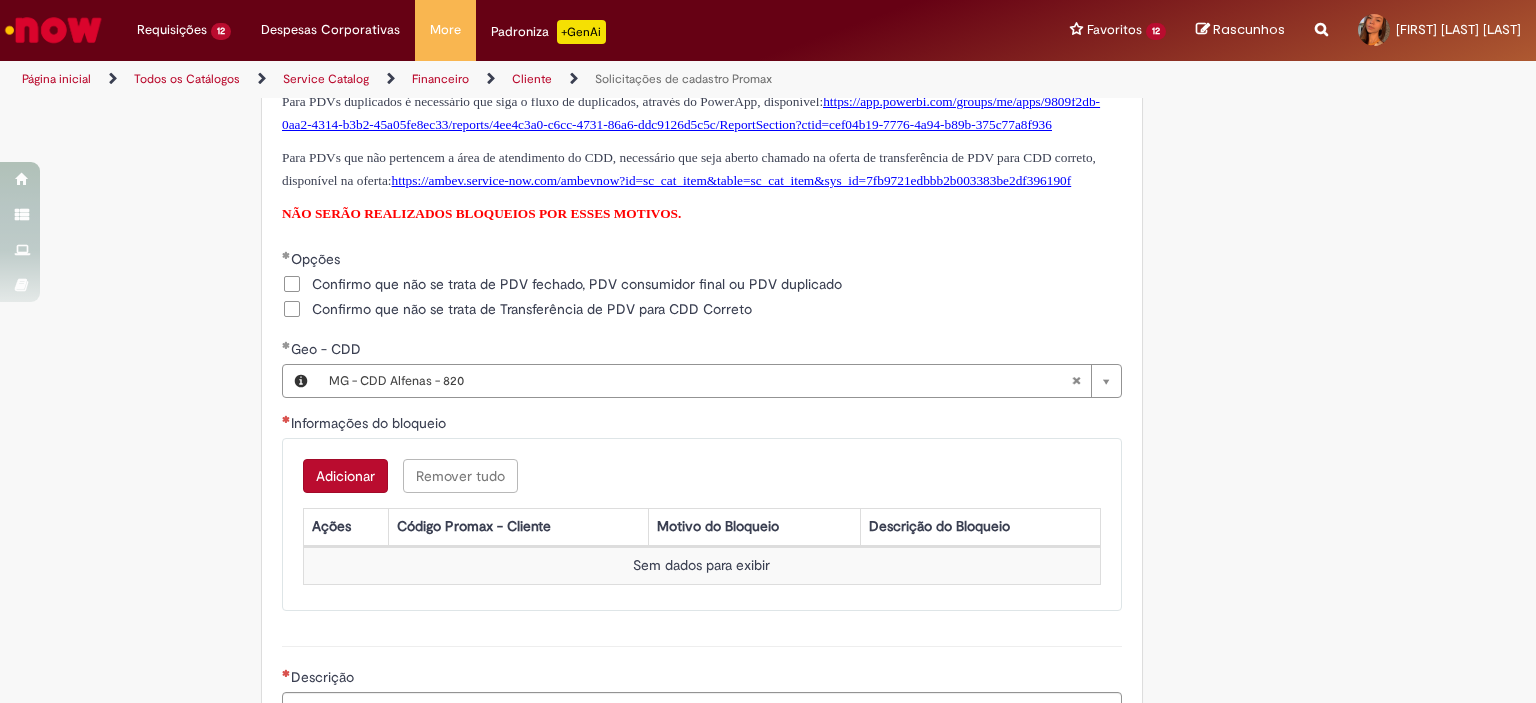 click on "Adicionar" at bounding box center (345, 476) 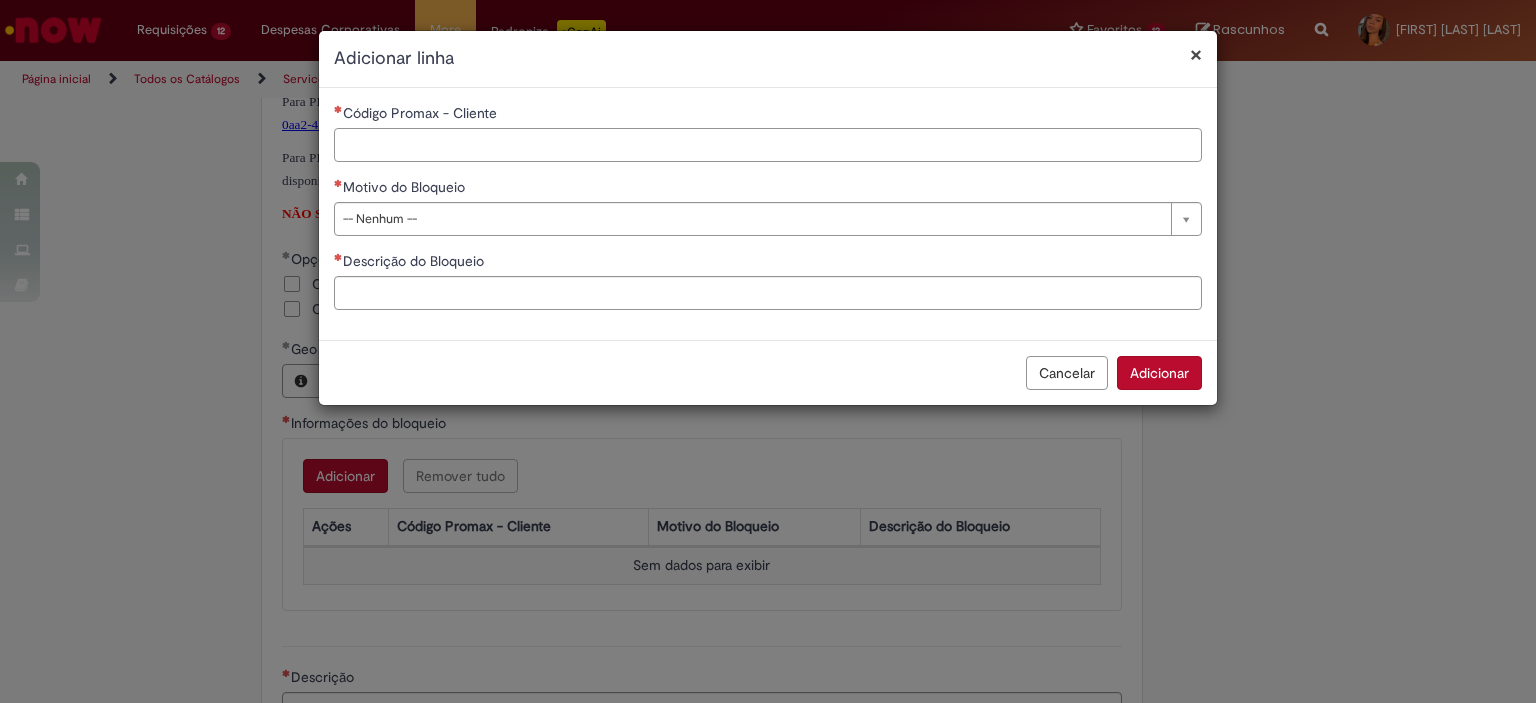 click on "Código Promax - Cliente" at bounding box center (768, 145) 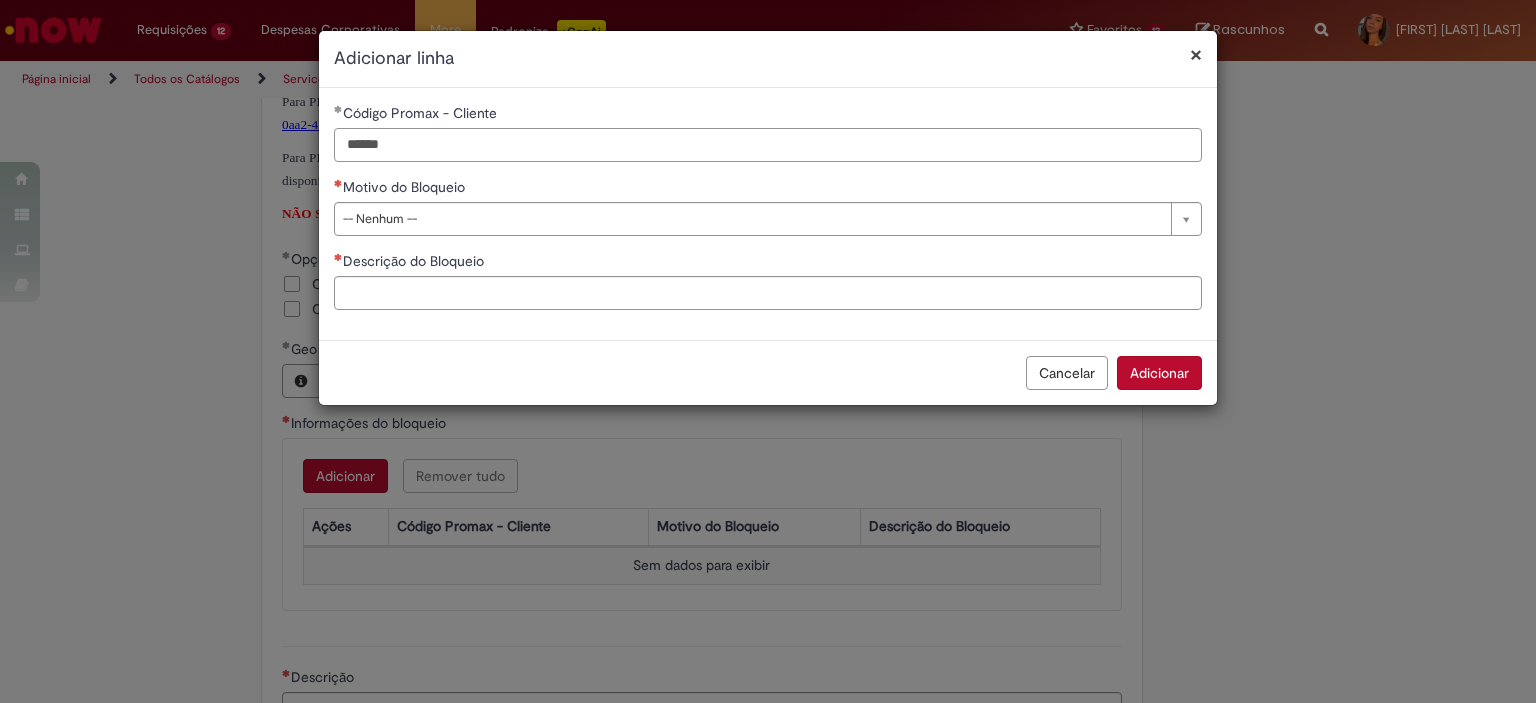 type on "*****" 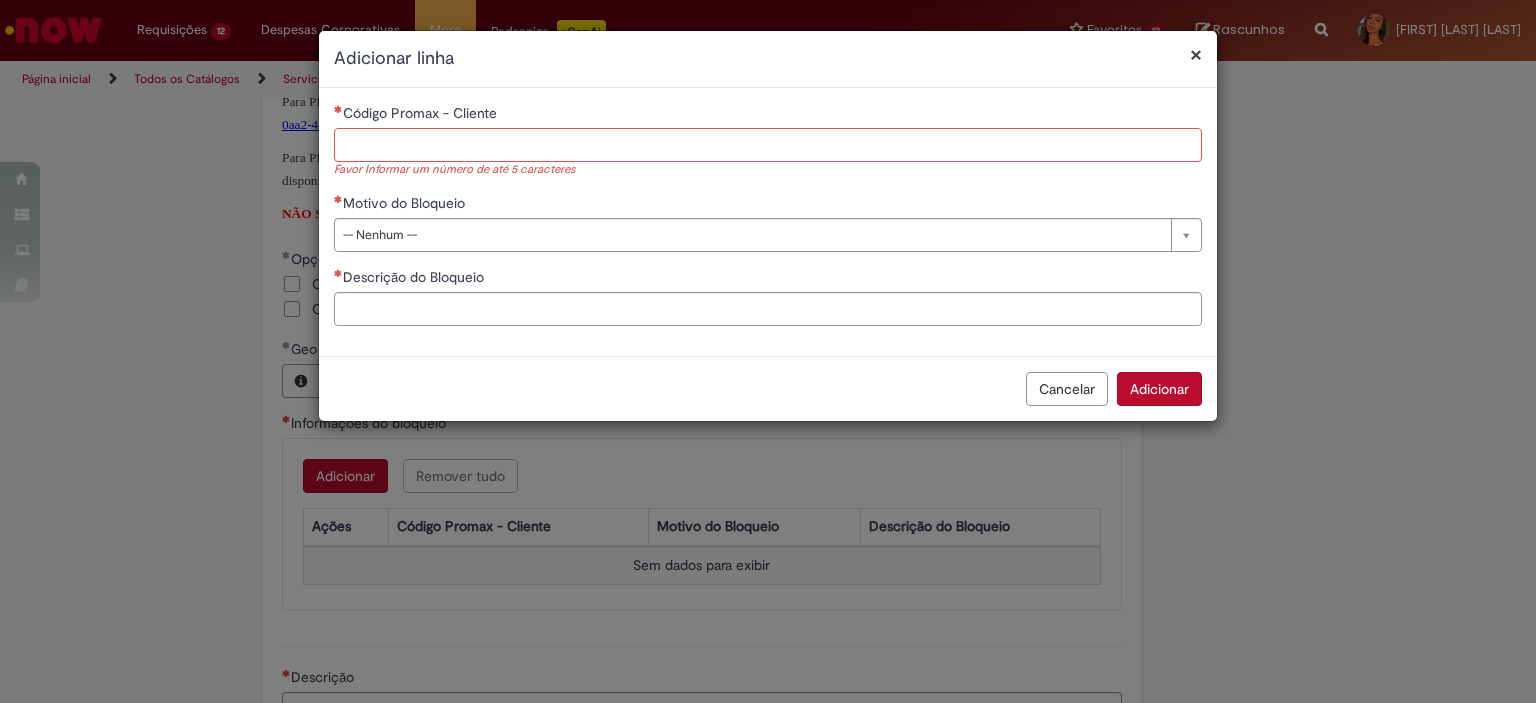 click on "Código Promax - Cliente" at bounding box center [768, 145] 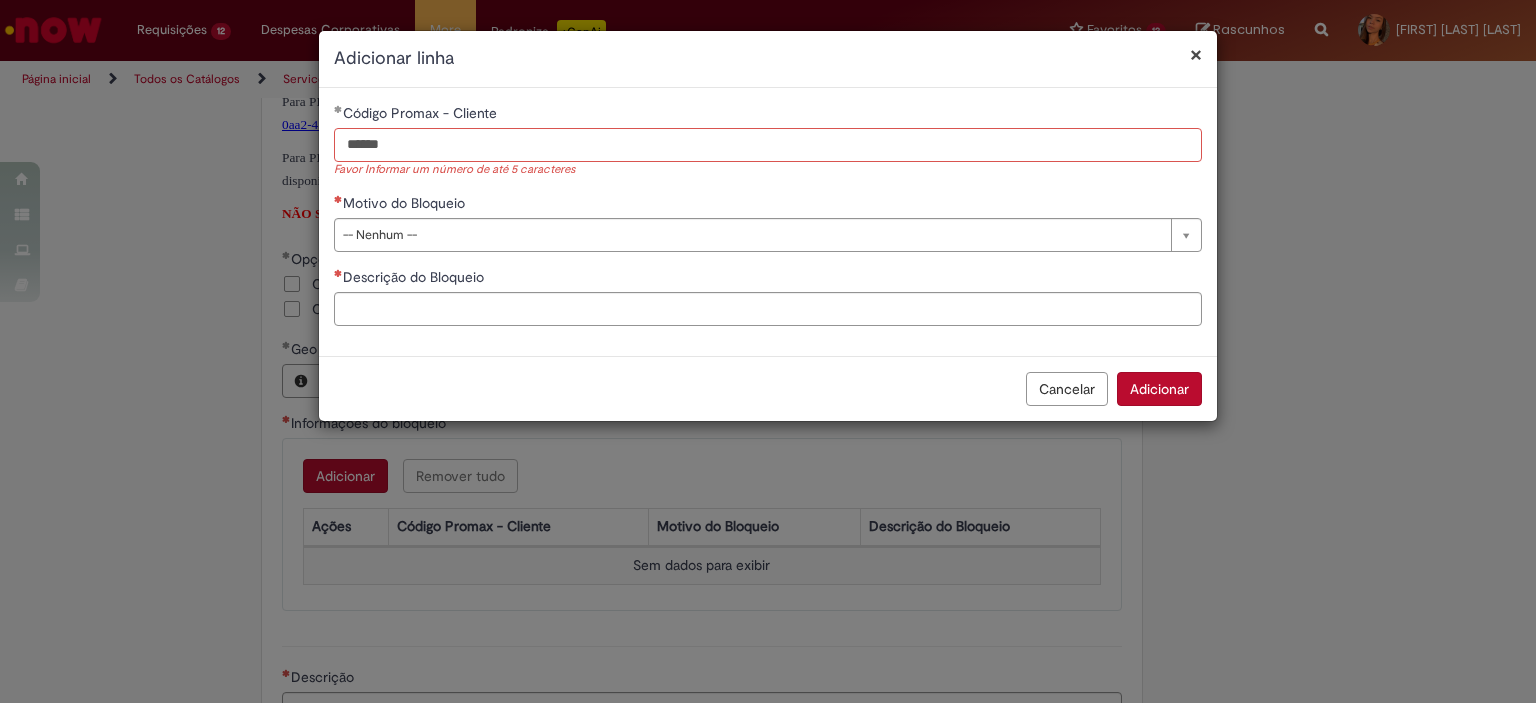 type on "*****" 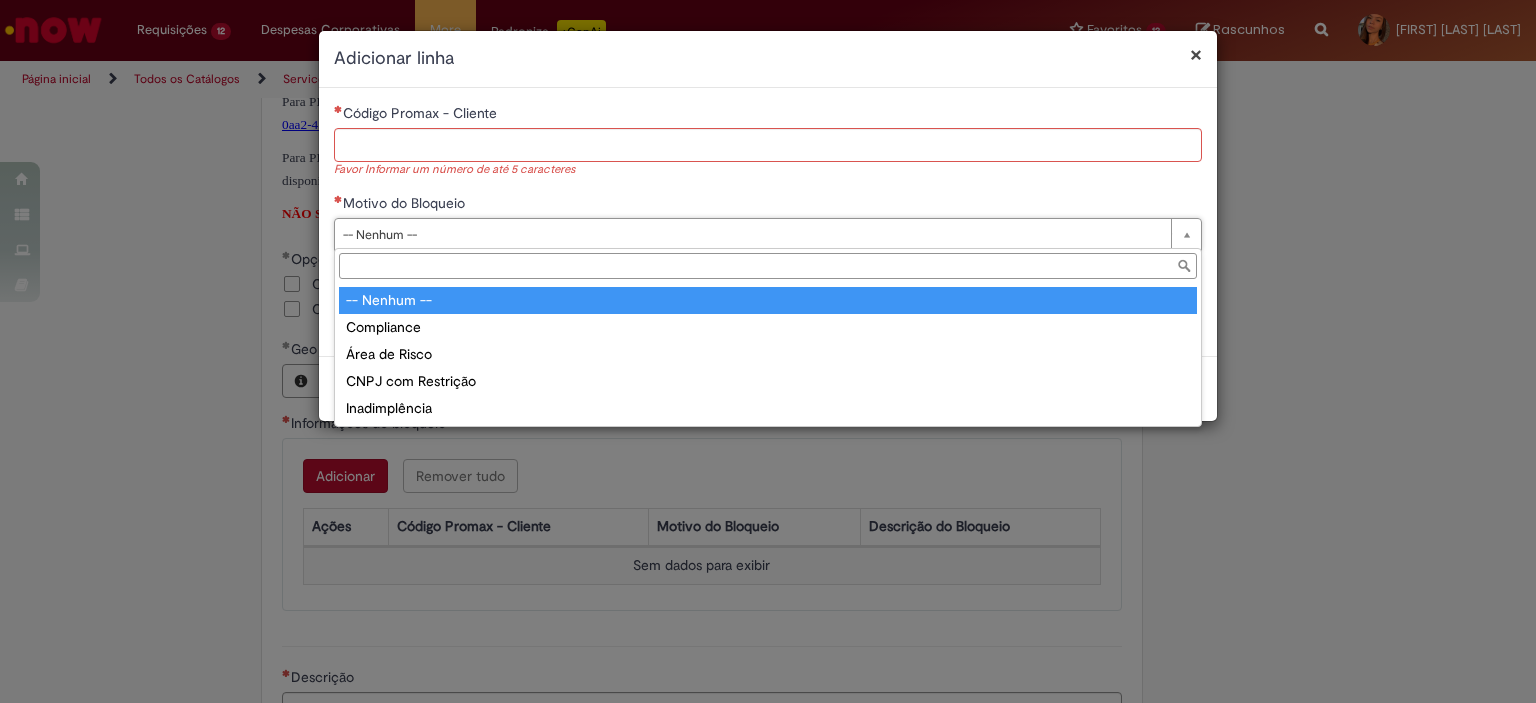 scroll, scrollTop: 1175, scrollLeft: 0, axis: vertical 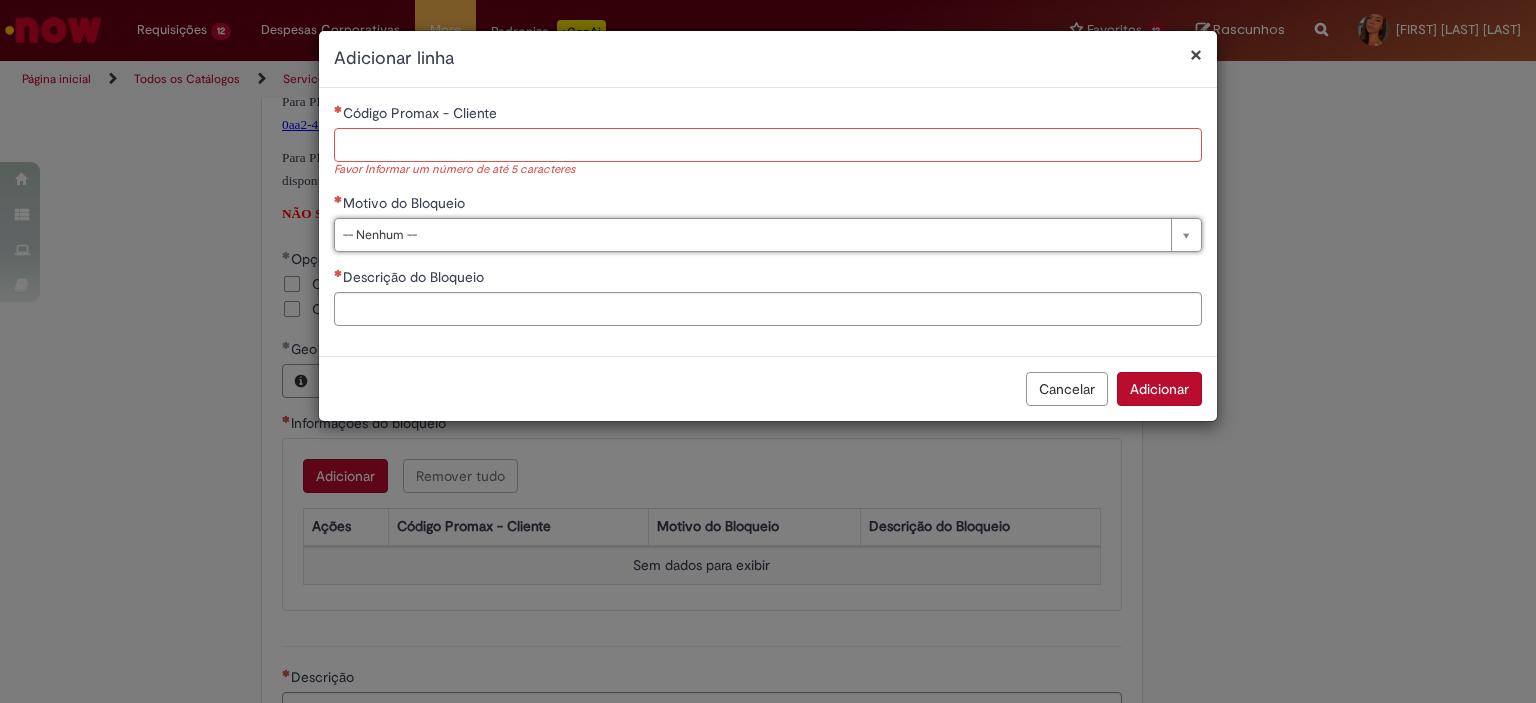 click on "Código Promax - Cliente" at bounding box center (768, 145) 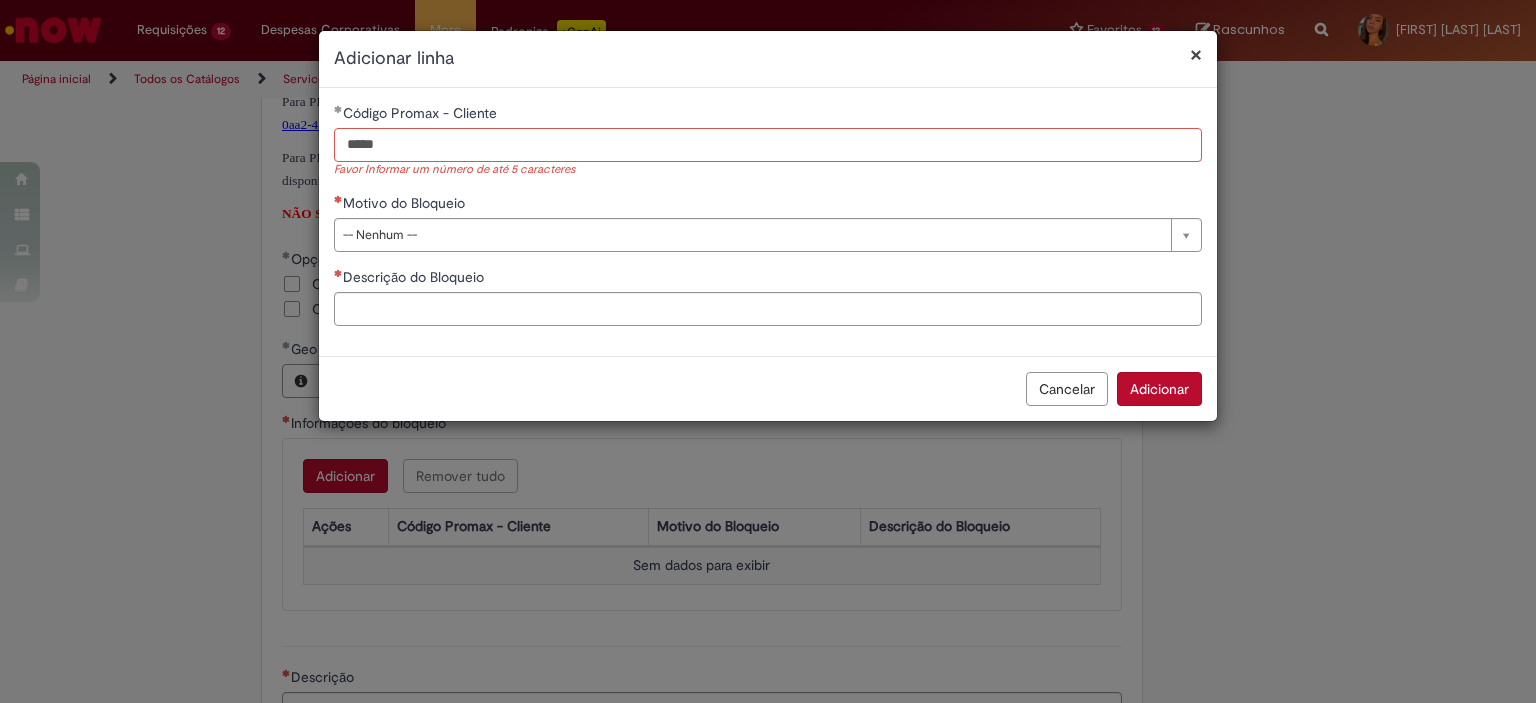 type on "*****" 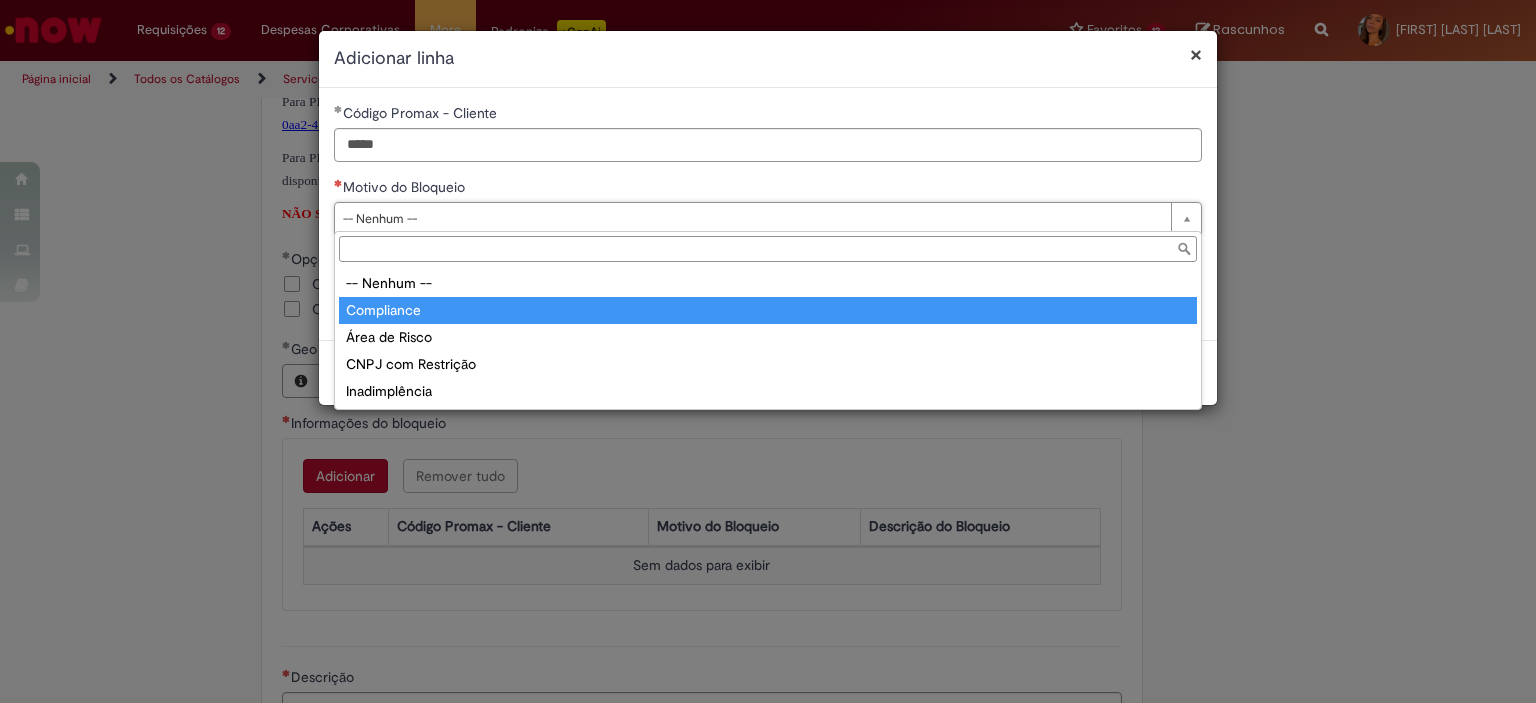 type on "**********" 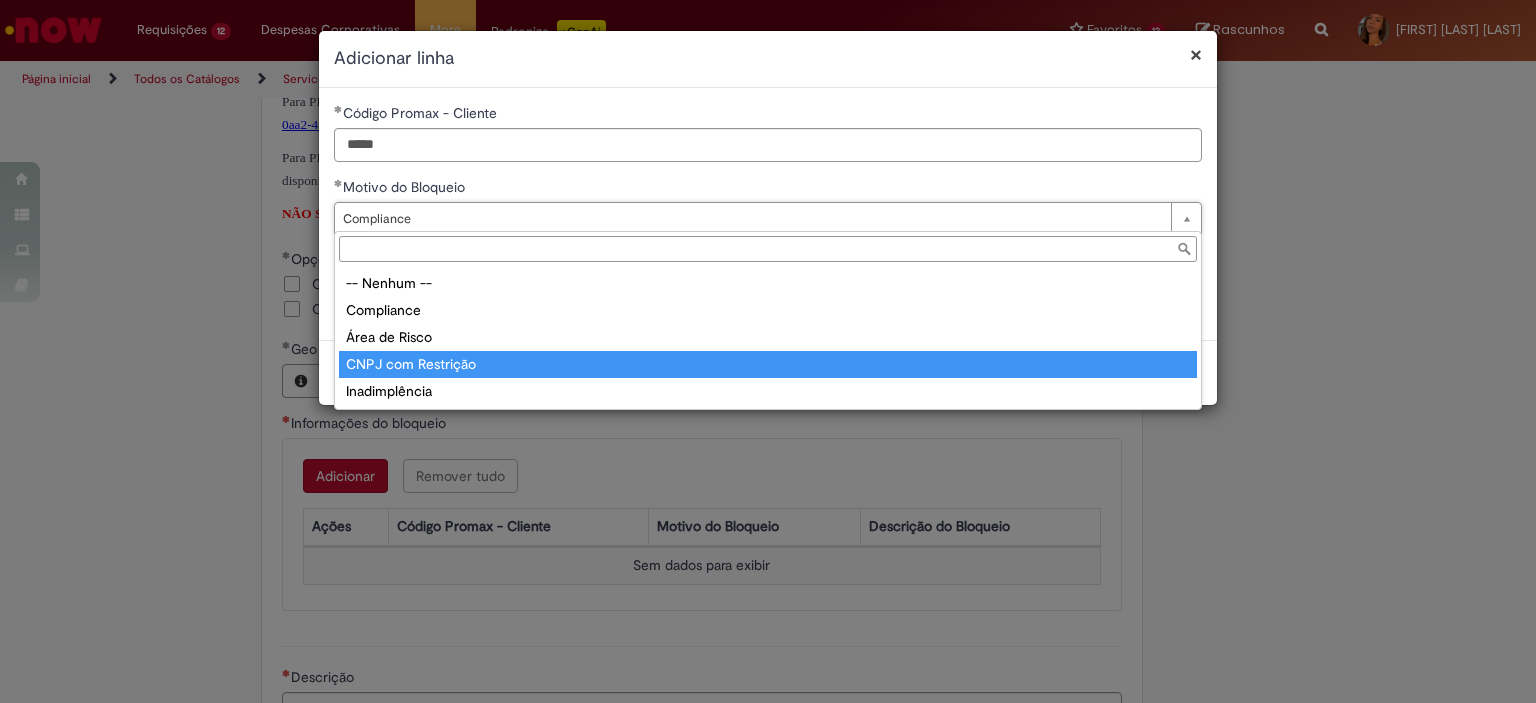 type on "**********" 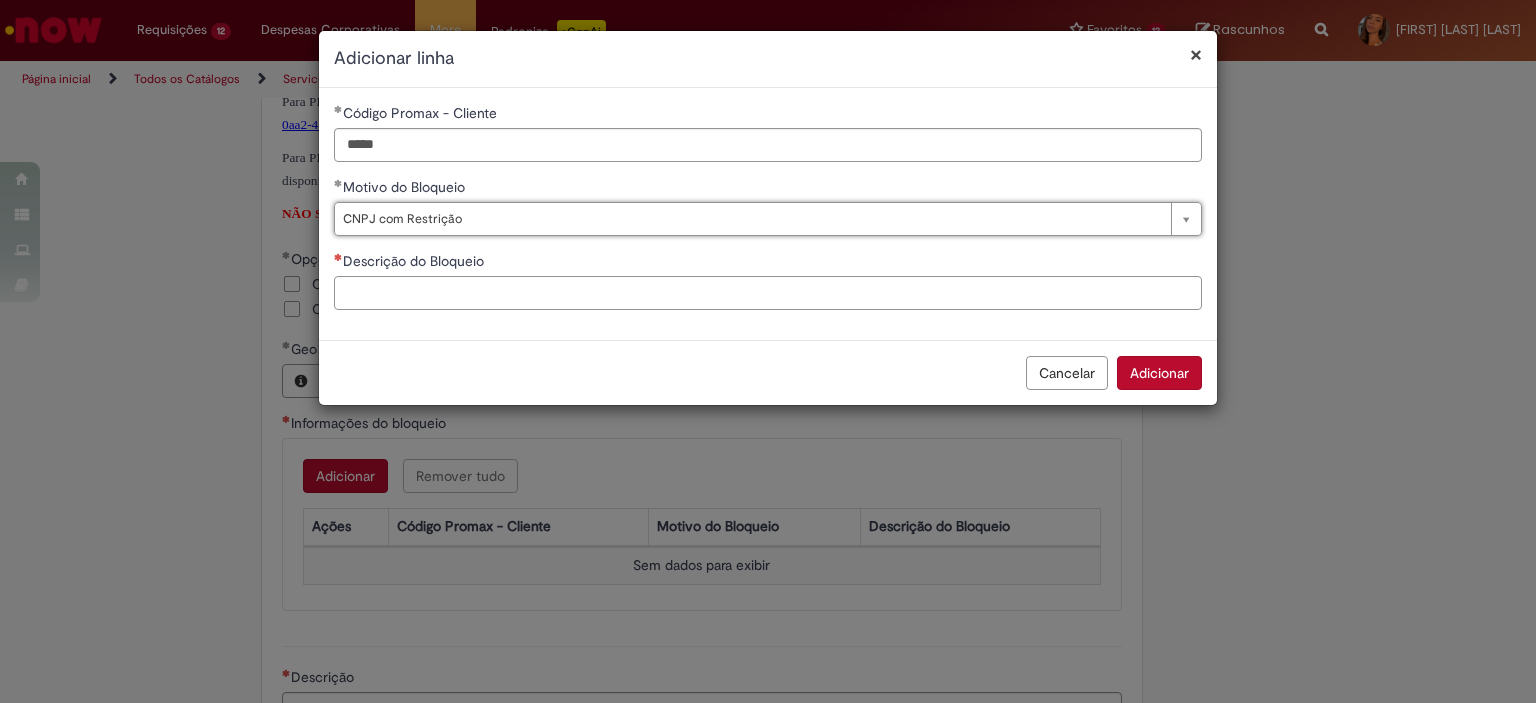 scroll, scrollTop: 0, scrollLeft: 0, axis: both 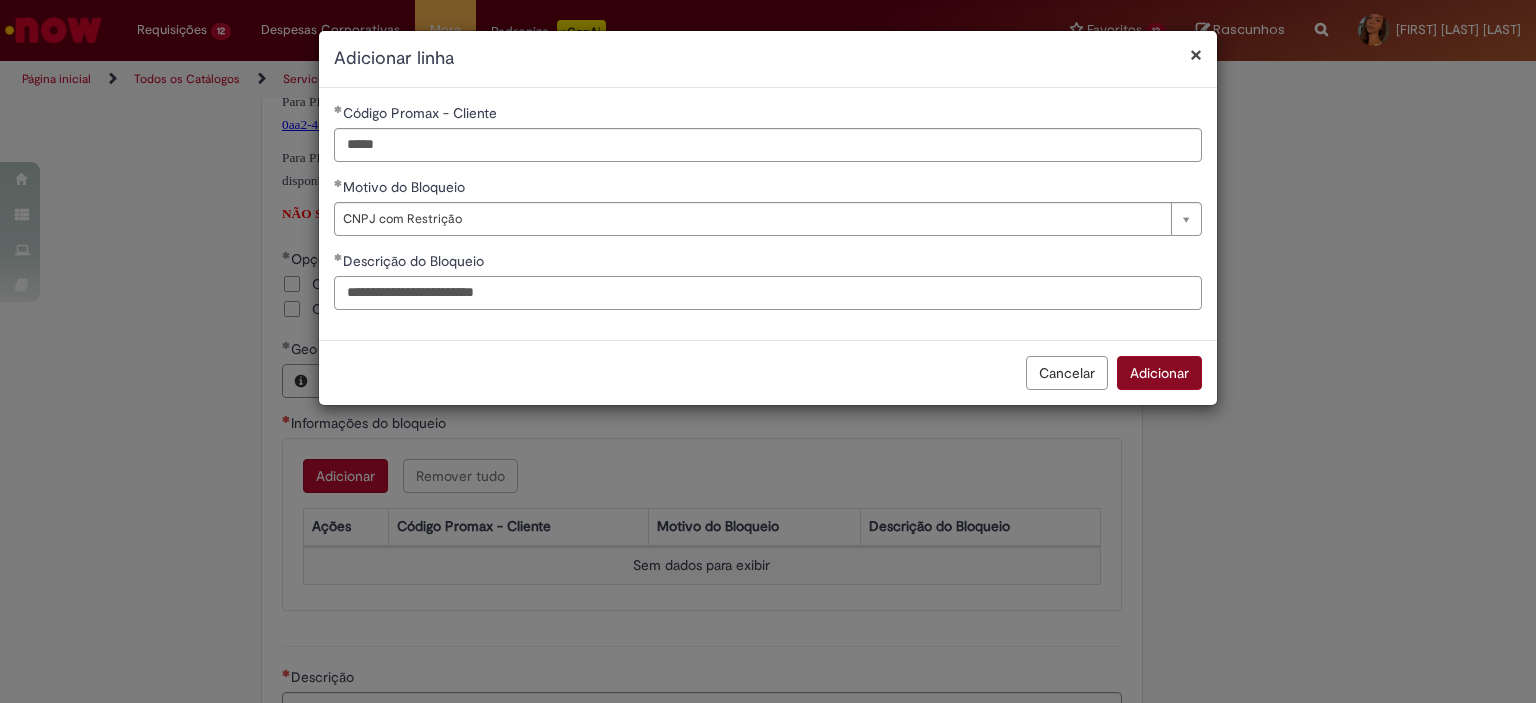 type on "**********" 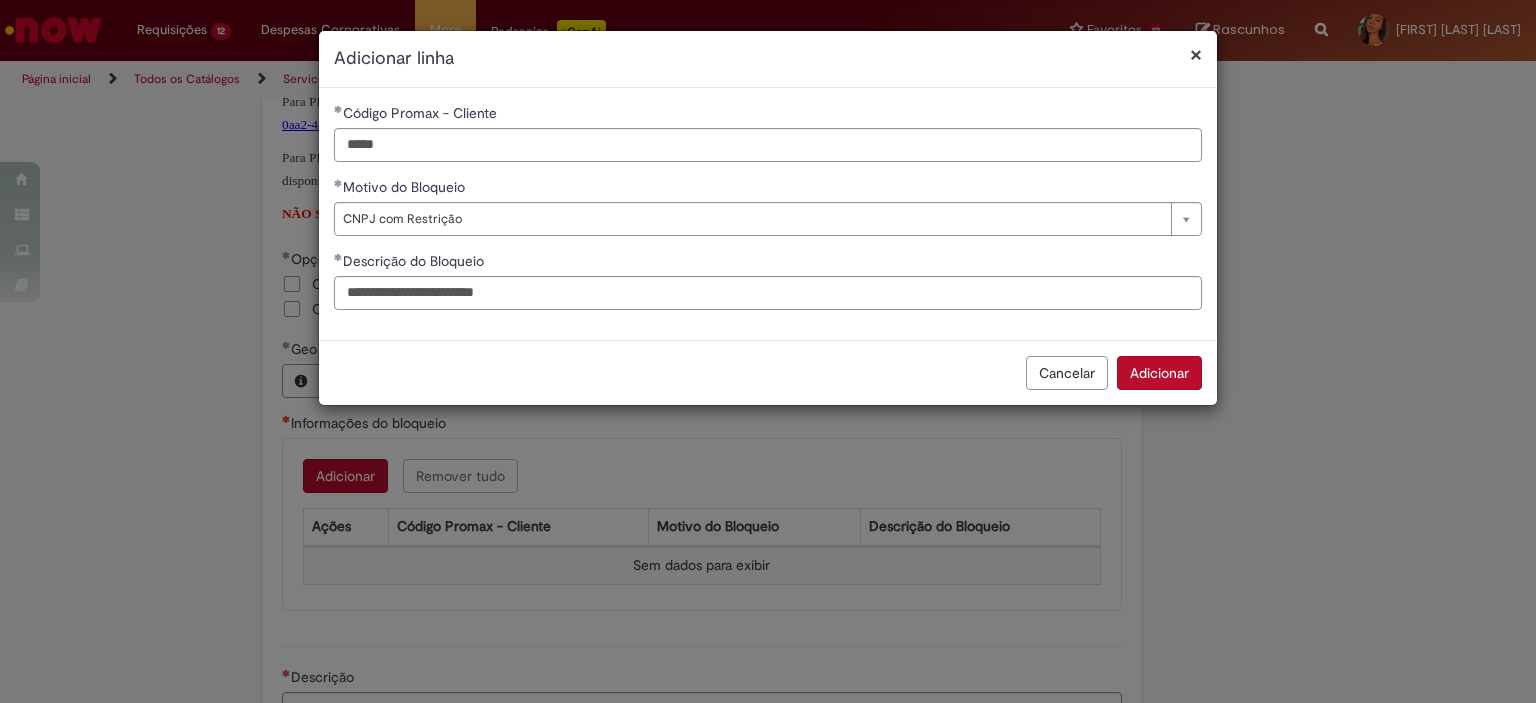 click on "Adicionar" at bounding box center (1159, 373) 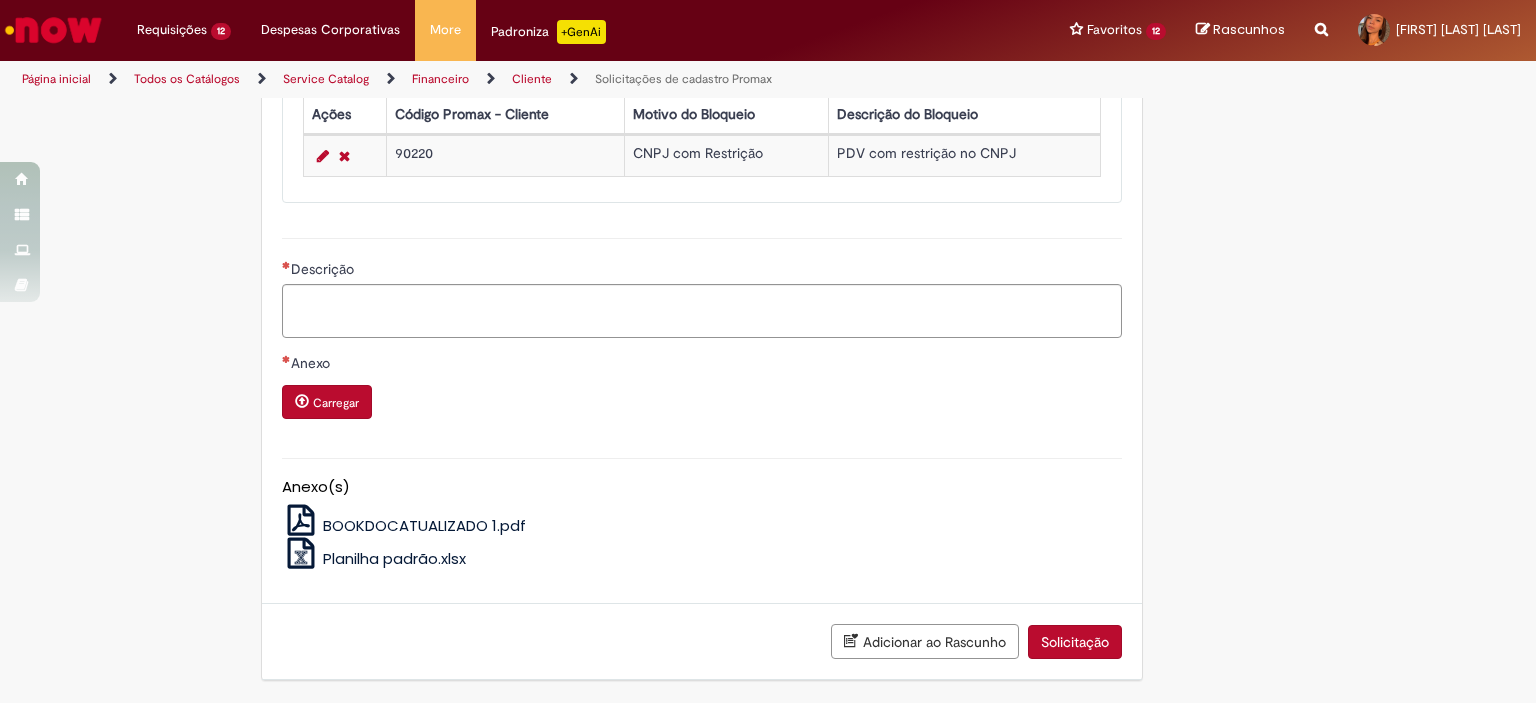 scroll, scrollTop: 1652, scrollLeft: 0, axis: vertical 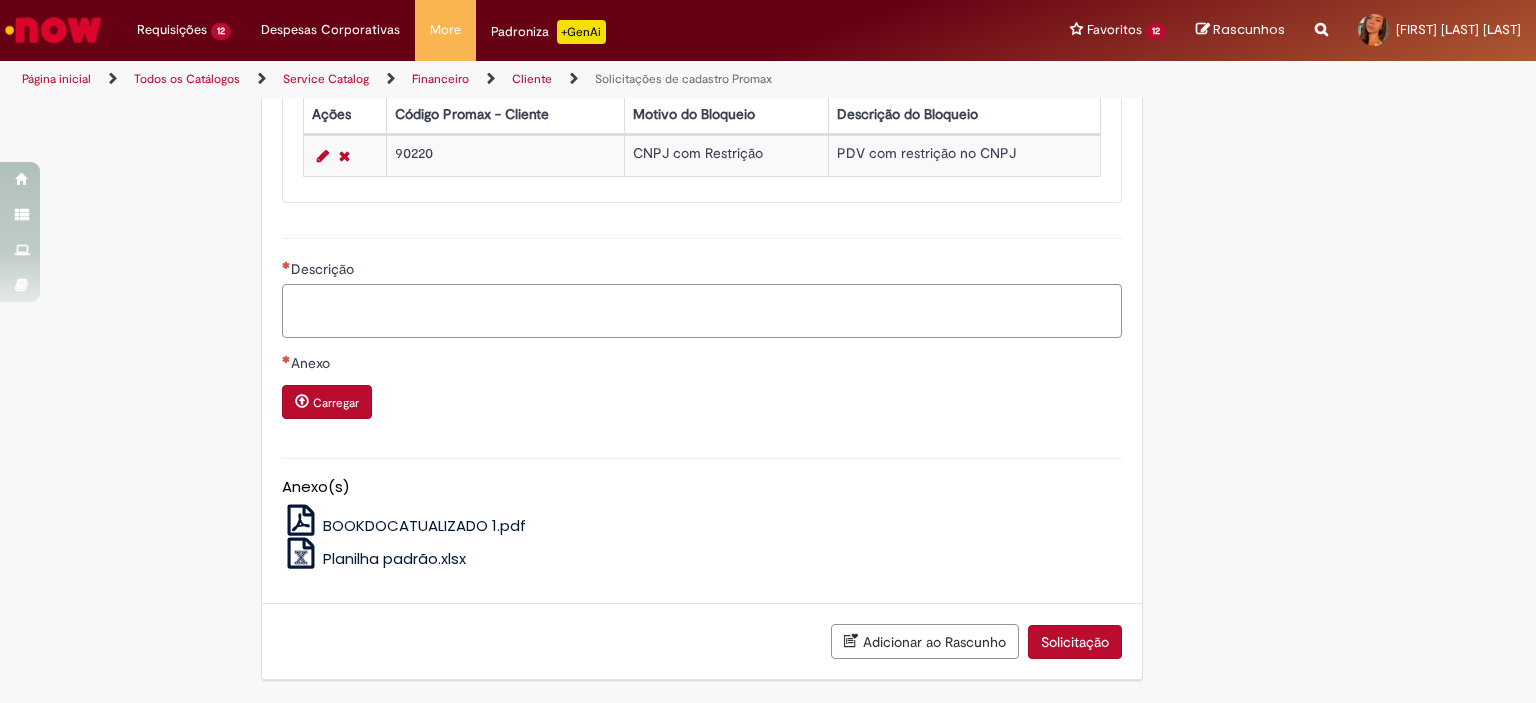 click on "Descrição" at bounding box center (702, 311) 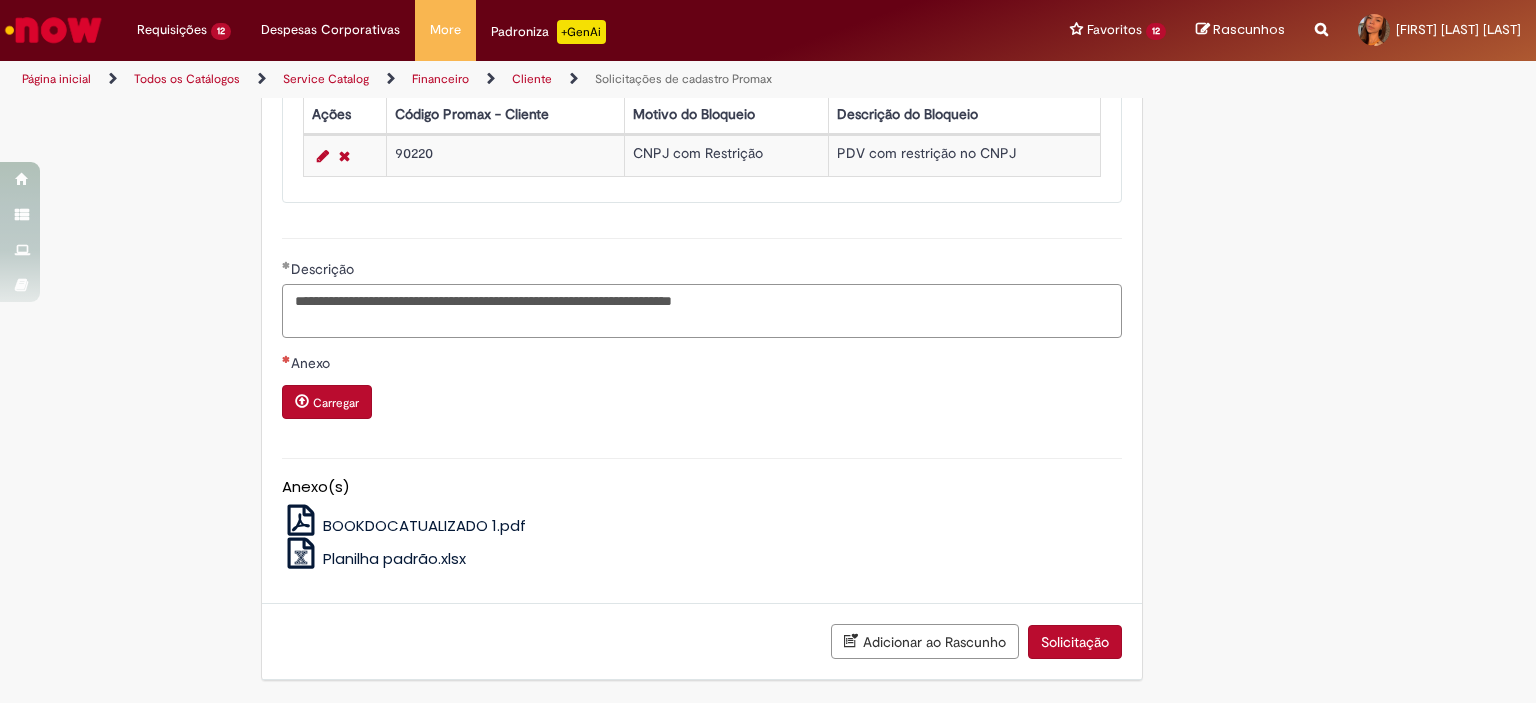 type on "**********" 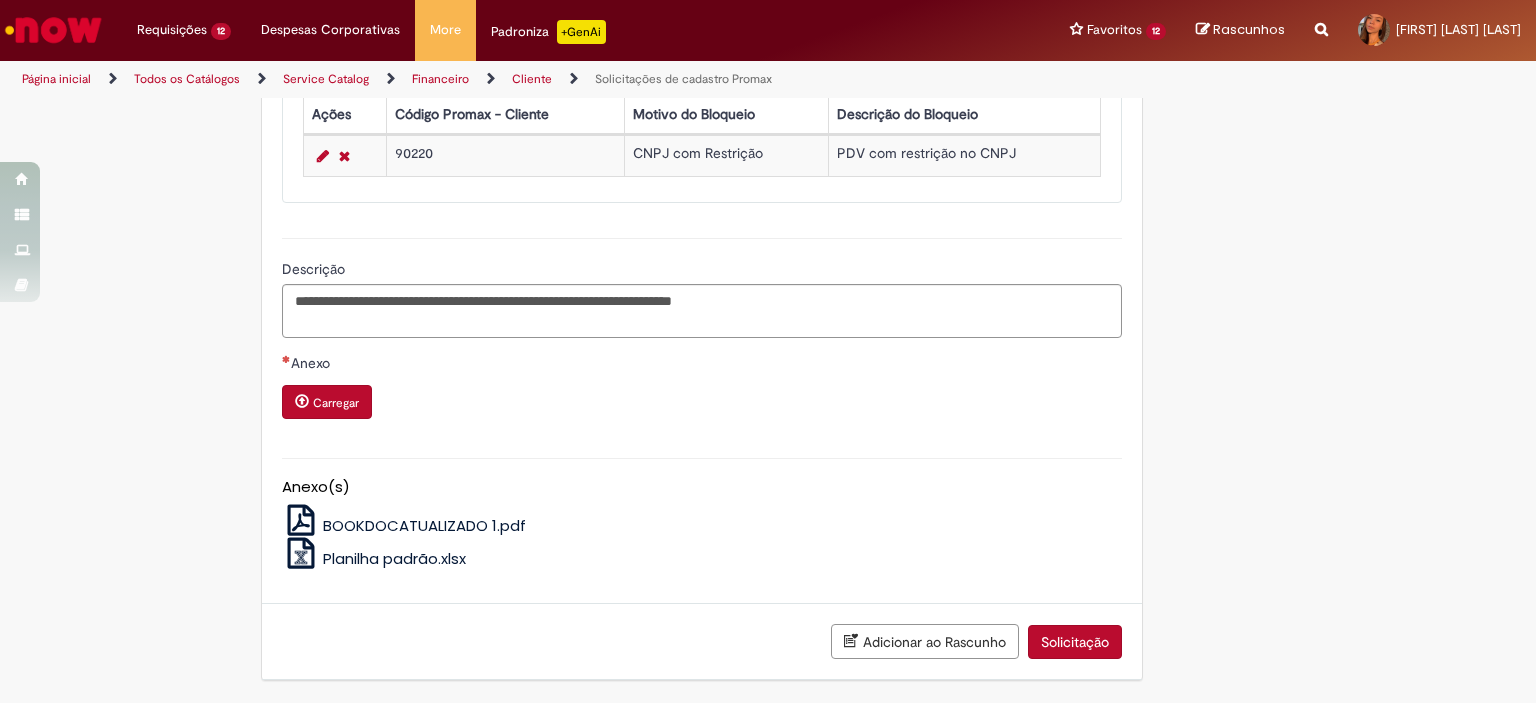 click on "Descrição" at bounding box center (702, 271) 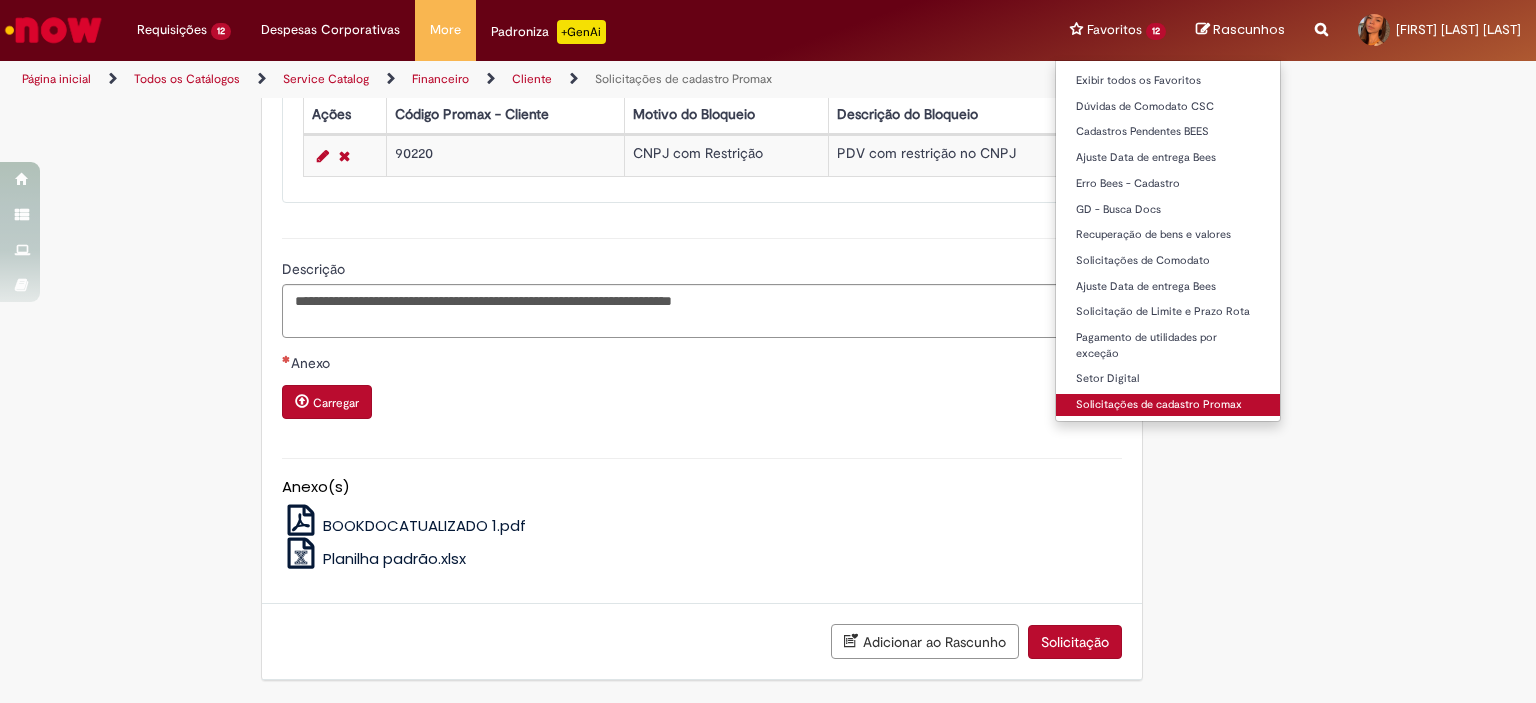 click on "Solicitações de cadastro Promax" at bounding box center (1168, 405) 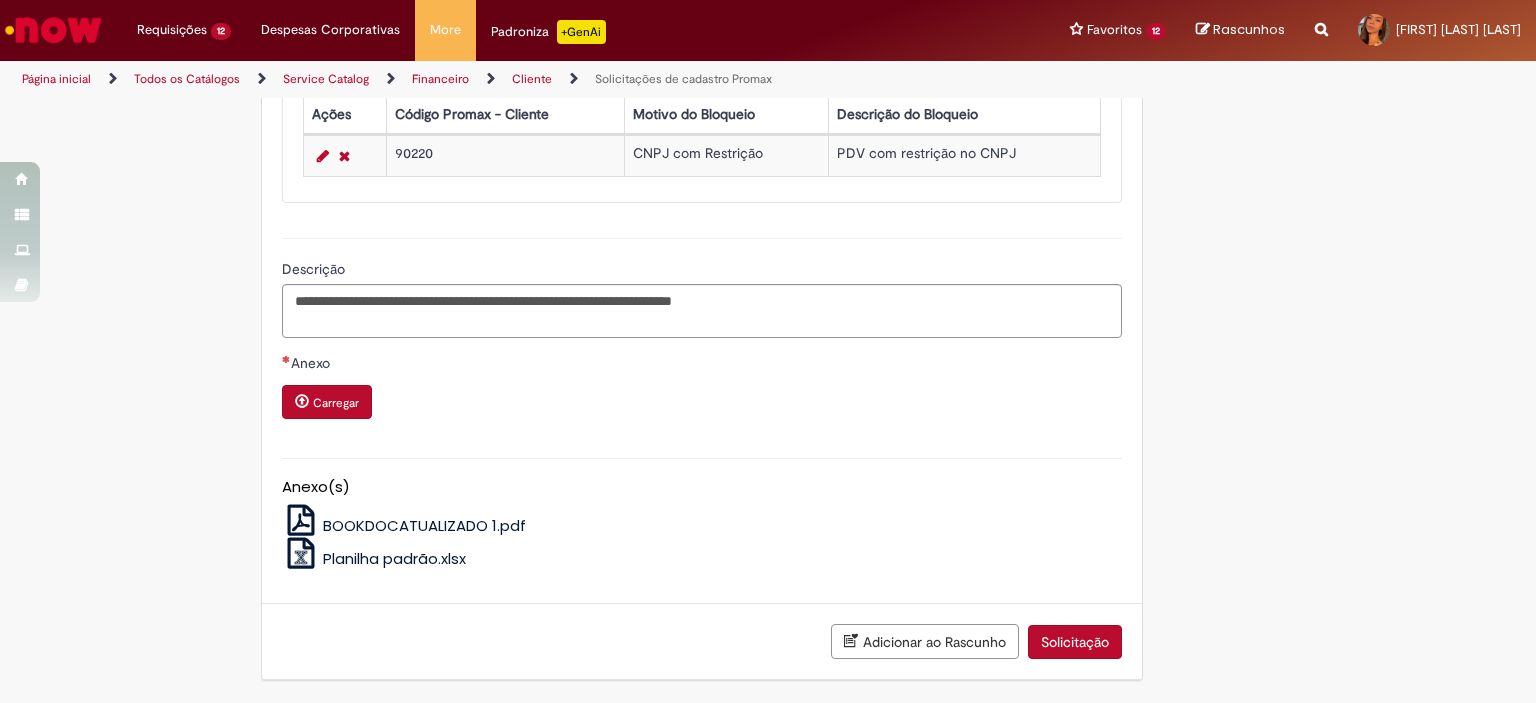click at bounding box center (53, 30) 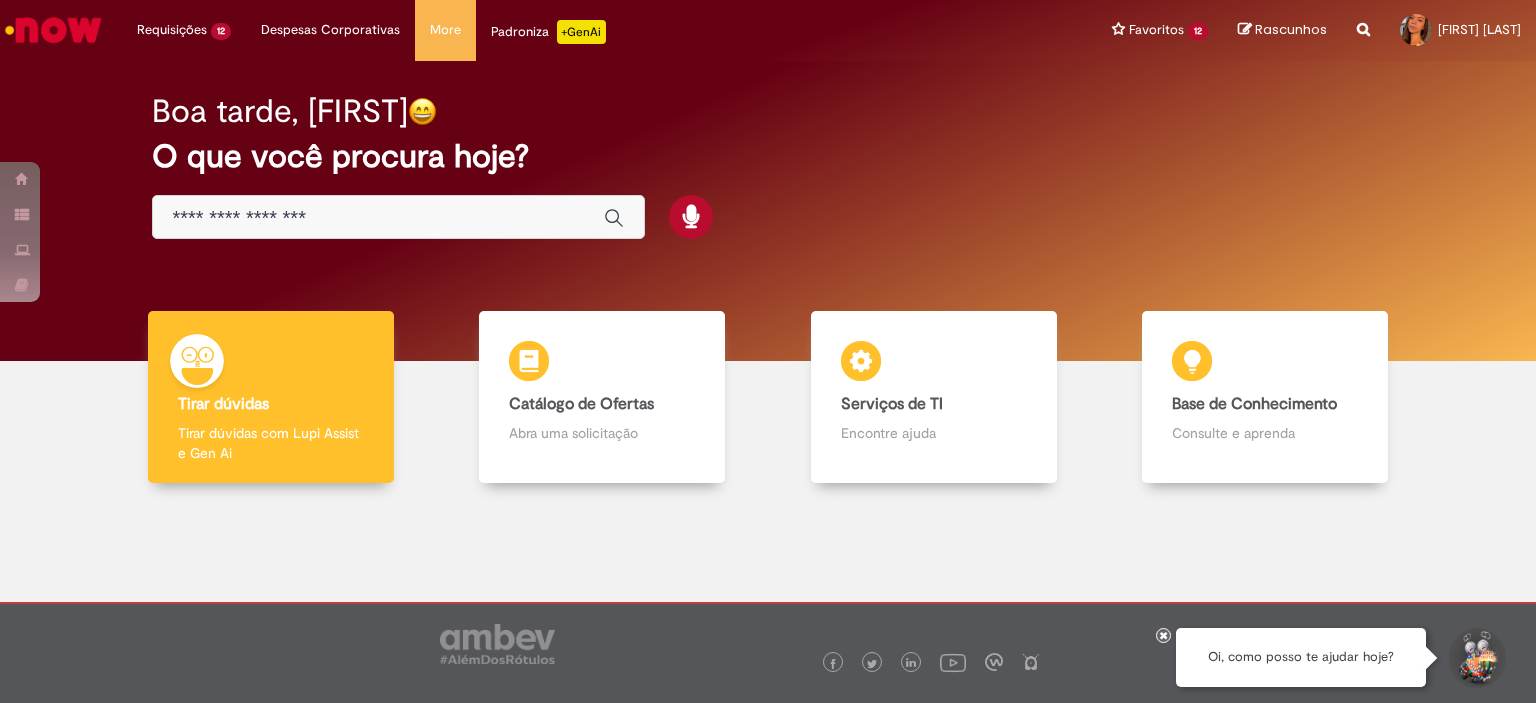 scroll, scrollTop: 0, scrollLeft: 0, axis: both 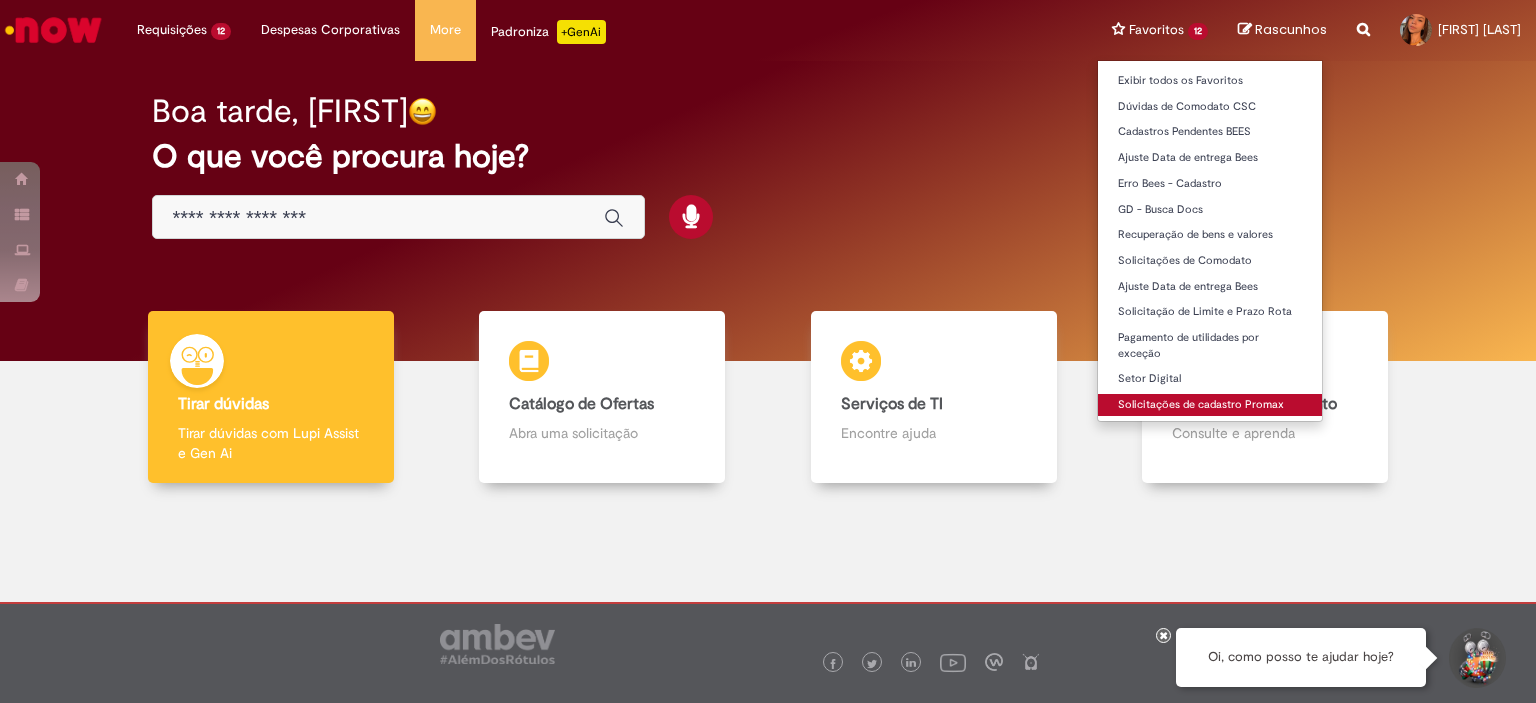 click on "Solicitações de cadastro Promax" at bounding box center [1210, 405] 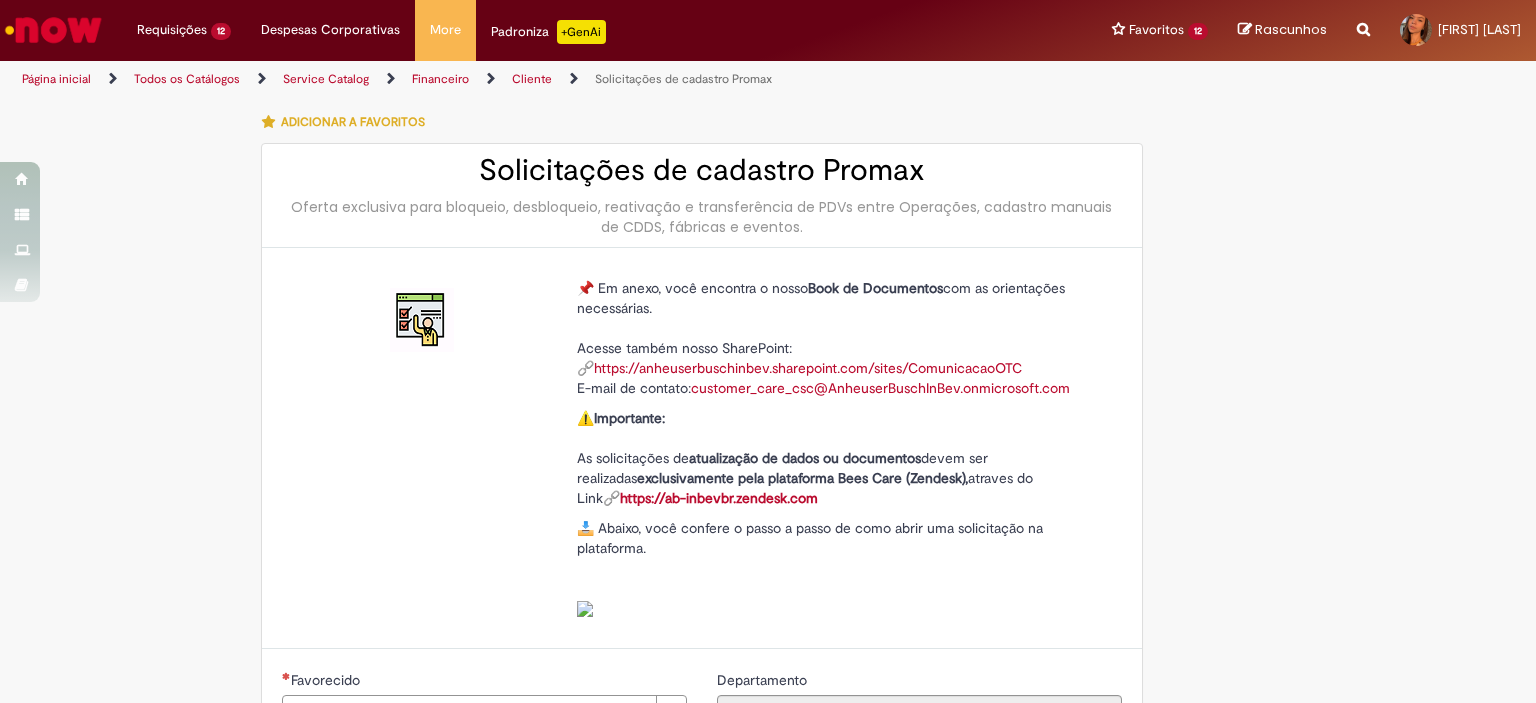type on "**********" 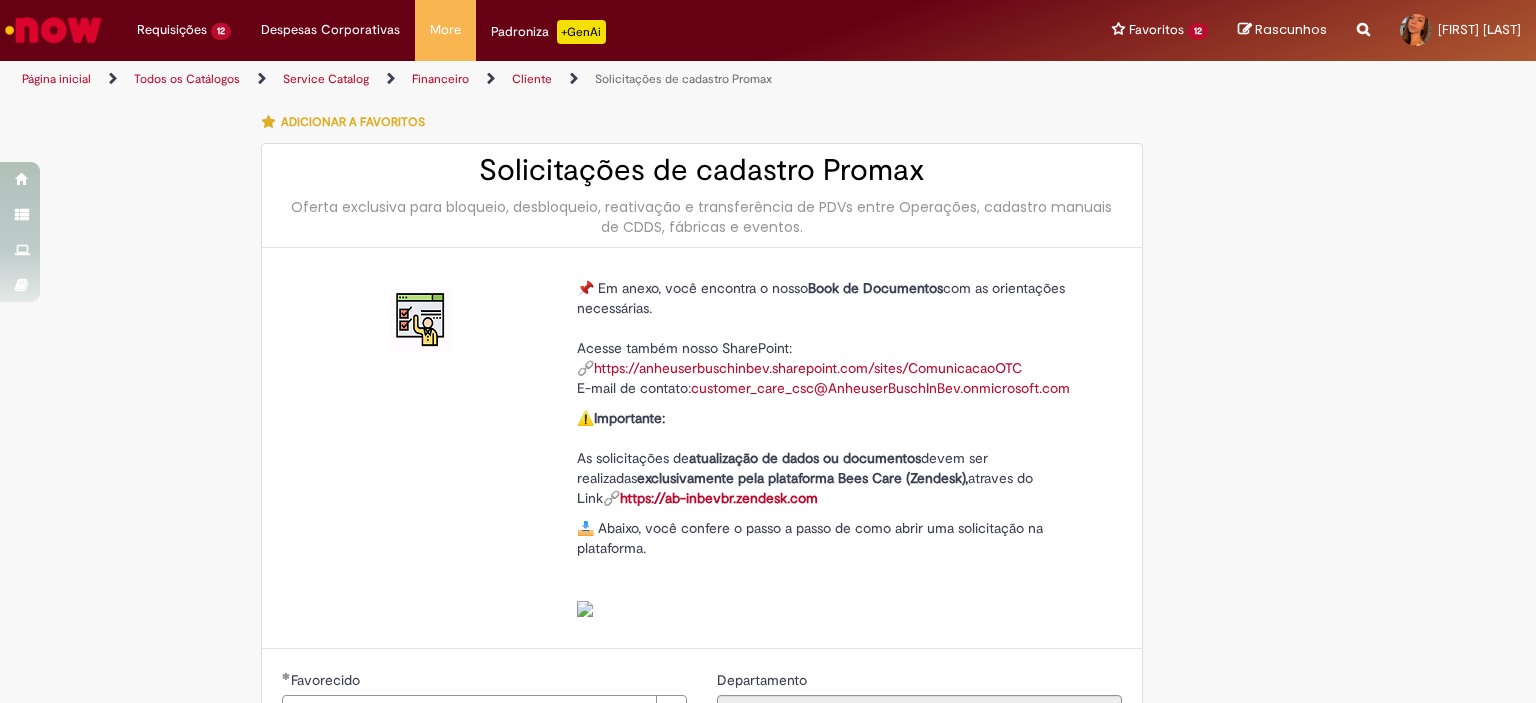 type on "**********" 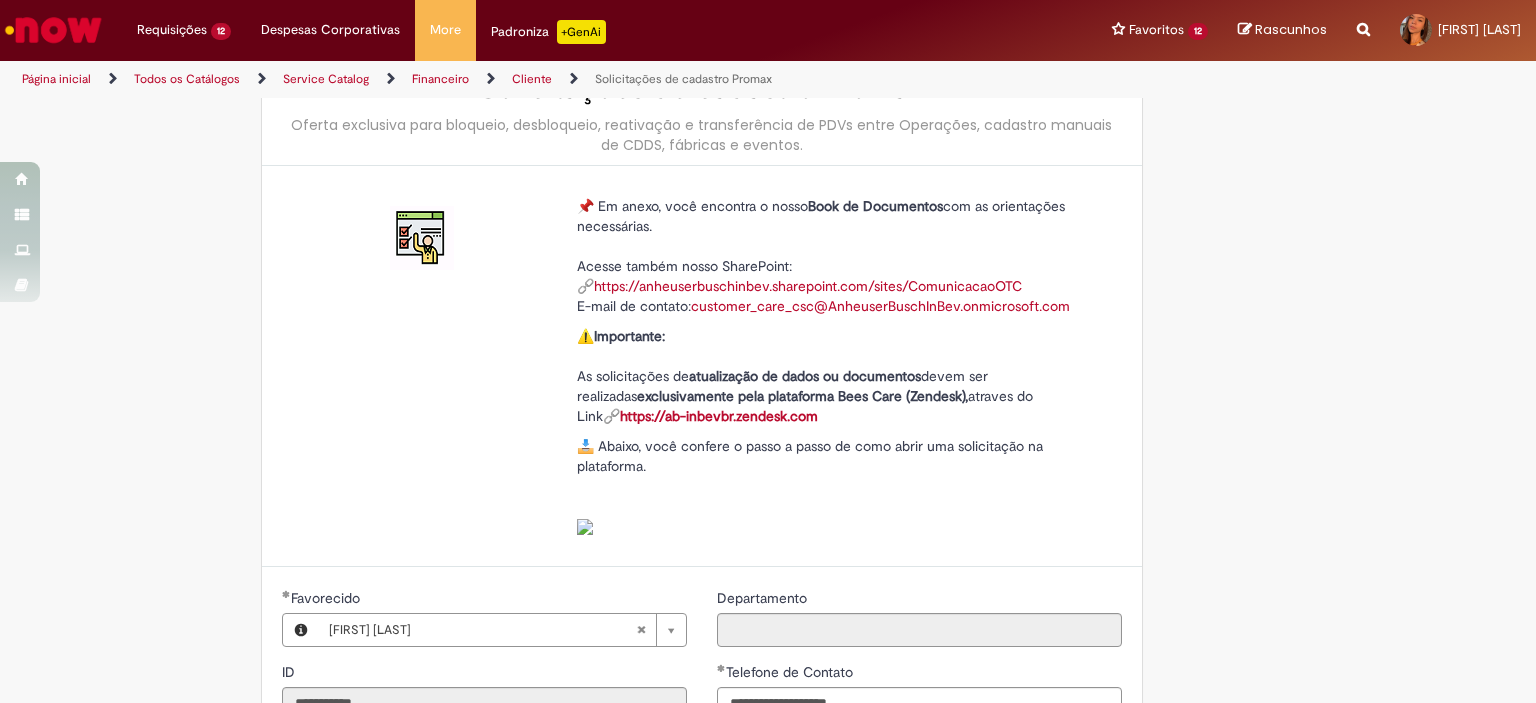 click on "Tire dúvidas com LupiAssist    +GenAI
Oi! Eu sou LupiAssist, uma Inteligência Artificial Generativa em constante aprendizado   Meu conteúdo é monitorado para trazer uma melhor experiência
Dúvidas comuns:
Só mais um instante, estou consultando nossas bases de conhecimento  e escrevendo a melhor resposta pra você!
Title
Lorem ipsum dolor sit amet    Fazer uma nova pergunta
Gerei esta resposta utilizando IA Generativa em conjunto com os nossos padrões. Em caso de divergência, os documentos oficiais prevalecerão.
Saiba mais em:
Ou ligue para:
E aí, te ajudei?
Sim, obrigado!" at bounding box center [768, 781] 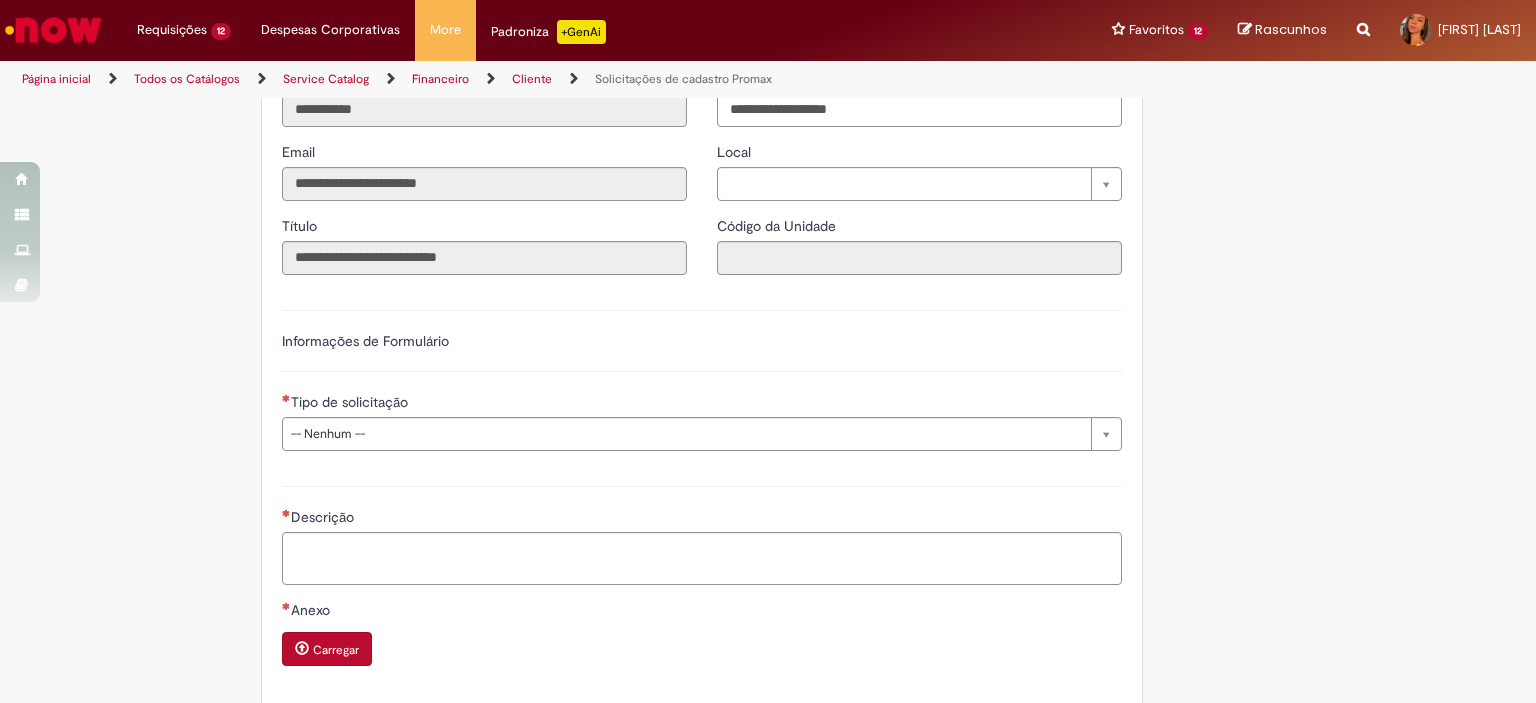 scroll, scrollTop: 689, scrollLeft: 0, axis: vertical 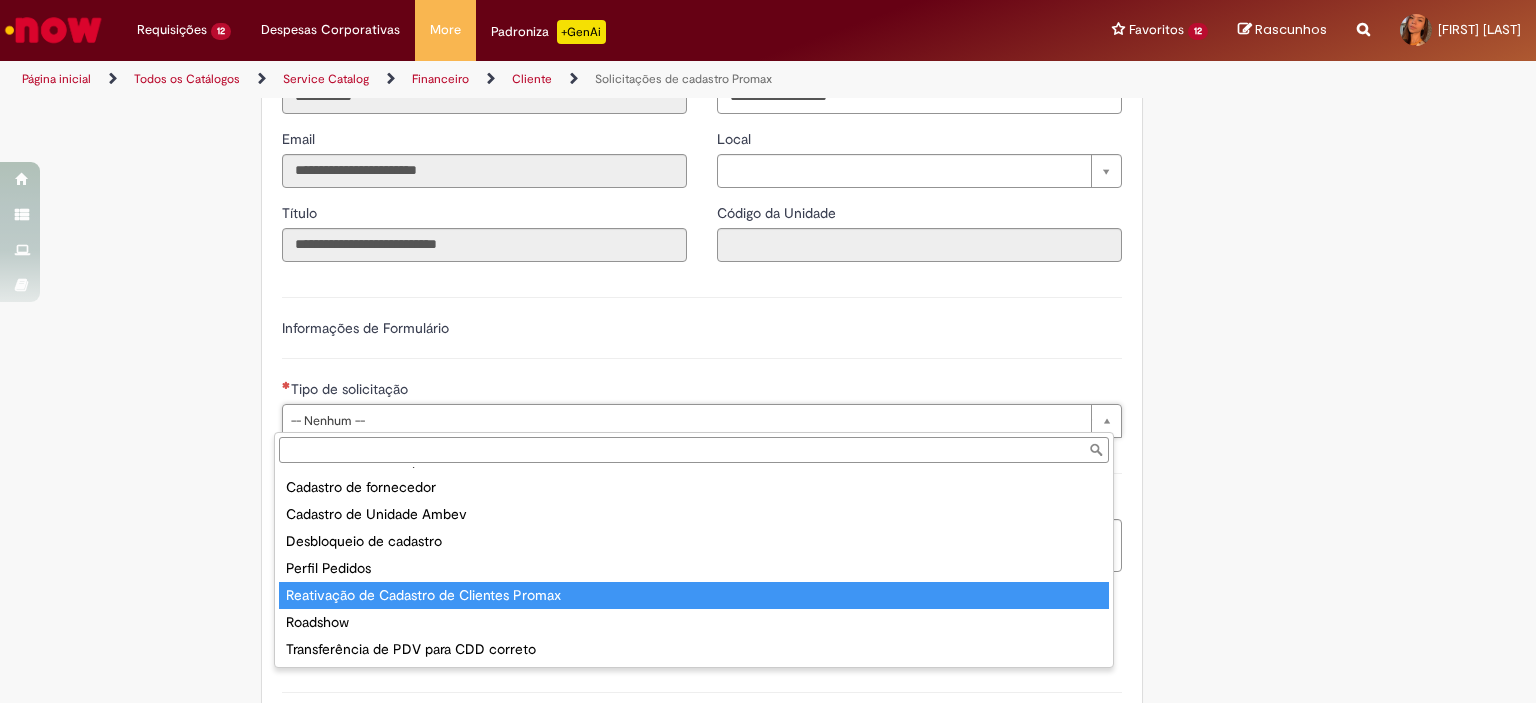 type on "**********" 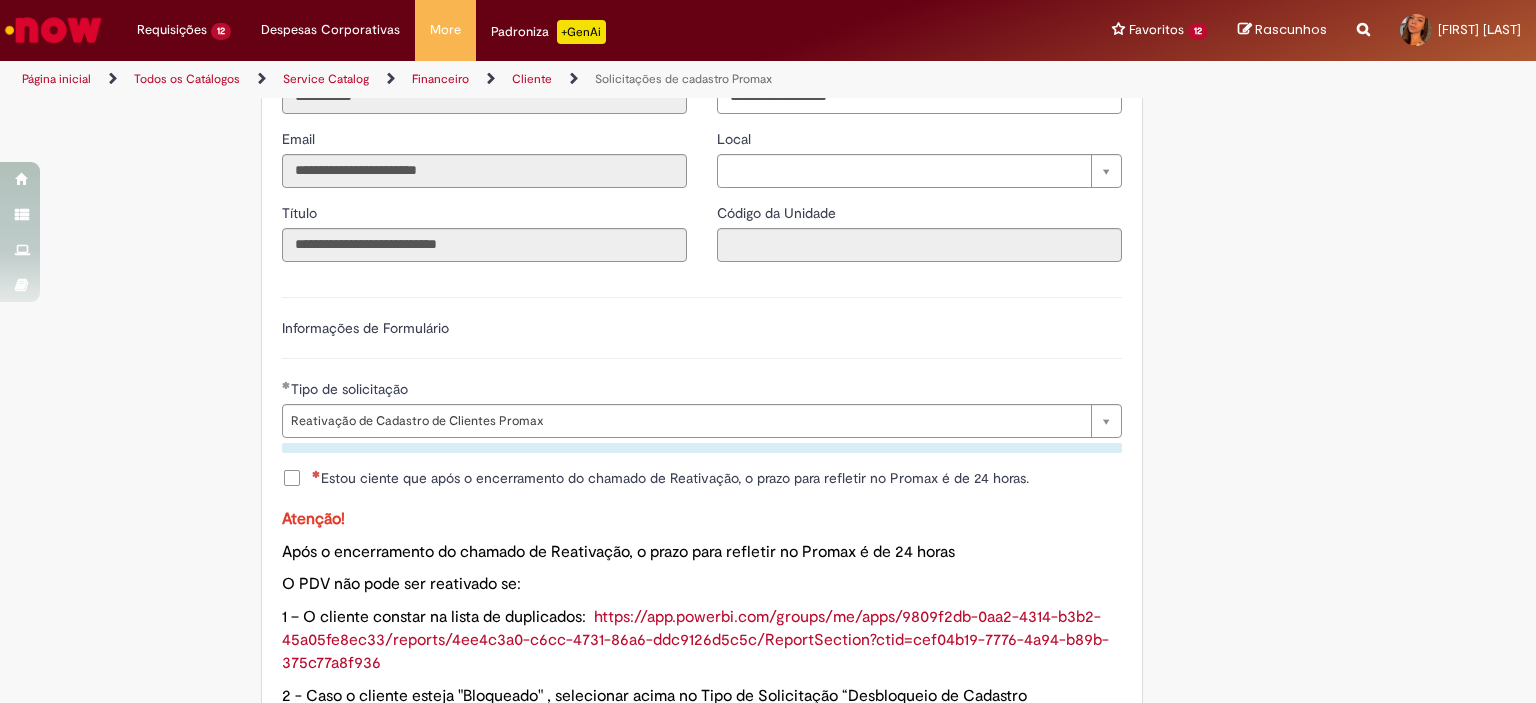 click on "Estou ciente que após o encerramento do chamado de Reativação, o prazo para refletir no Promax é de 24 horas." at bounding box center (670, 478) 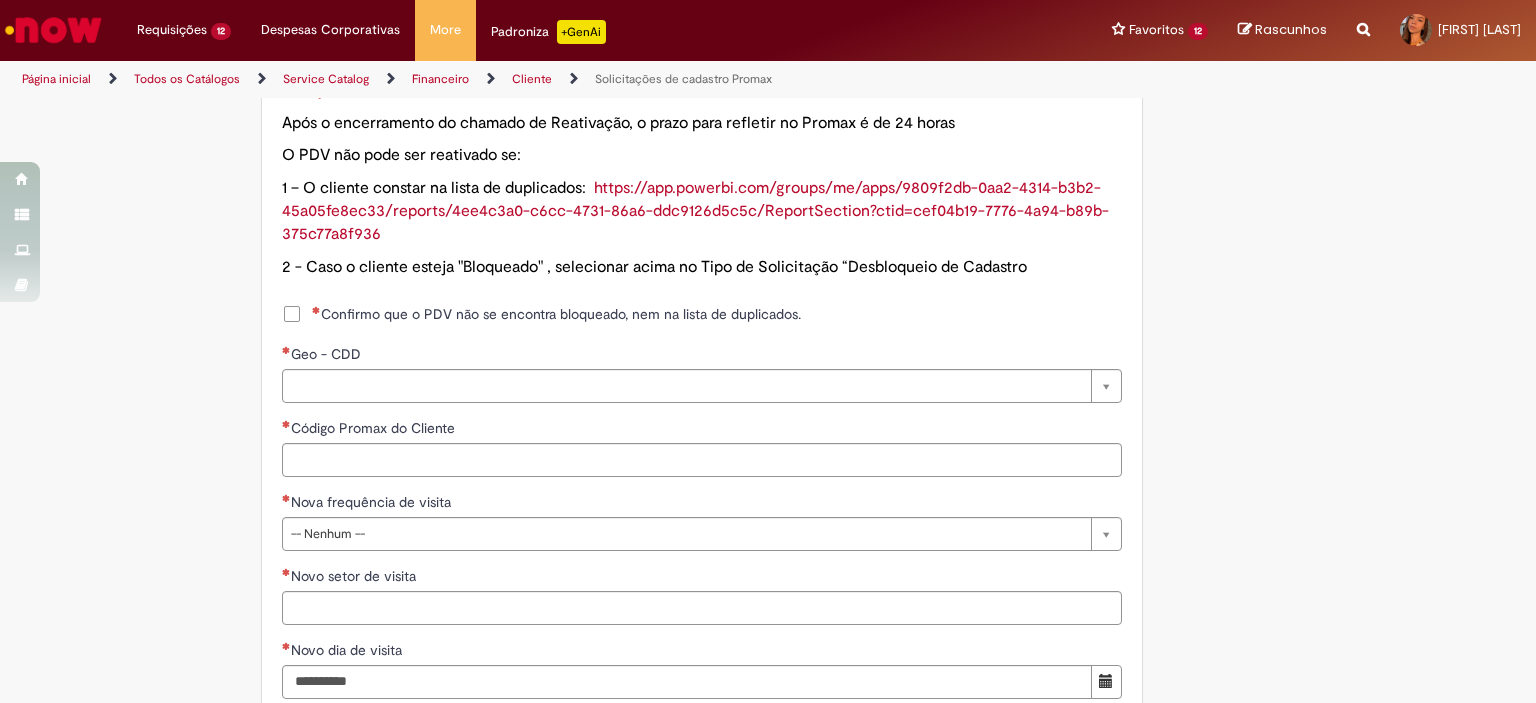 scroll, scrollTop: 1167, scrollLeft: 0, axis: vertical 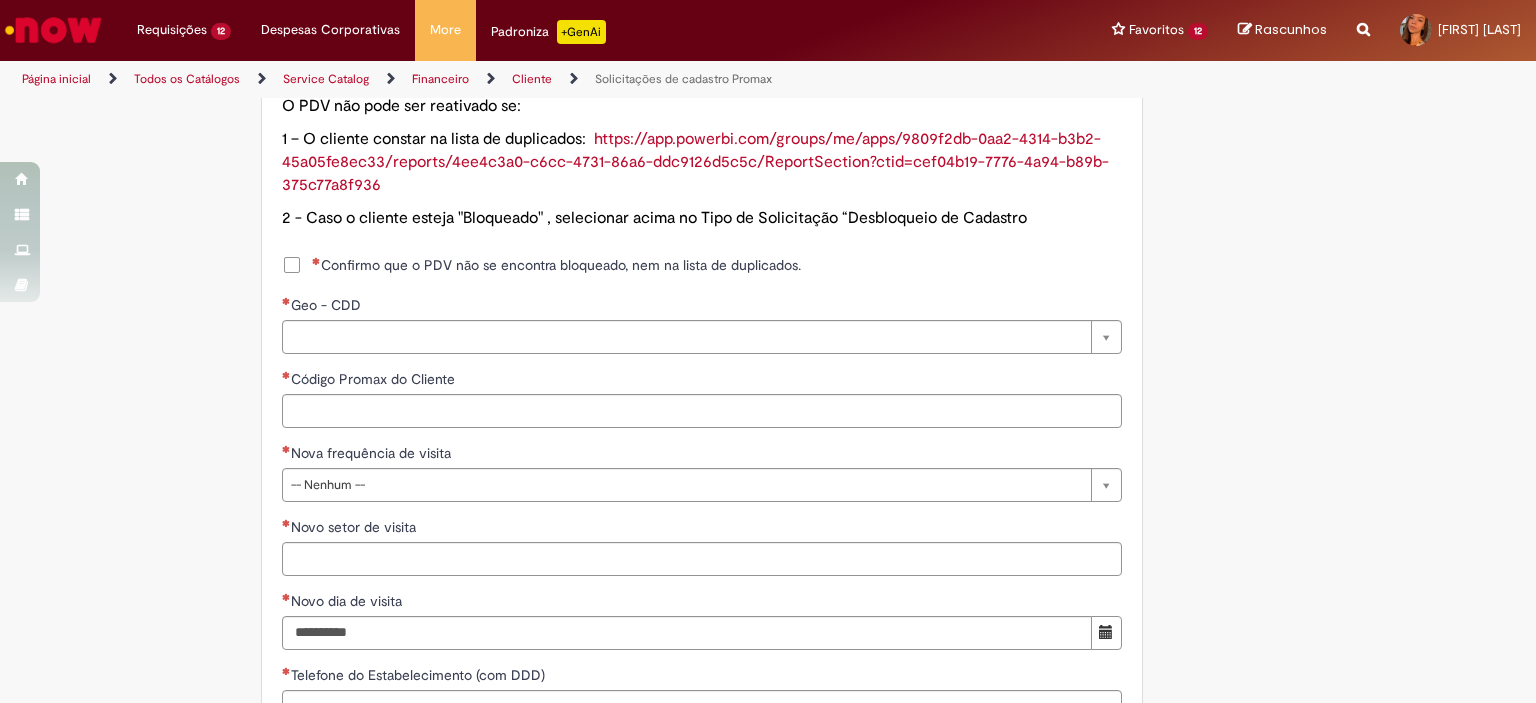 click on "Confirmo que o PDV não se encontra bloqueado, nem na lista de duplicados." at bounding box center [541, 265] 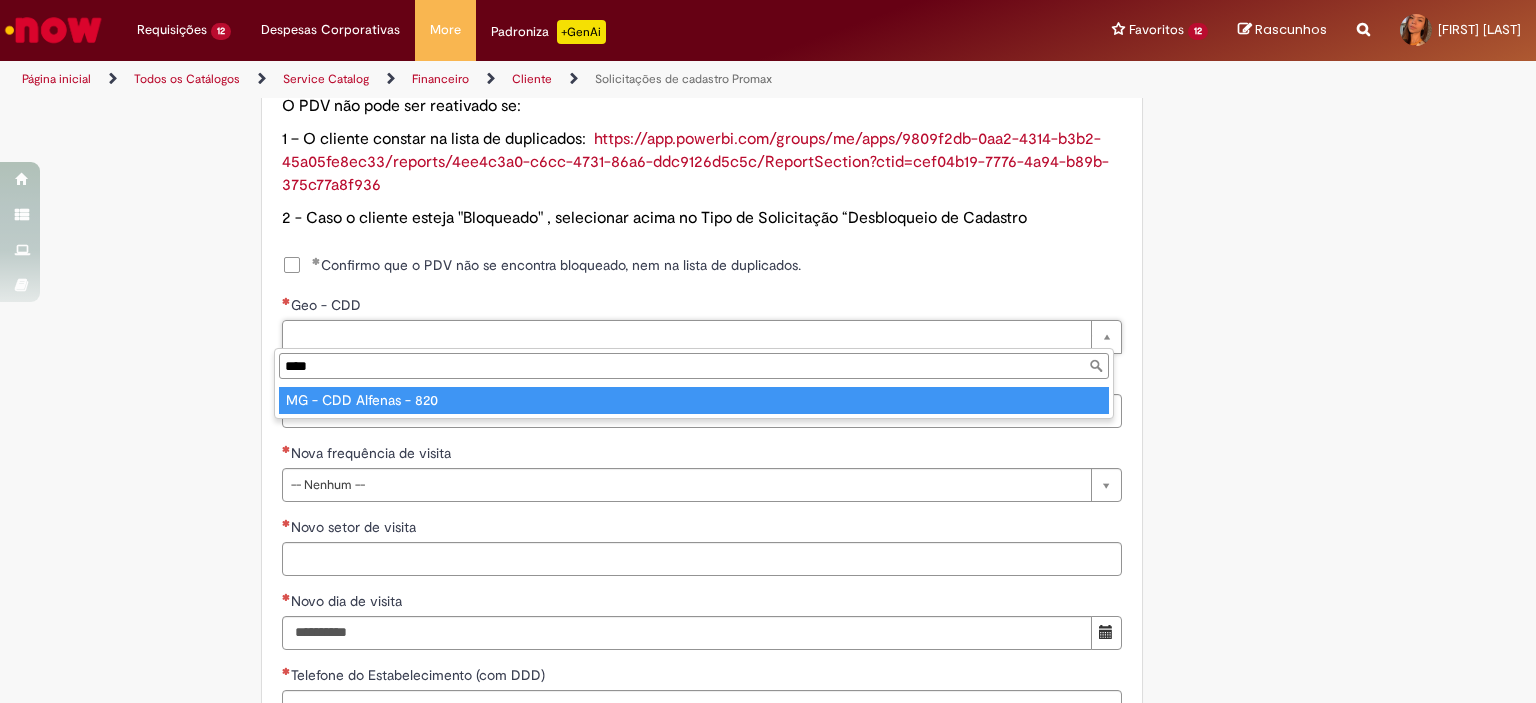 type on "****" 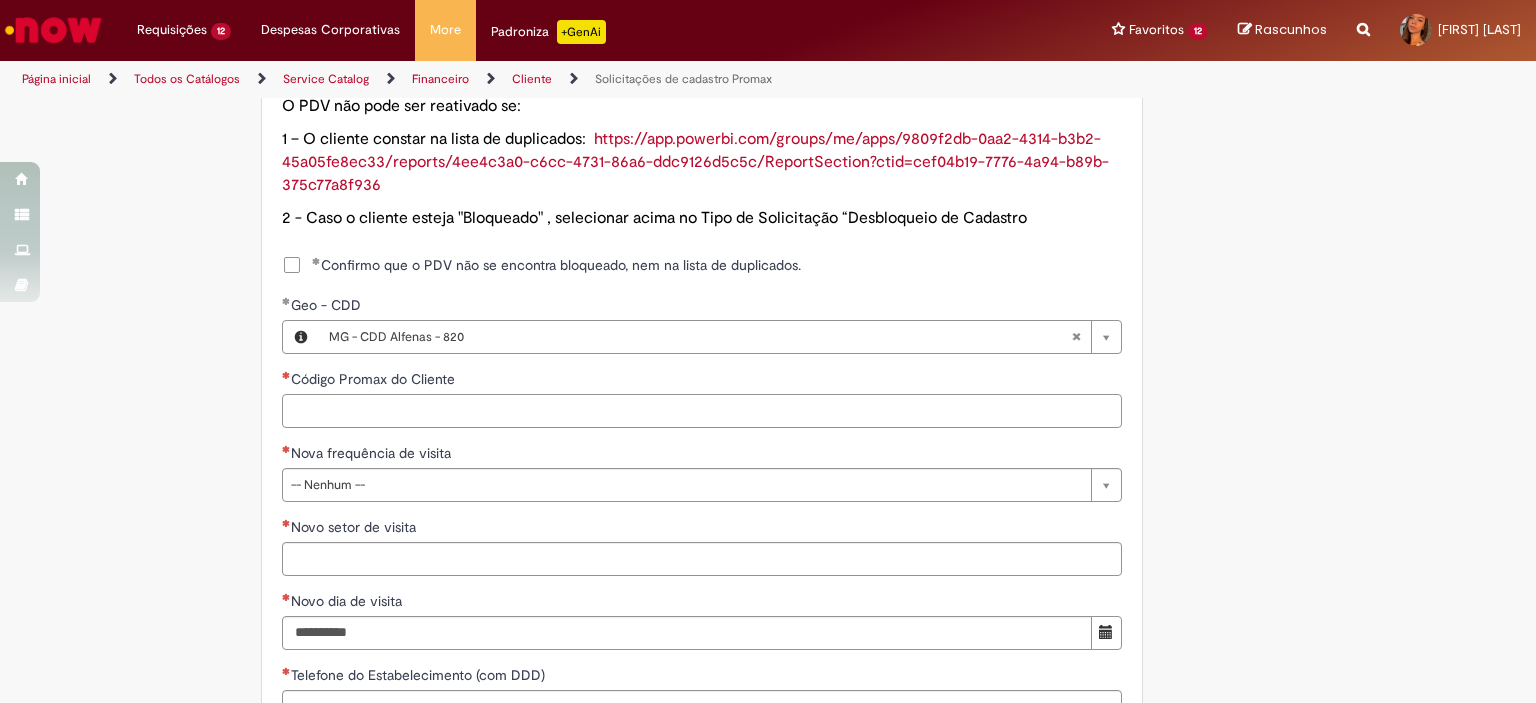 click on "Código Promax do Cliente" at bounding box center (702, 411) 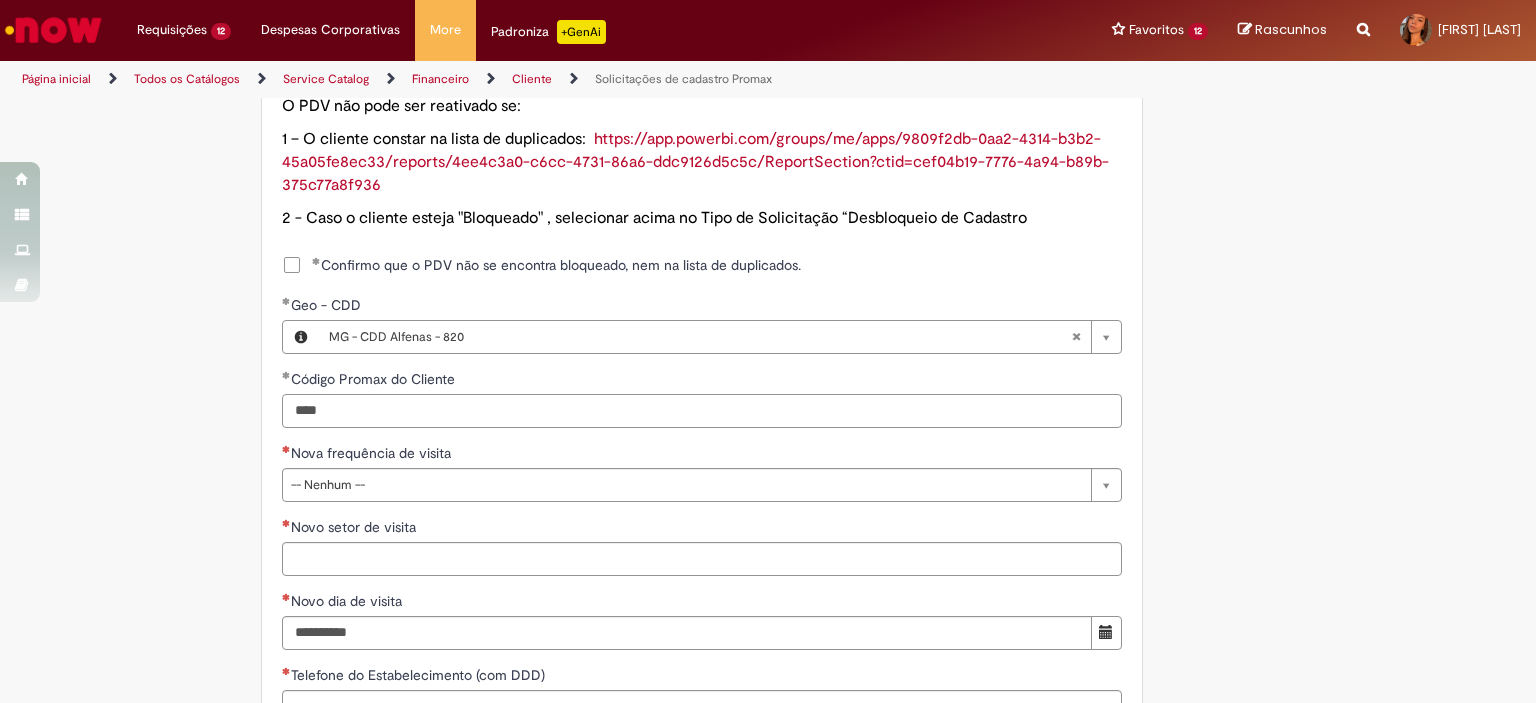 type on "****" 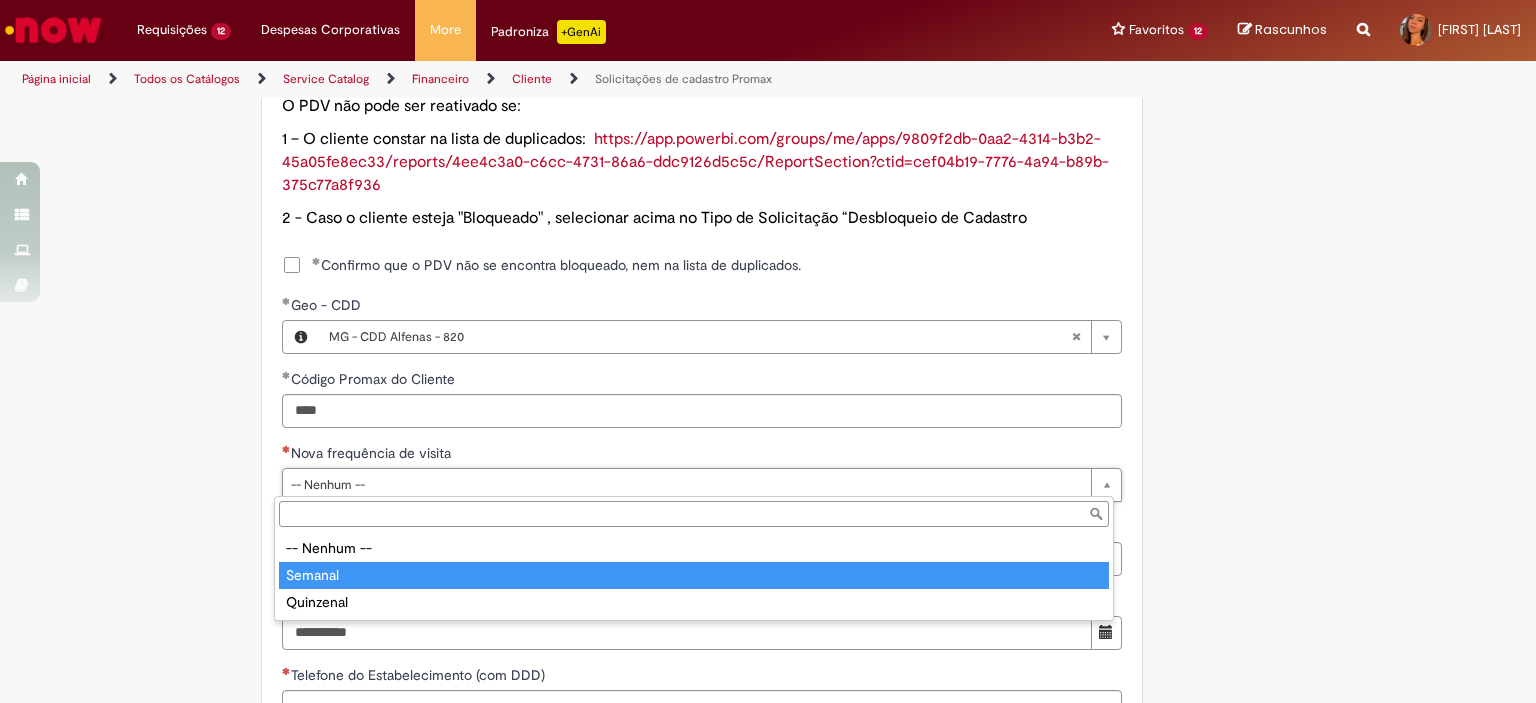 type on "*******" 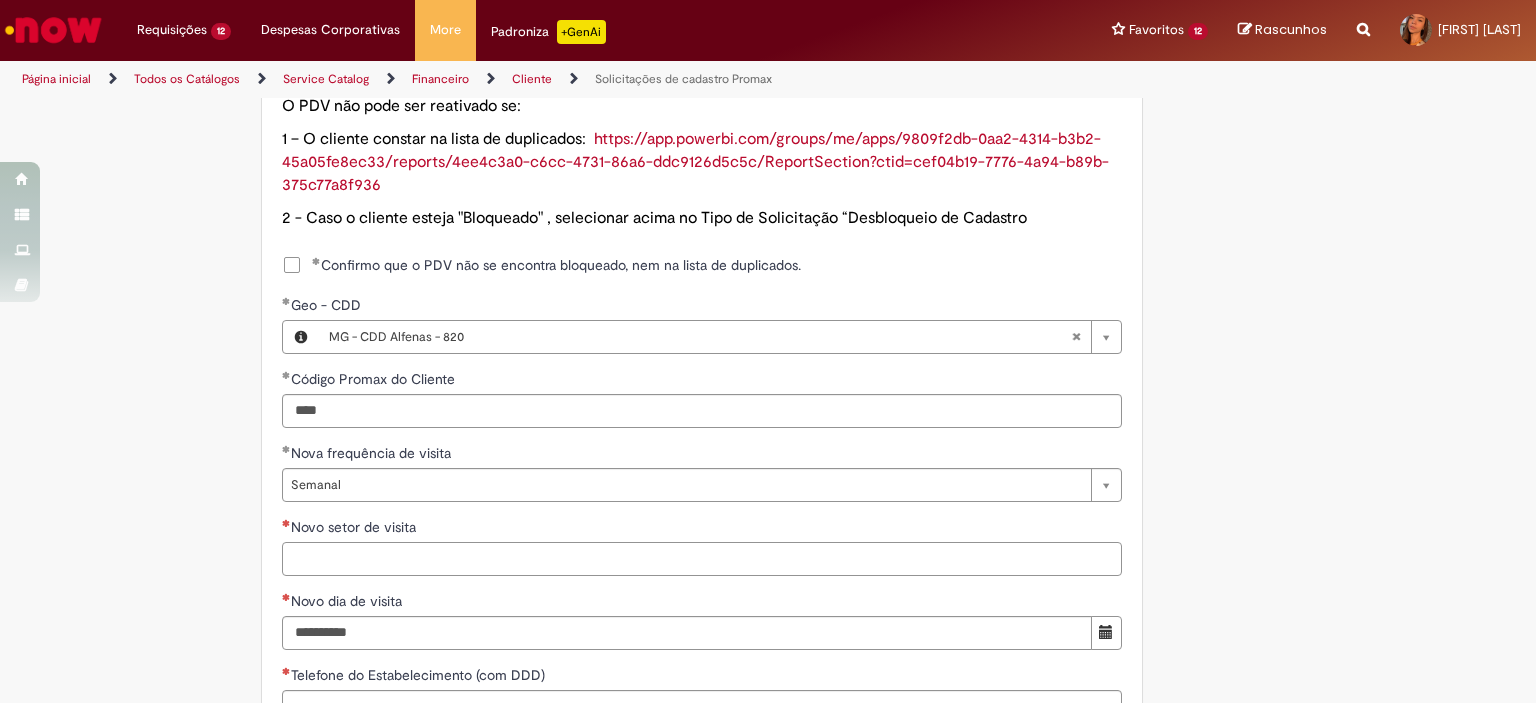 click on "Novo setor de visita" at bounding box center (702, 559) 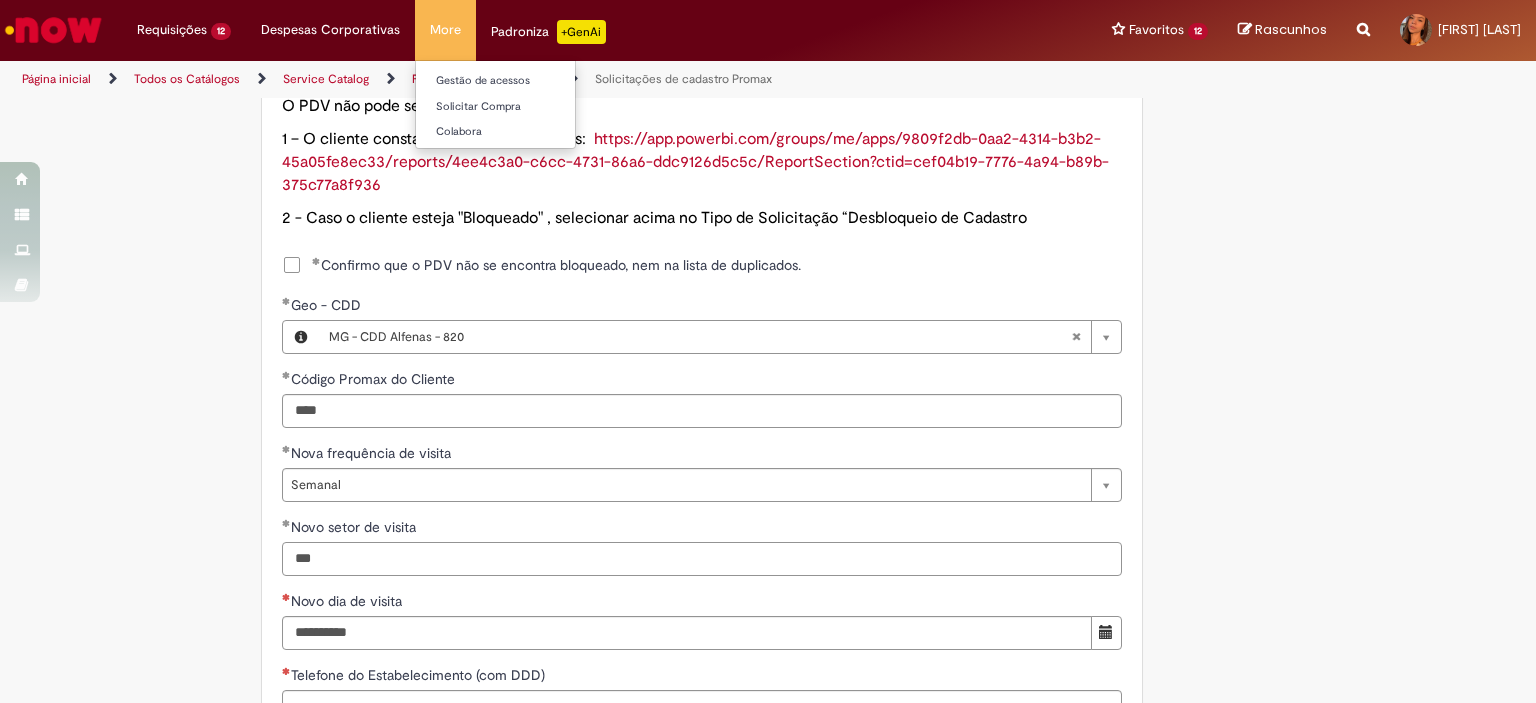 type on "***" 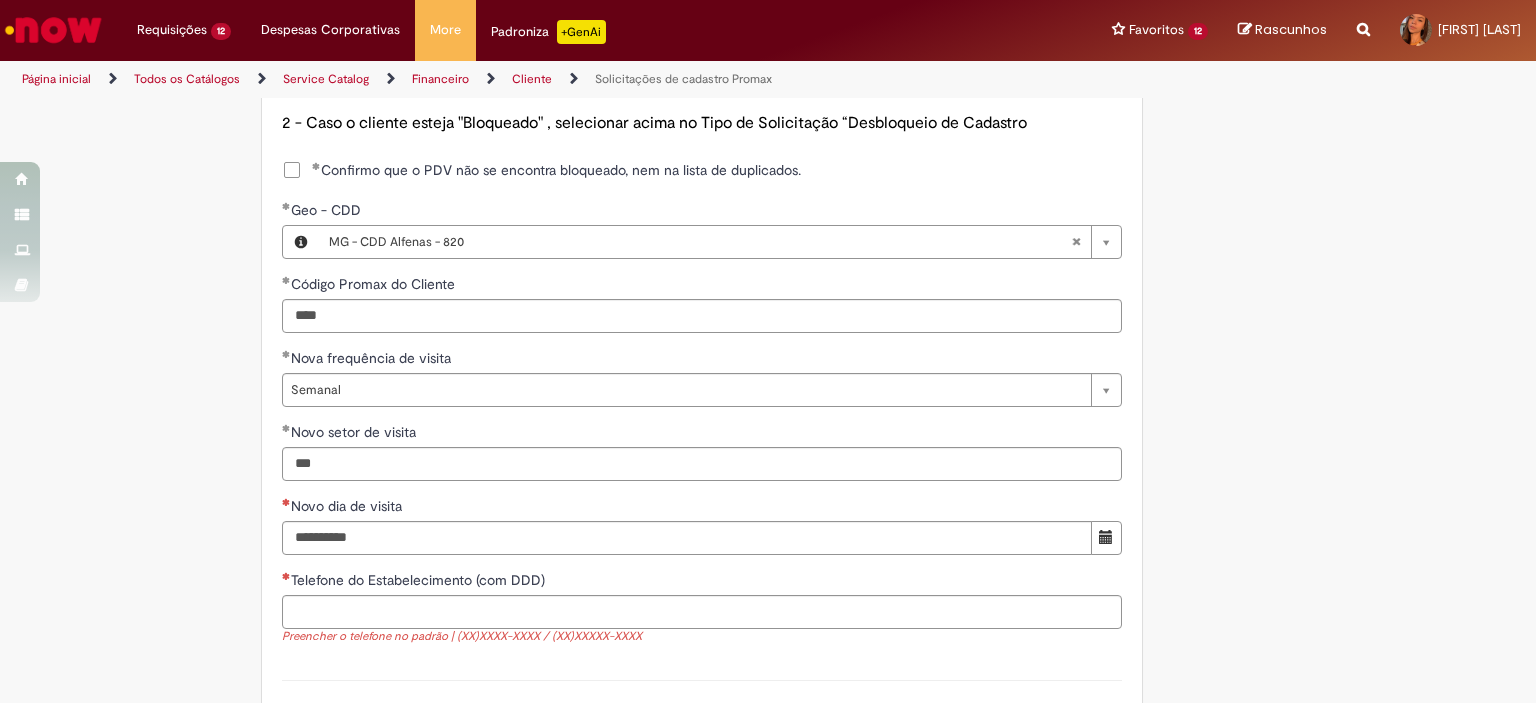 scroll, scrollTop: 1288, scrollLeft: 0, axis: vertical 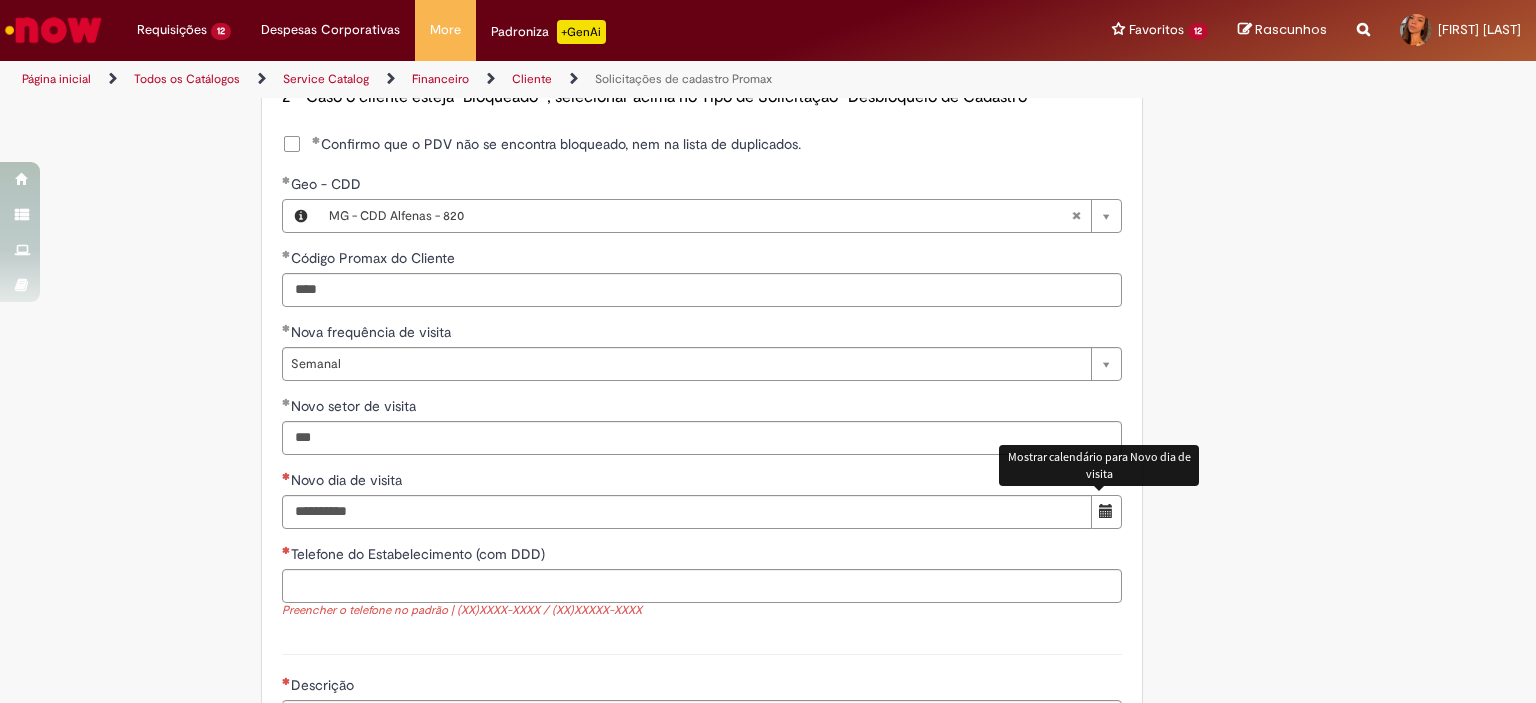 click at bounding box center [1106, 512] 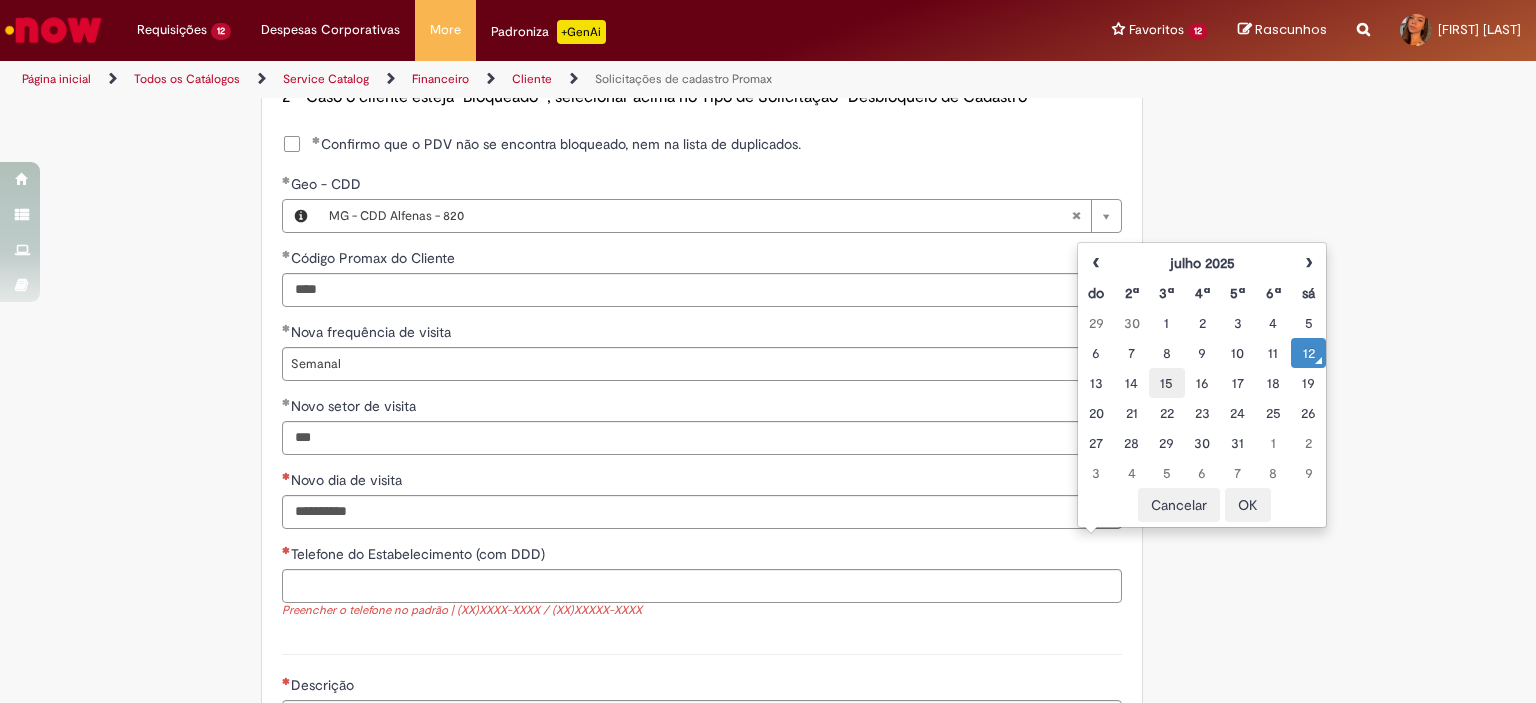 click on "15" at bounding box center [1166, 383] 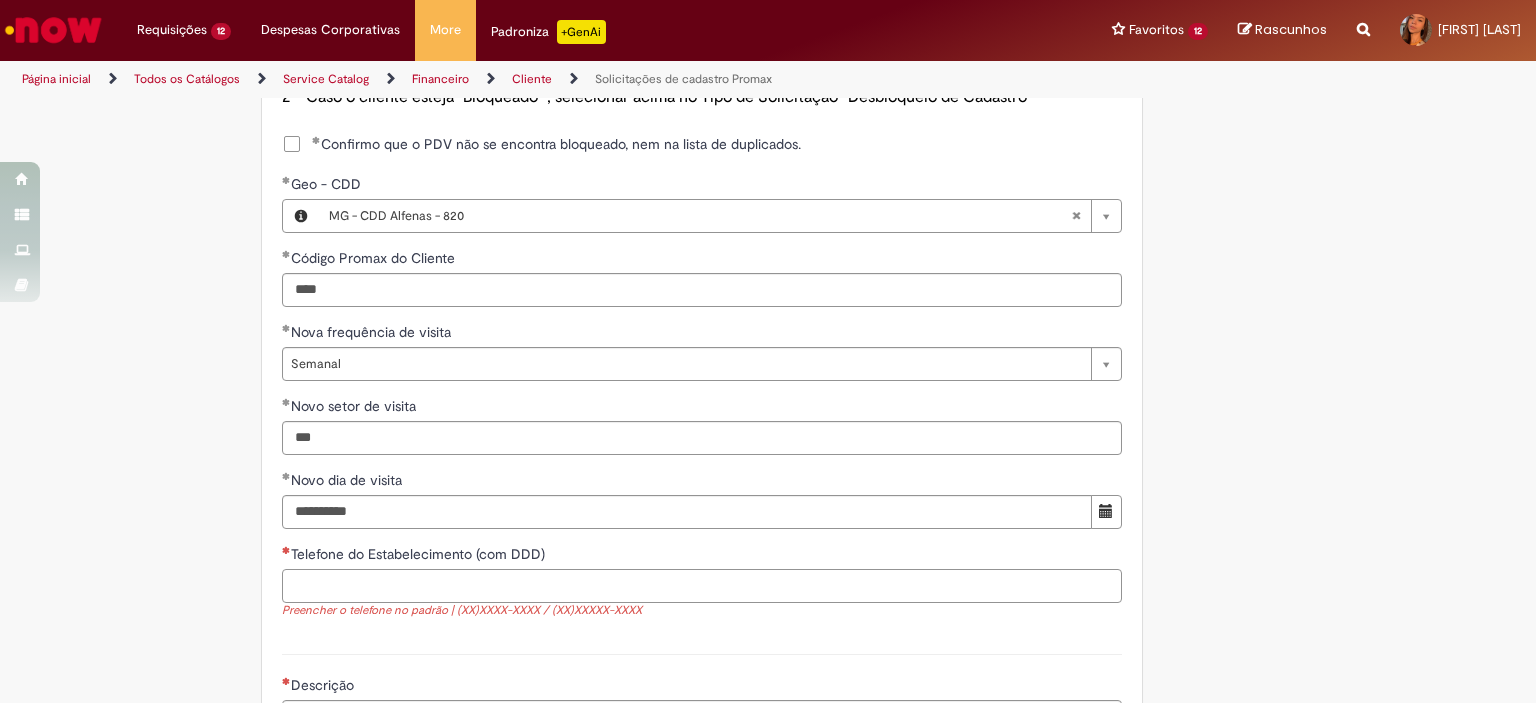 click on "Telefone do Estabelecimento (com DDD)" at bounding box center (702, 586) 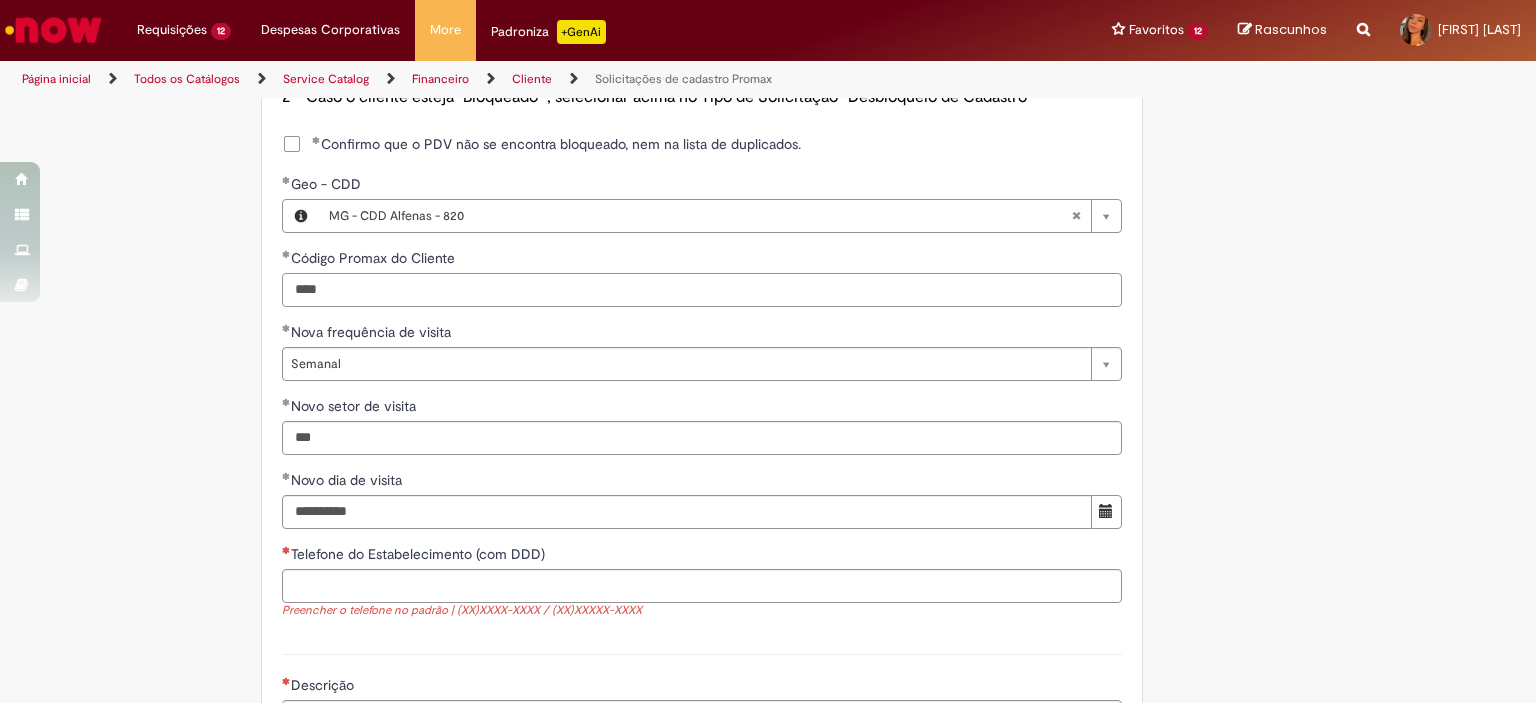 drag, startPoint x: 383, startPoint y: 290, endPoint x: 264, endPoint y: 291, distance: 119.0042 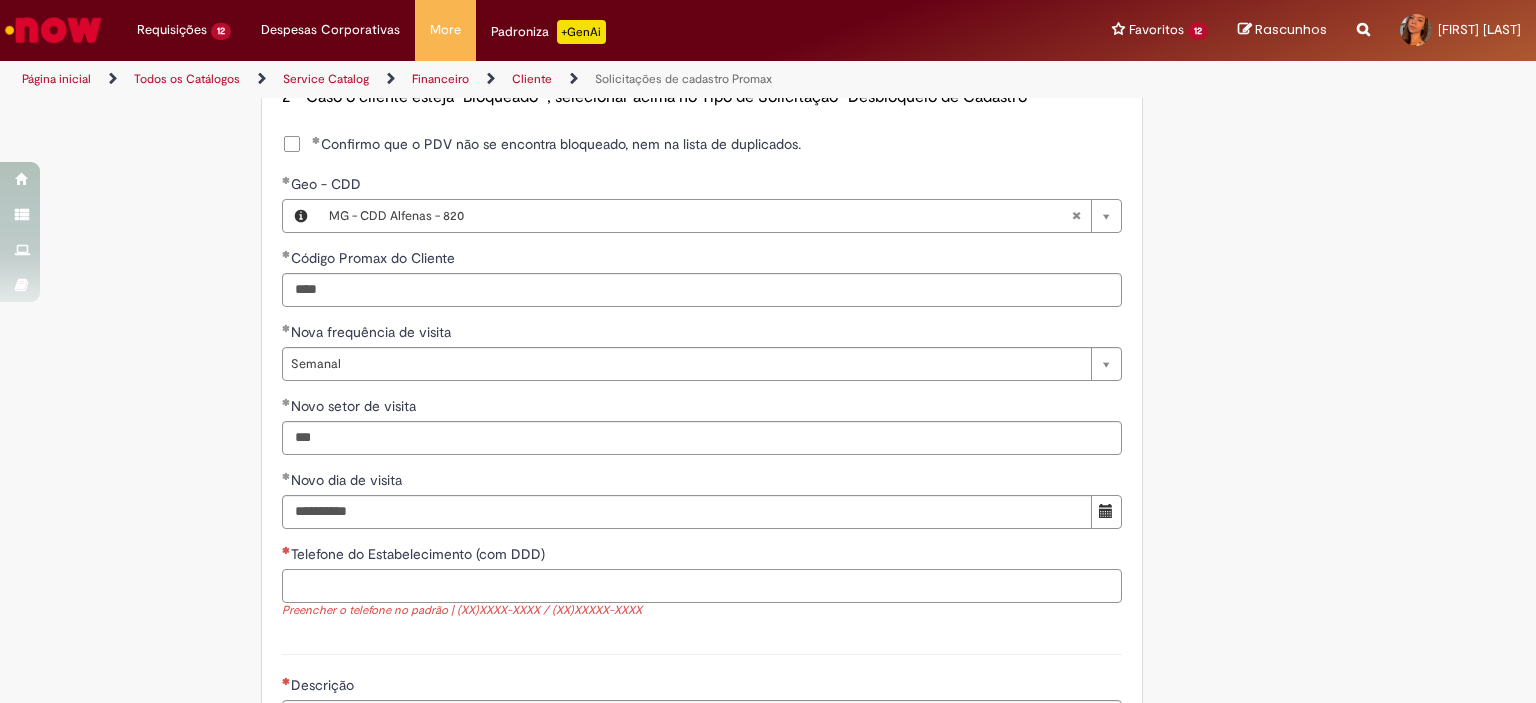 click on "Telefone do Estabelecimento (com DDD)" at bounding box center [702, 586] 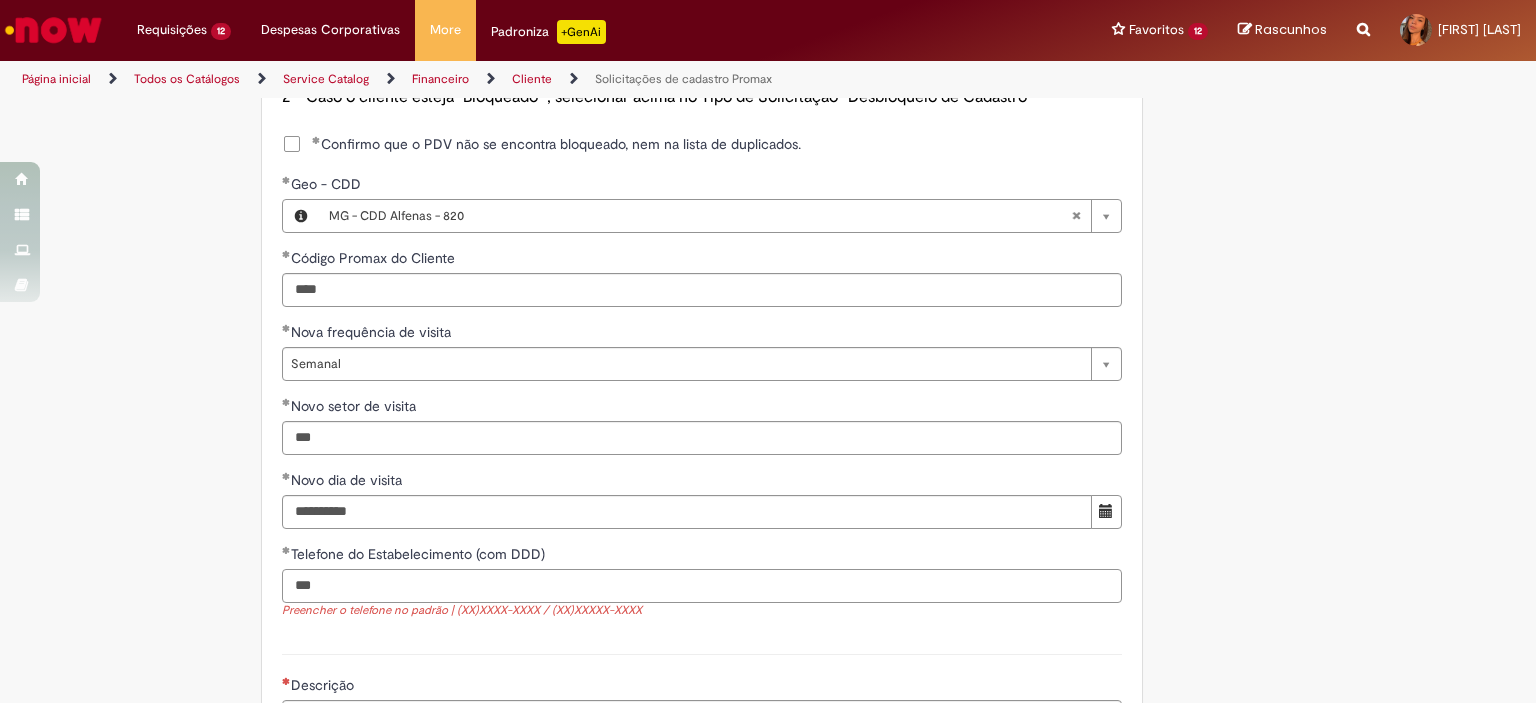 paste on "**********" 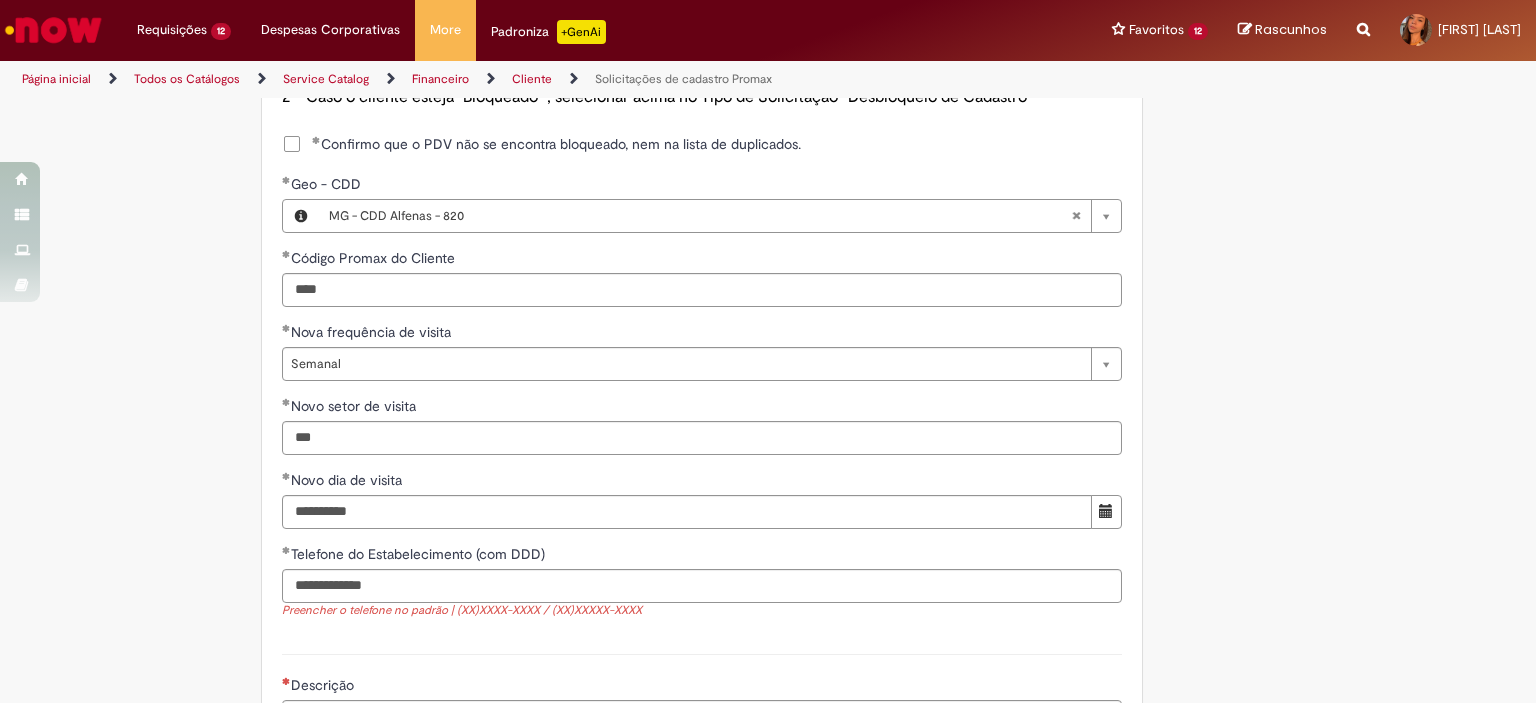 type on "**********" 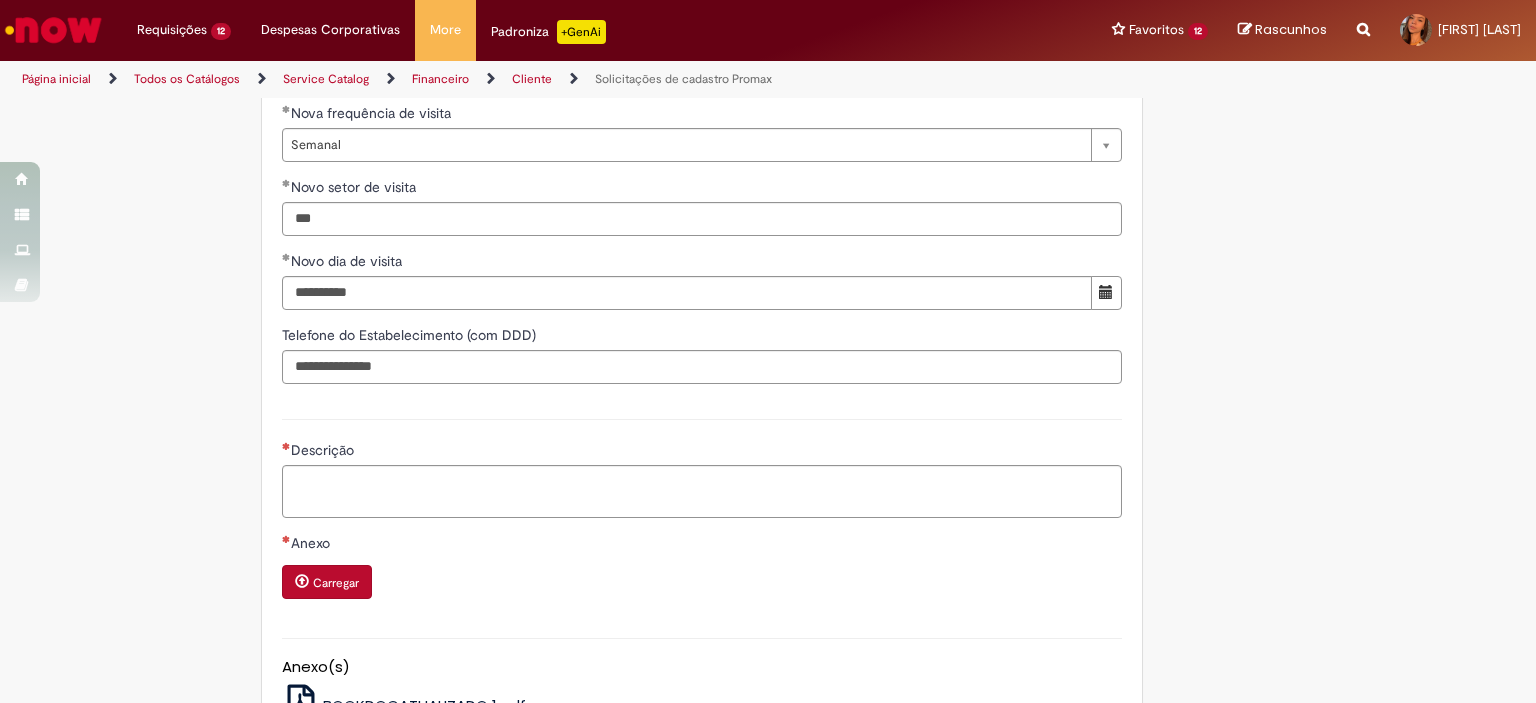 scroll, scrollTop: 1526, scrollLeft: 0, axis: vertical 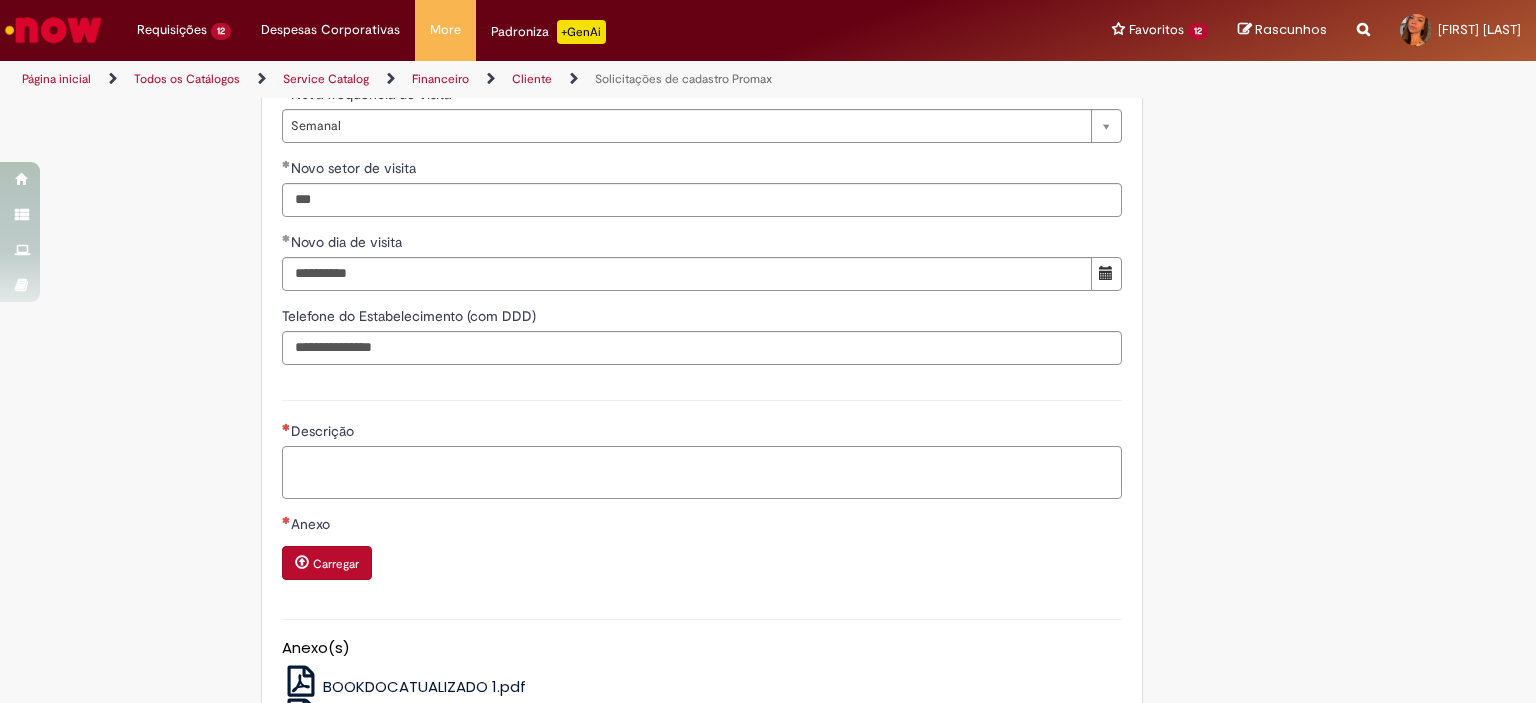 click on "Descrição" at bounding box center (702, 473) 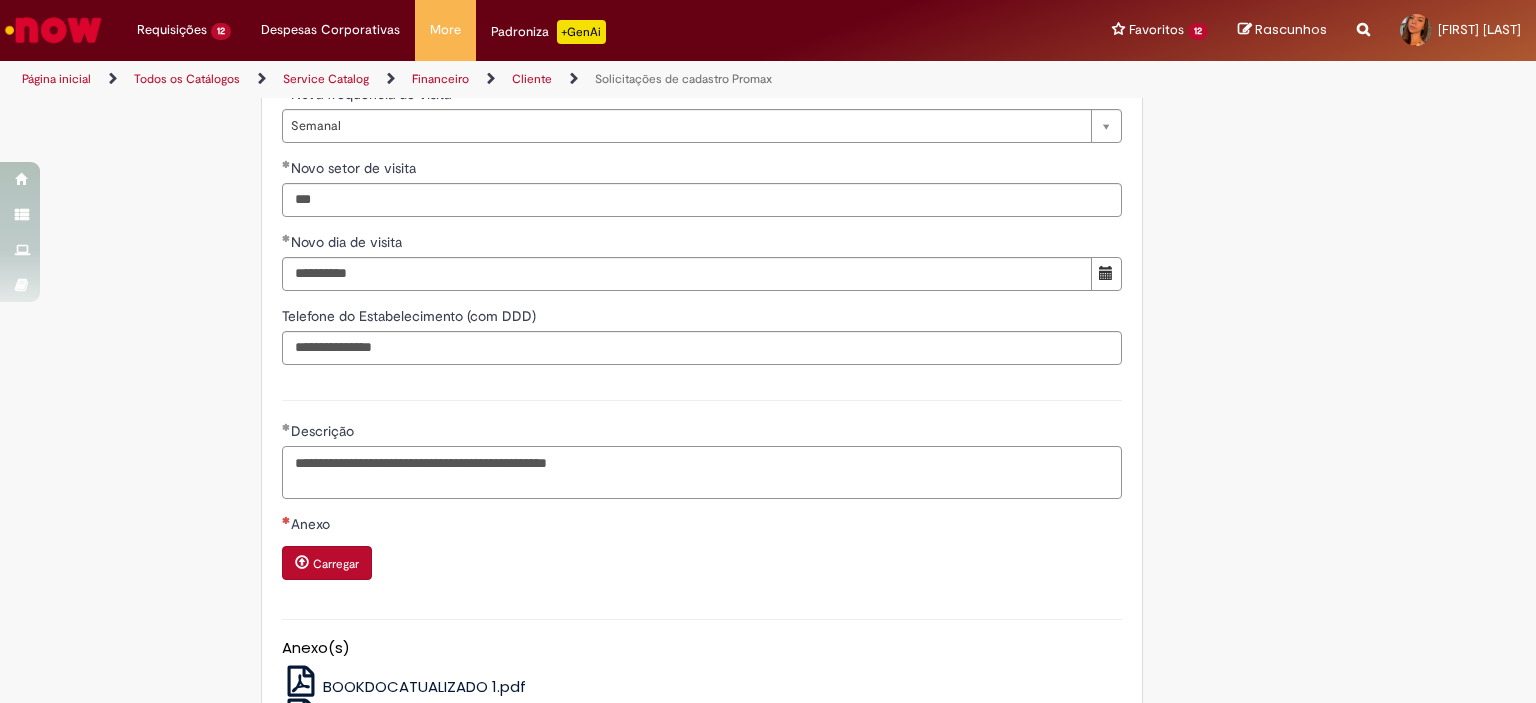 type on "**********" 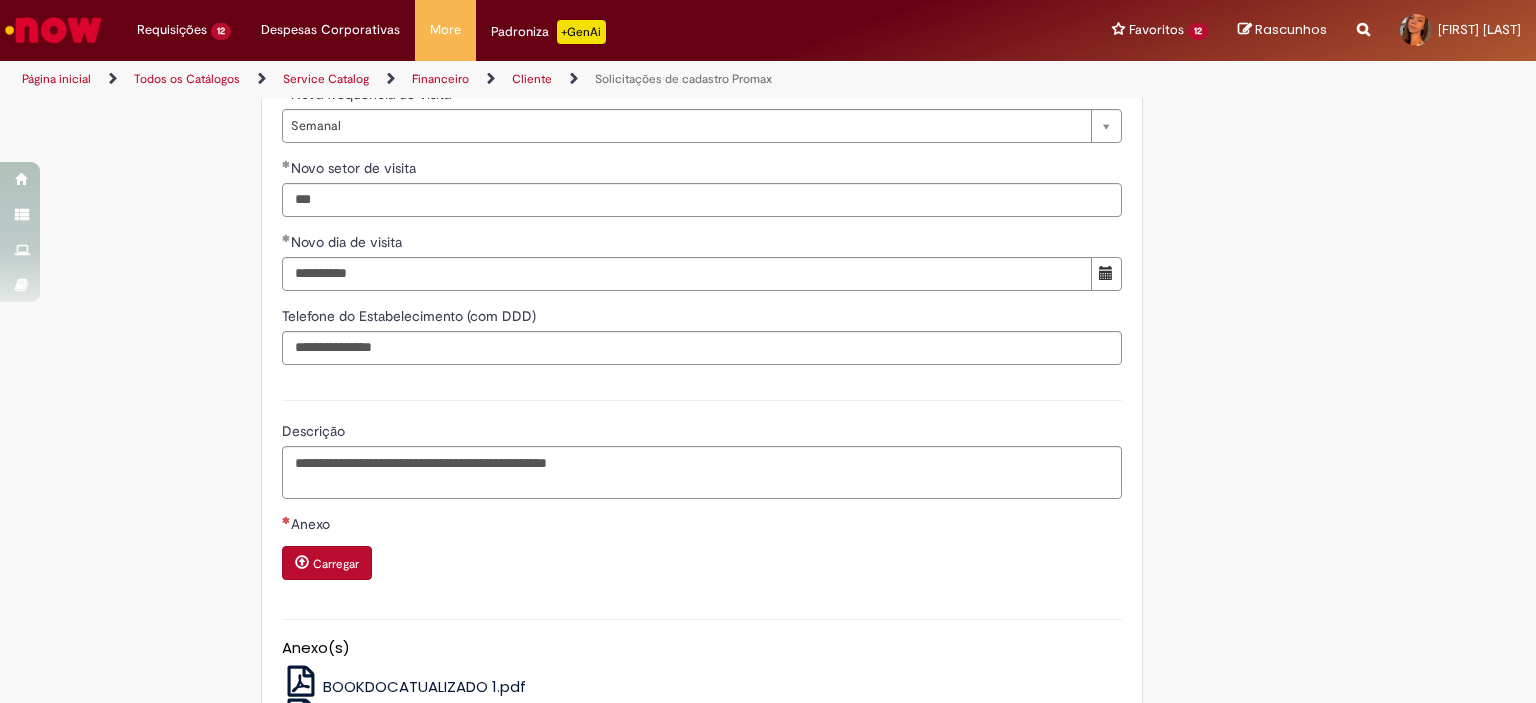 click on "Anexo" at bounding box center [702, 526] 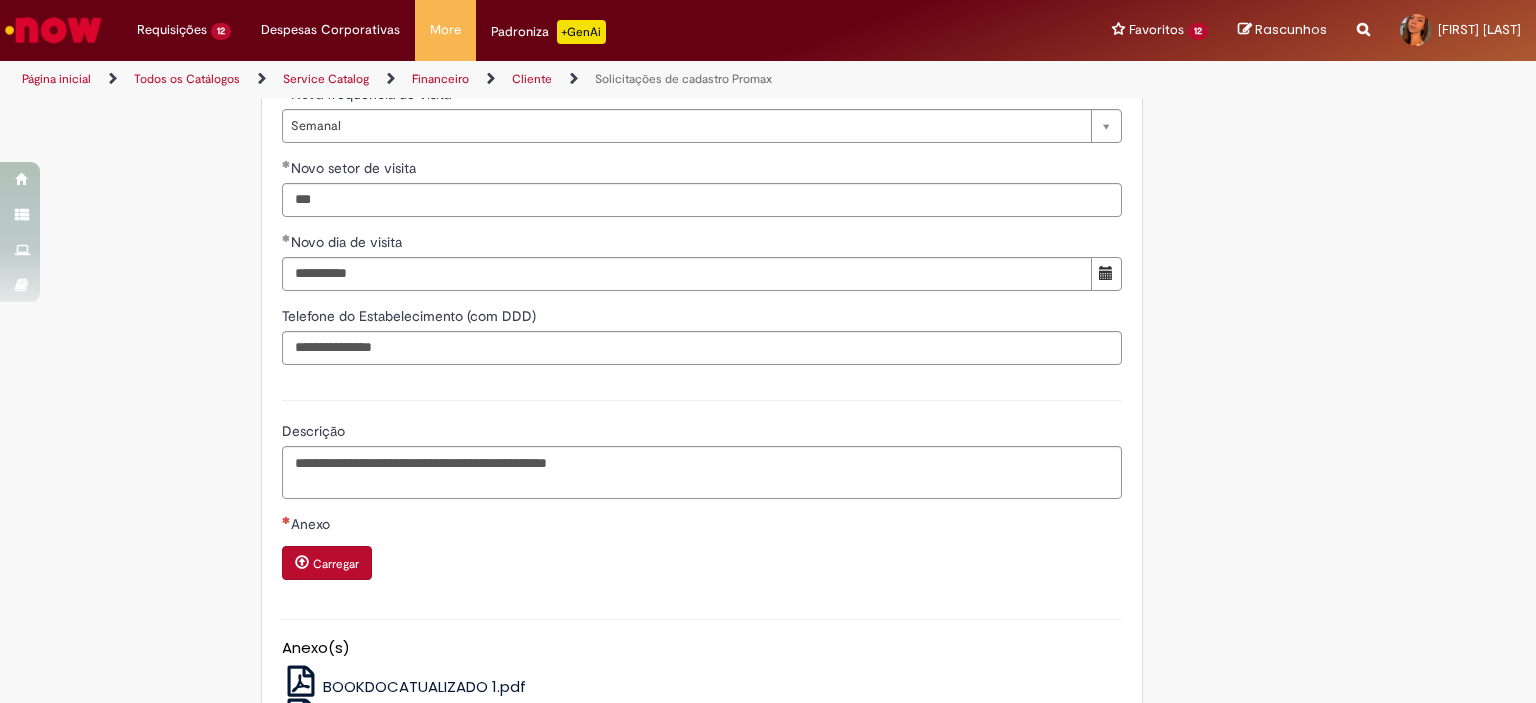 click on "Carregar" at bounding box center (336, 564) 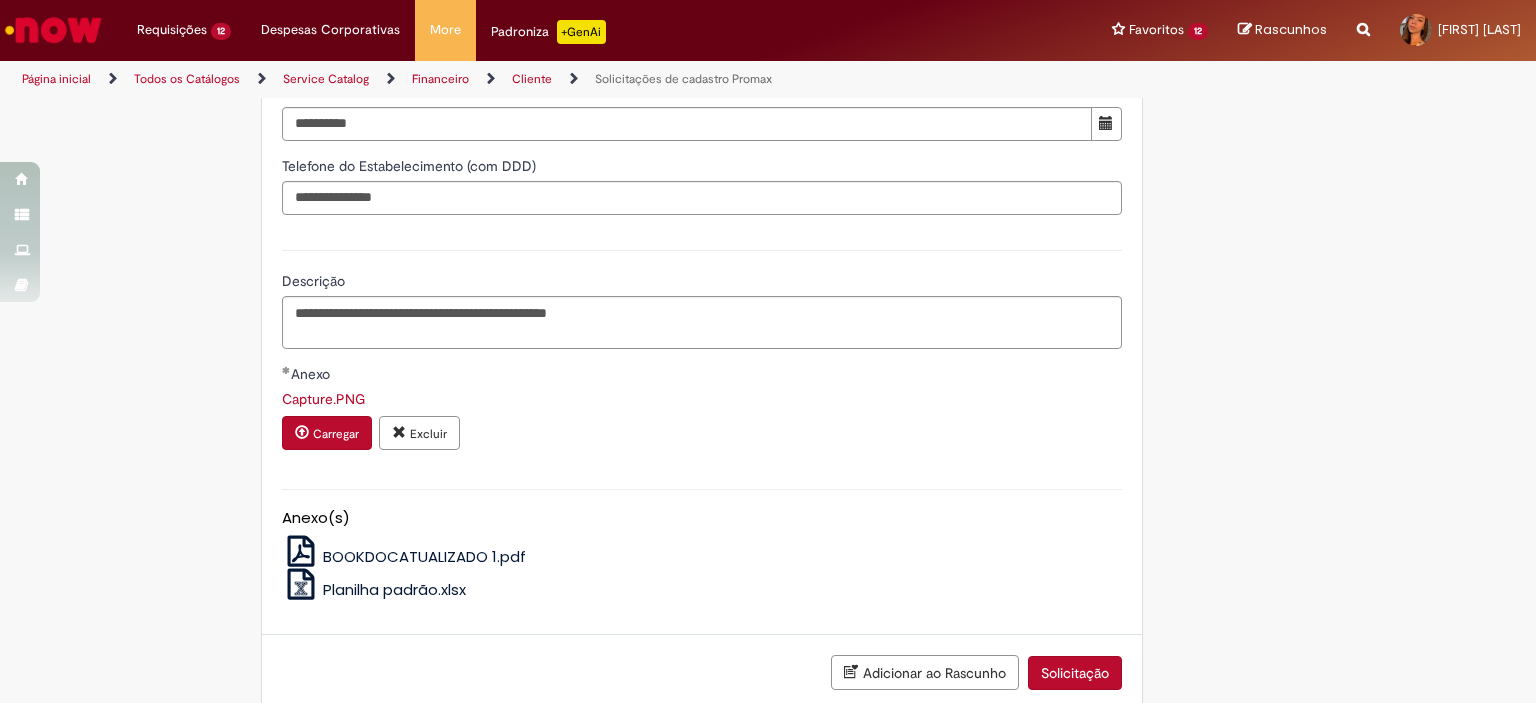 scroll, scrollTop: 1703, scrollLeft: 0, axis: vertical 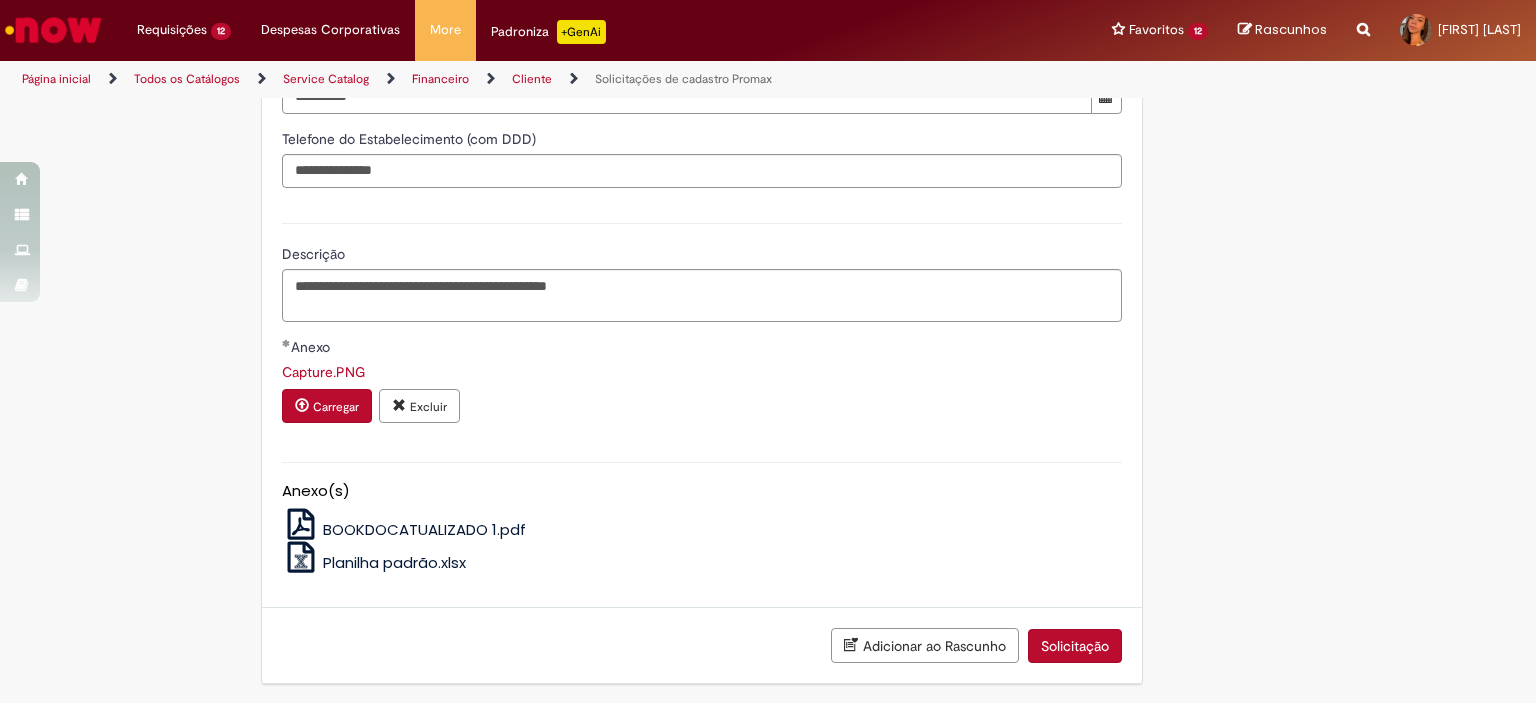 click on "Solicitação" at bounding box center (1075, 646) 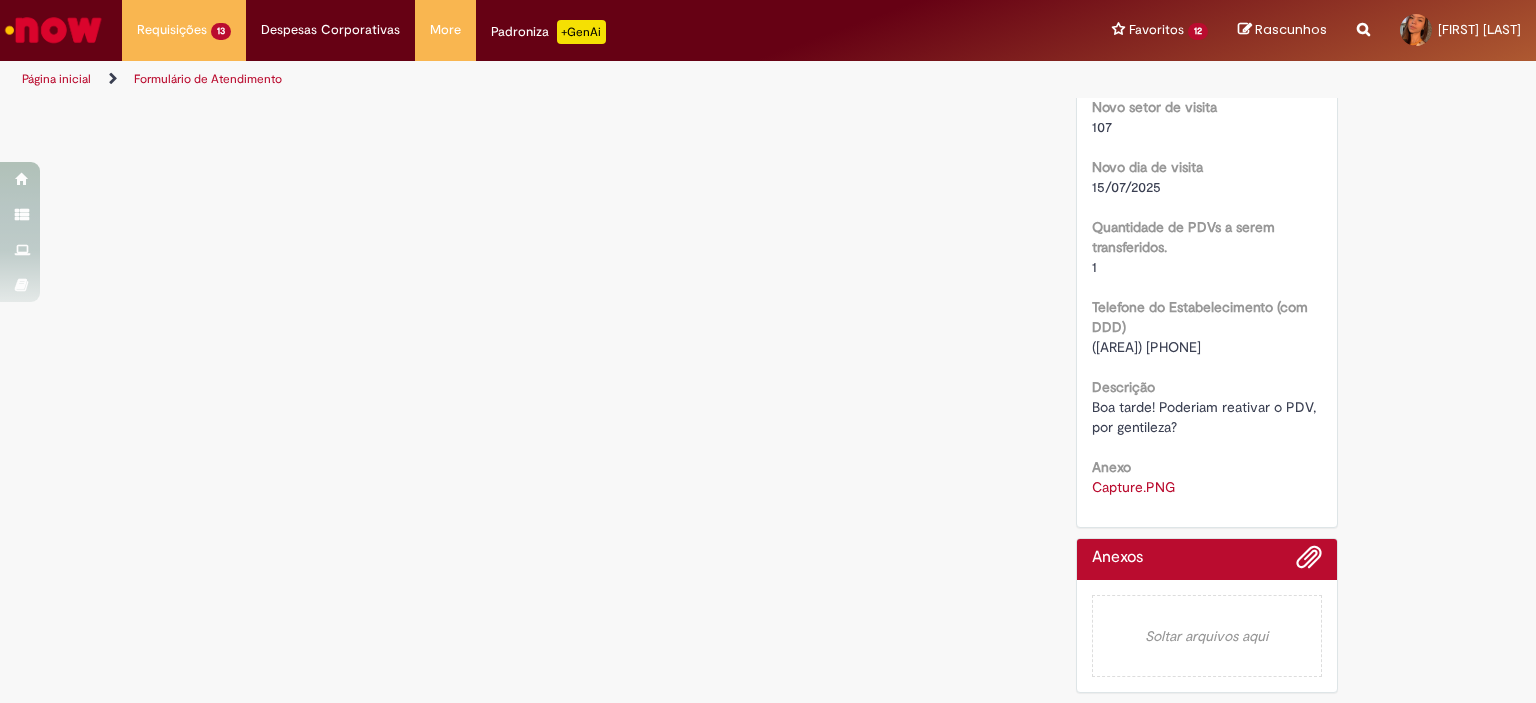 scroll, scrollTop: 0, scrollLeft: 0, axis: both 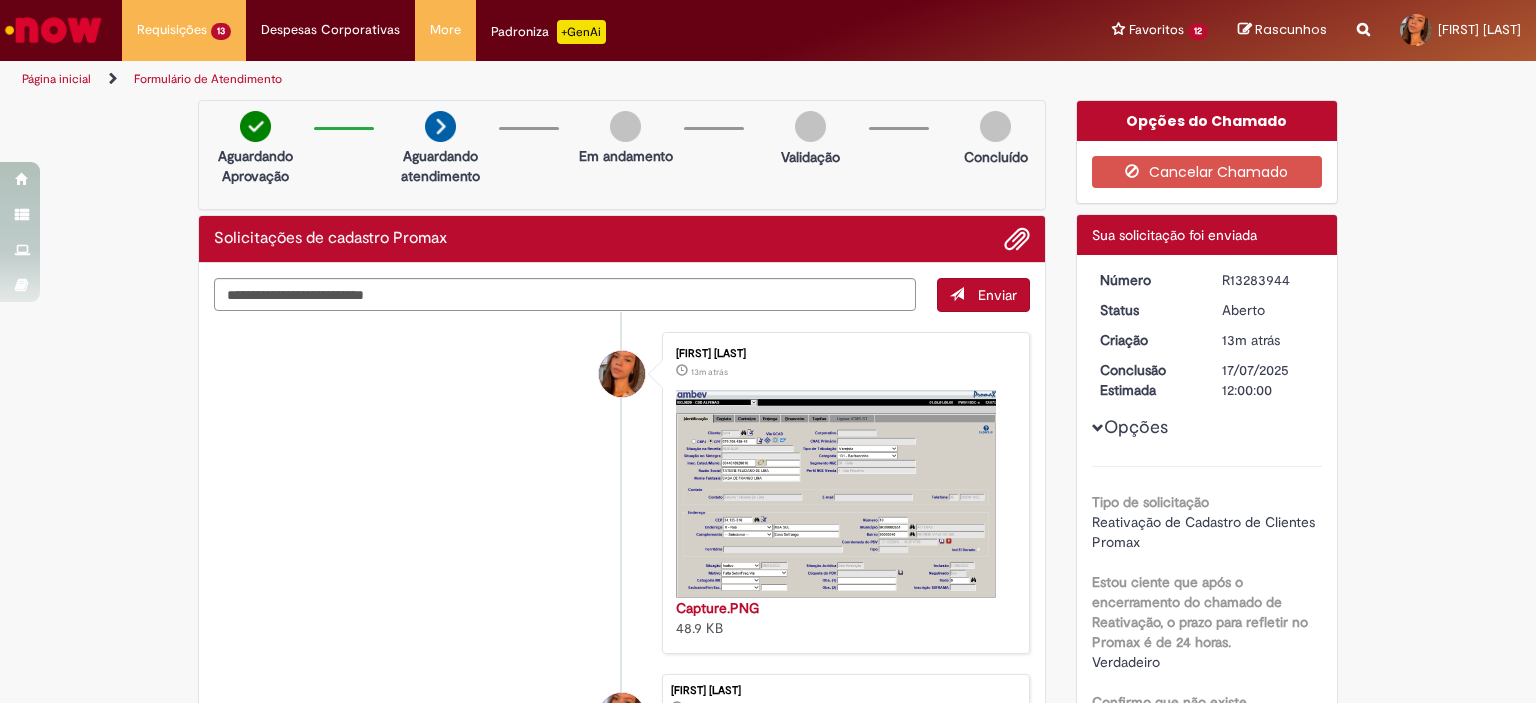 click at bounding box center [53, 30] 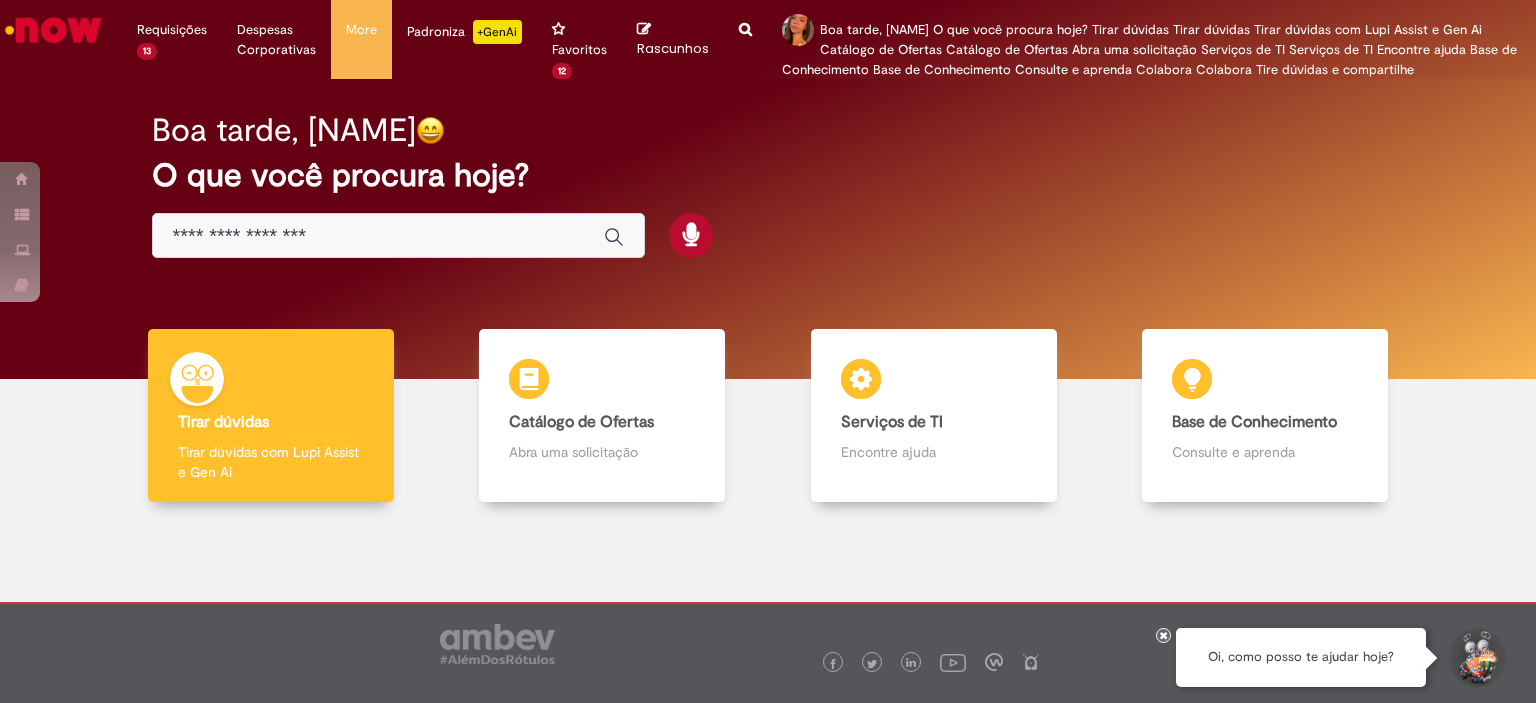 scroll, scrollTop: 0, scrollLeft: 0, axis: both 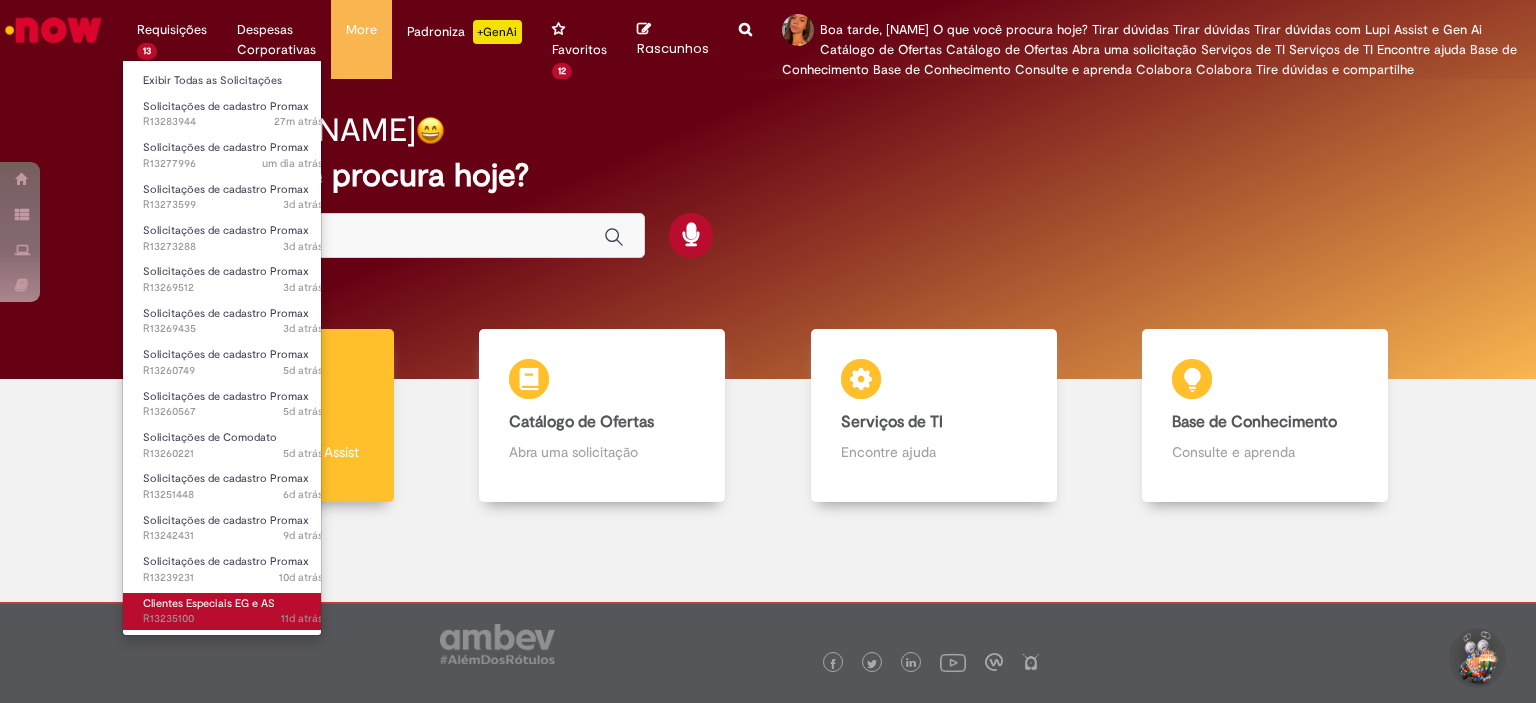 click on "11d atrás 11 dias atrás  R13235100" at bounding box center [233, 619] 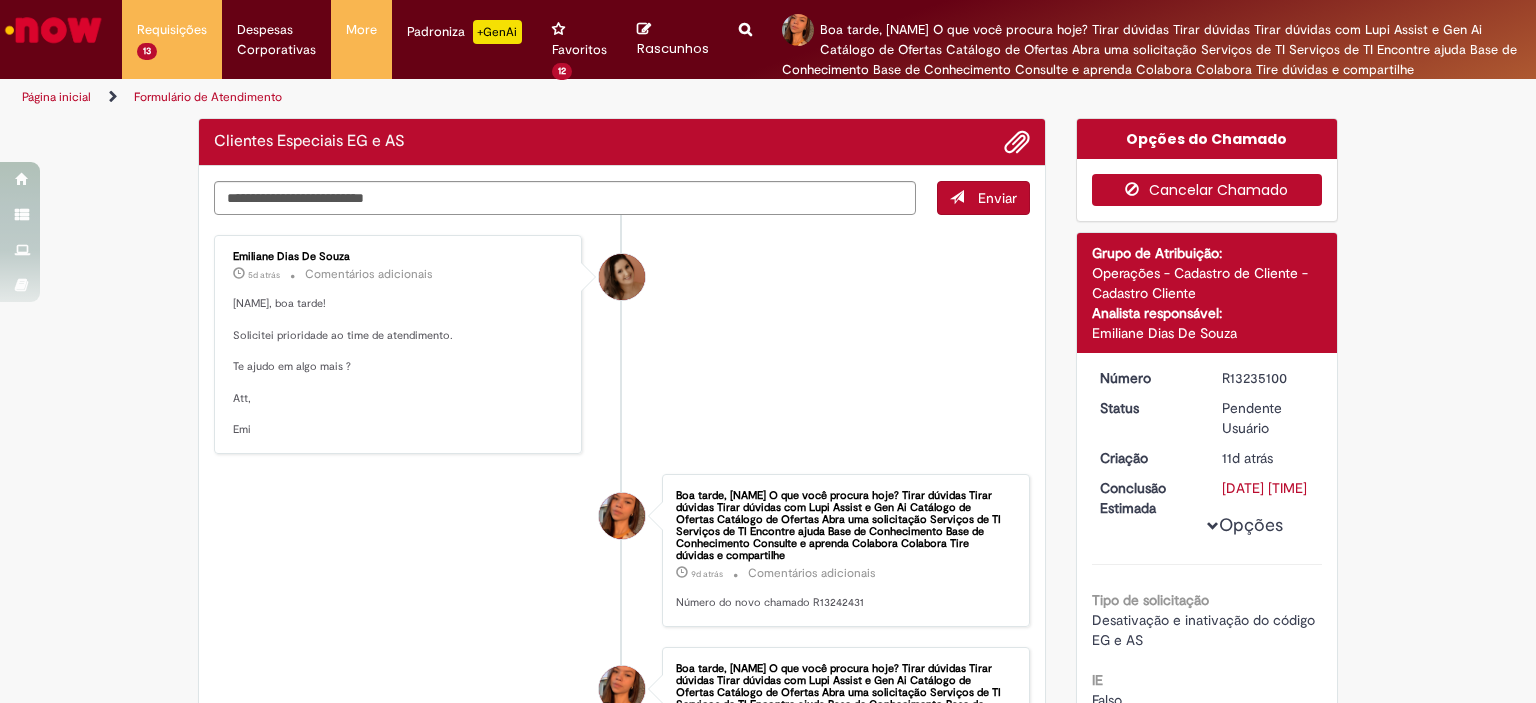 click on "Cancelar Chamado" at bounding box center [1207, 190] 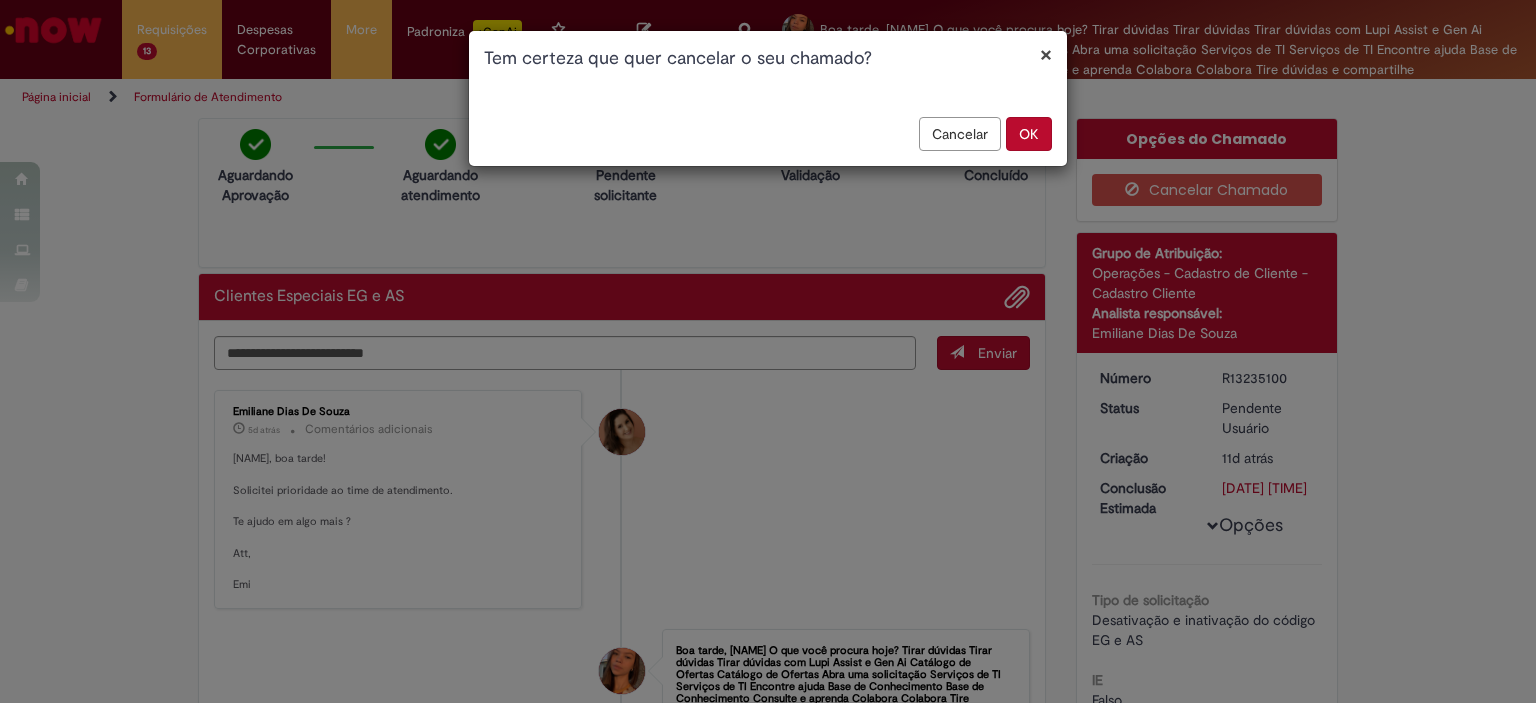 click on "OK" at bounding box center (1029, 134) 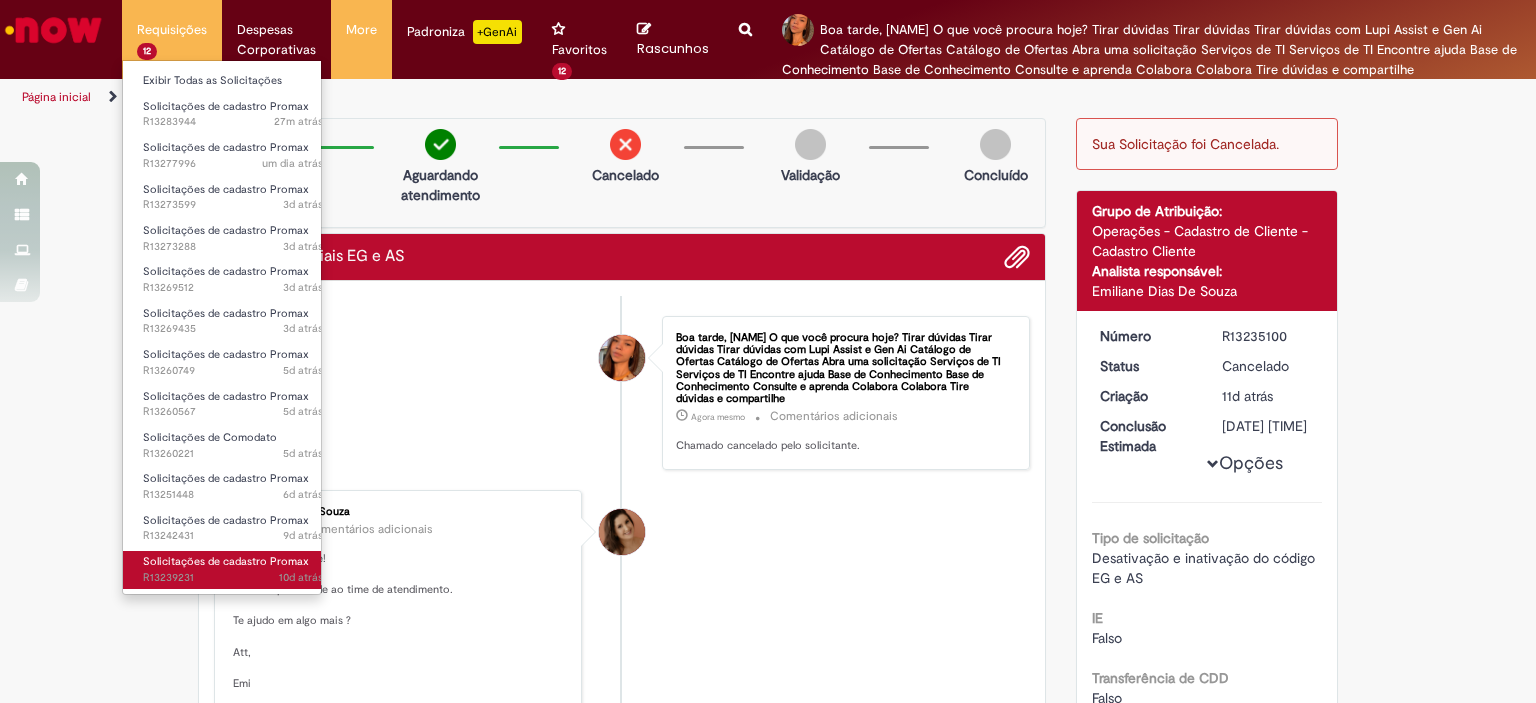 click on "Solicitações de cadastro Promax" at bounding box center [226, 561] 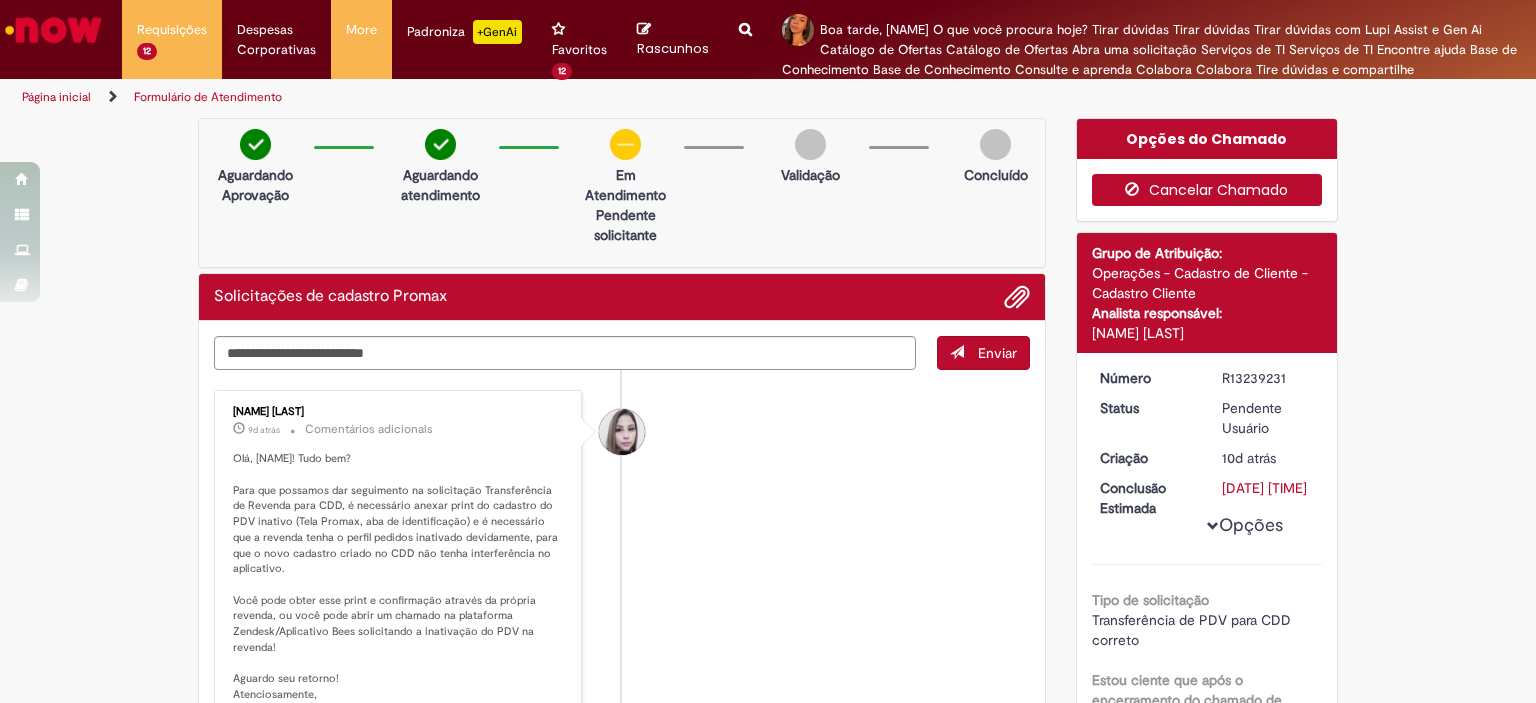 click on "Cancelar Chamado" at bounding box center [1207, 190] 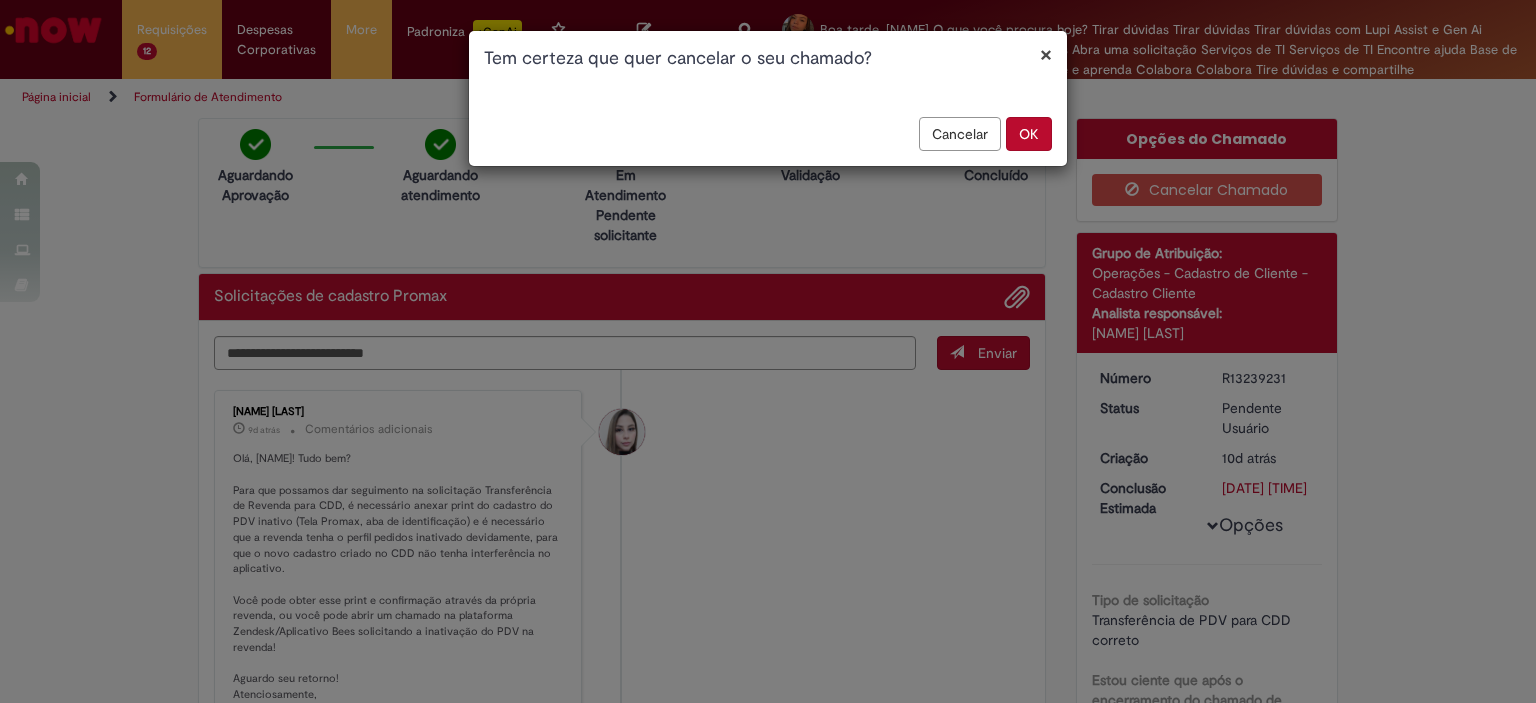 click on "OK" at bounding box center (1029, 134) 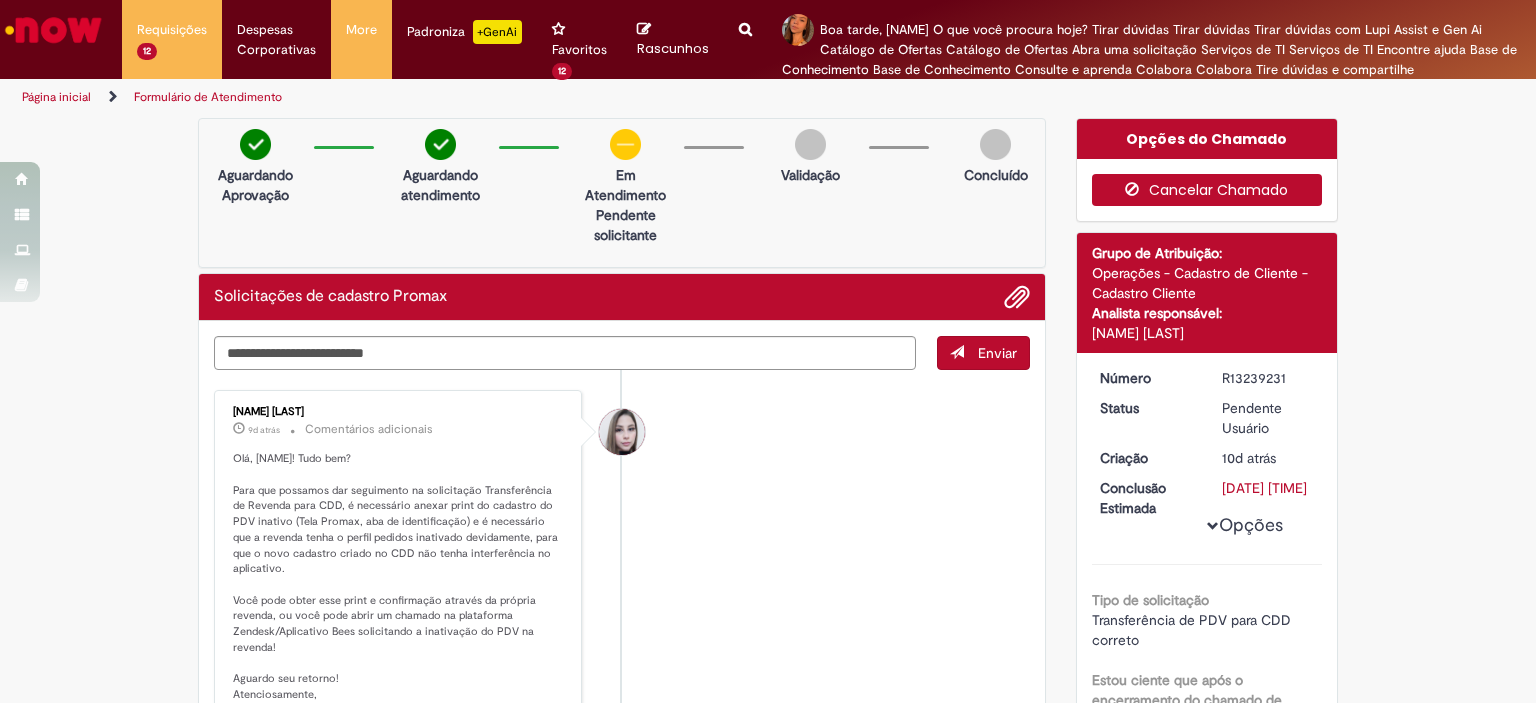 click on "Cancelar Chamado" at bounding box center [1207, 190] 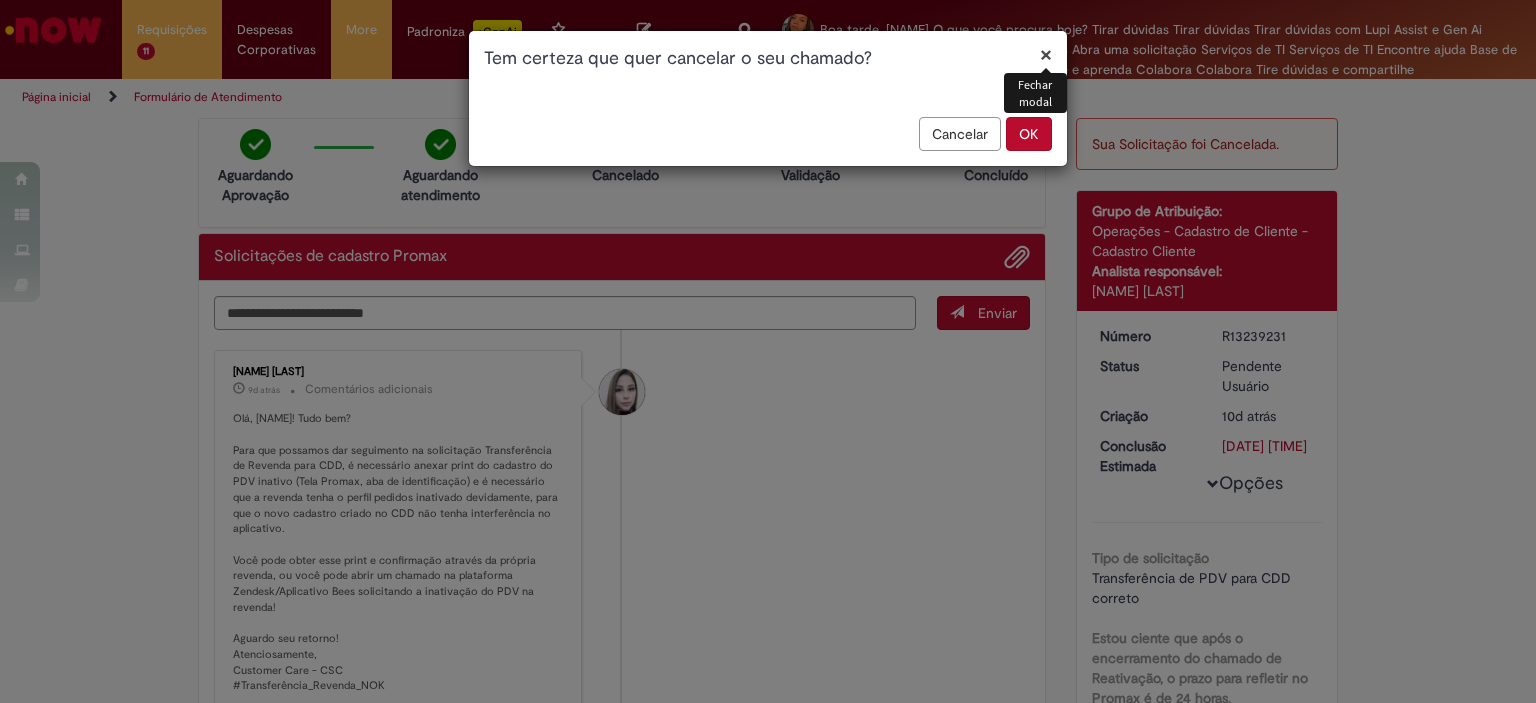 click on "OK" at bounding box center (1029, 134) 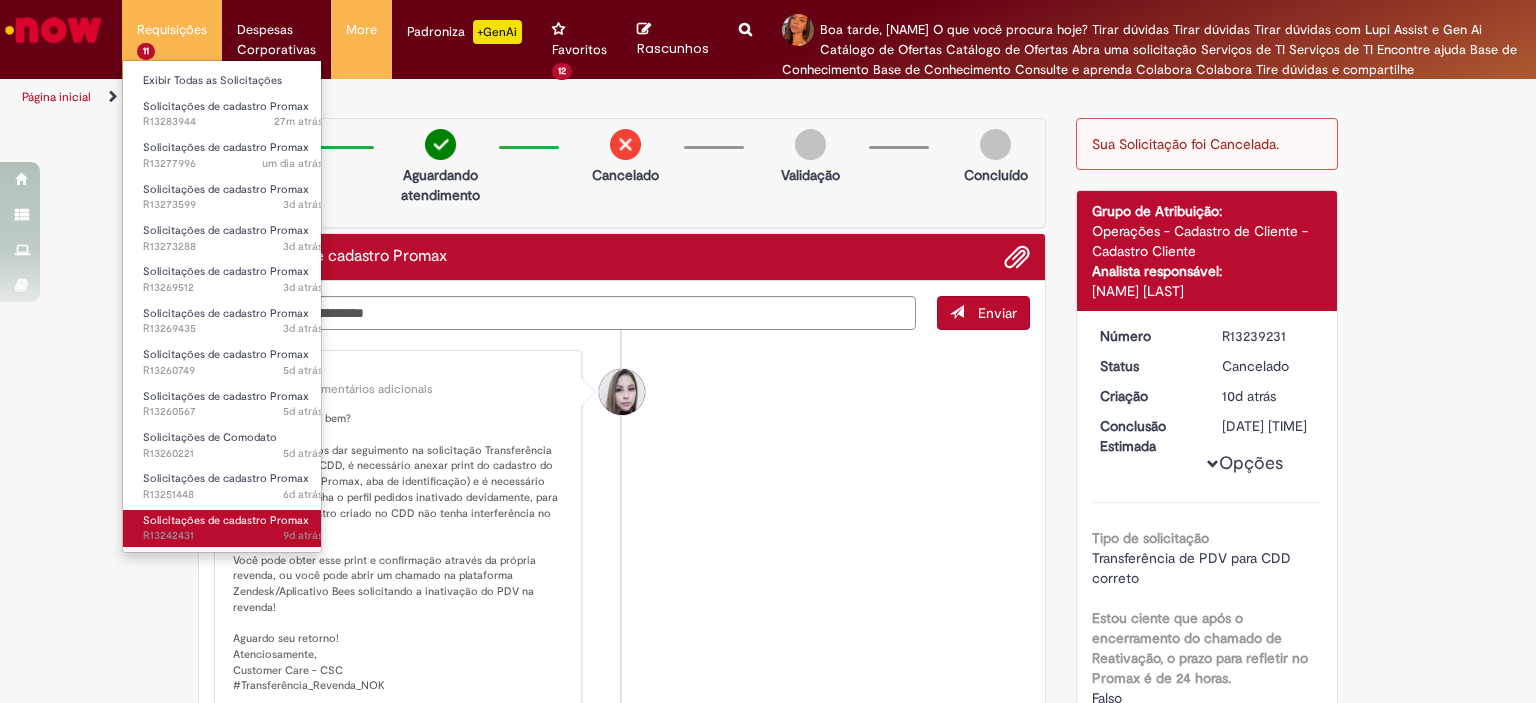 click on "Solicitações de cadastro Promax" at bounding box center [226, 520] 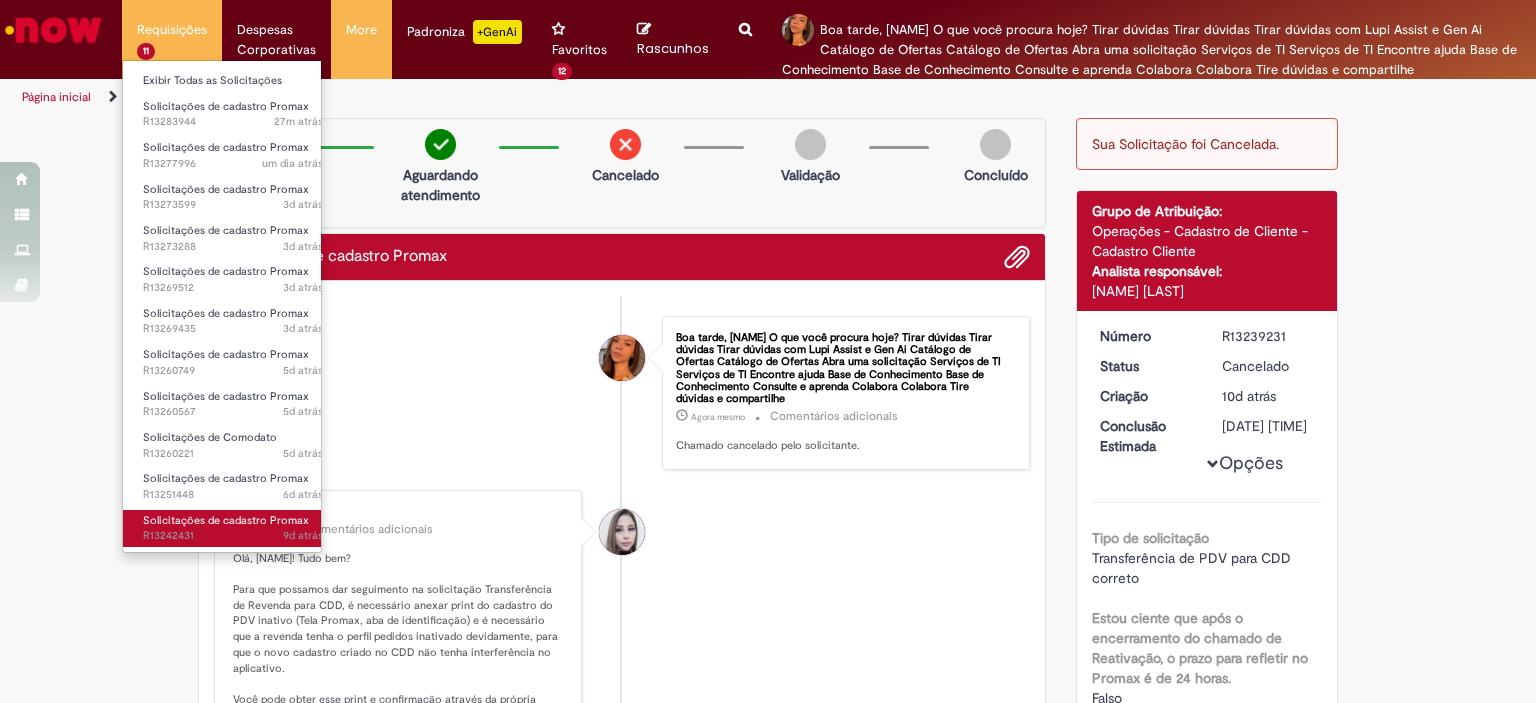 click on "Solicitações de cadastro Promax" at bounding box center (226, 520) 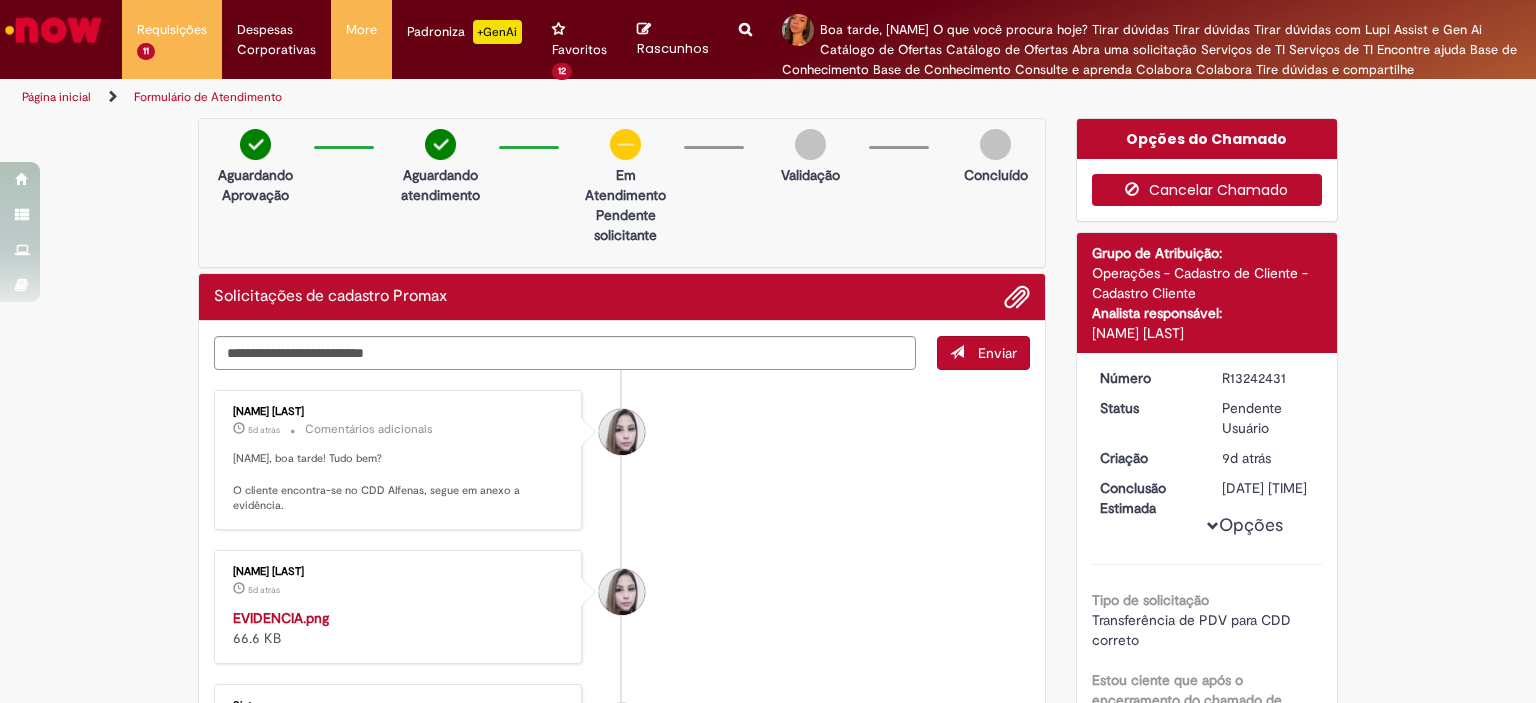 click on "Cancelar Chamado" at bounding box center (1207, 190) 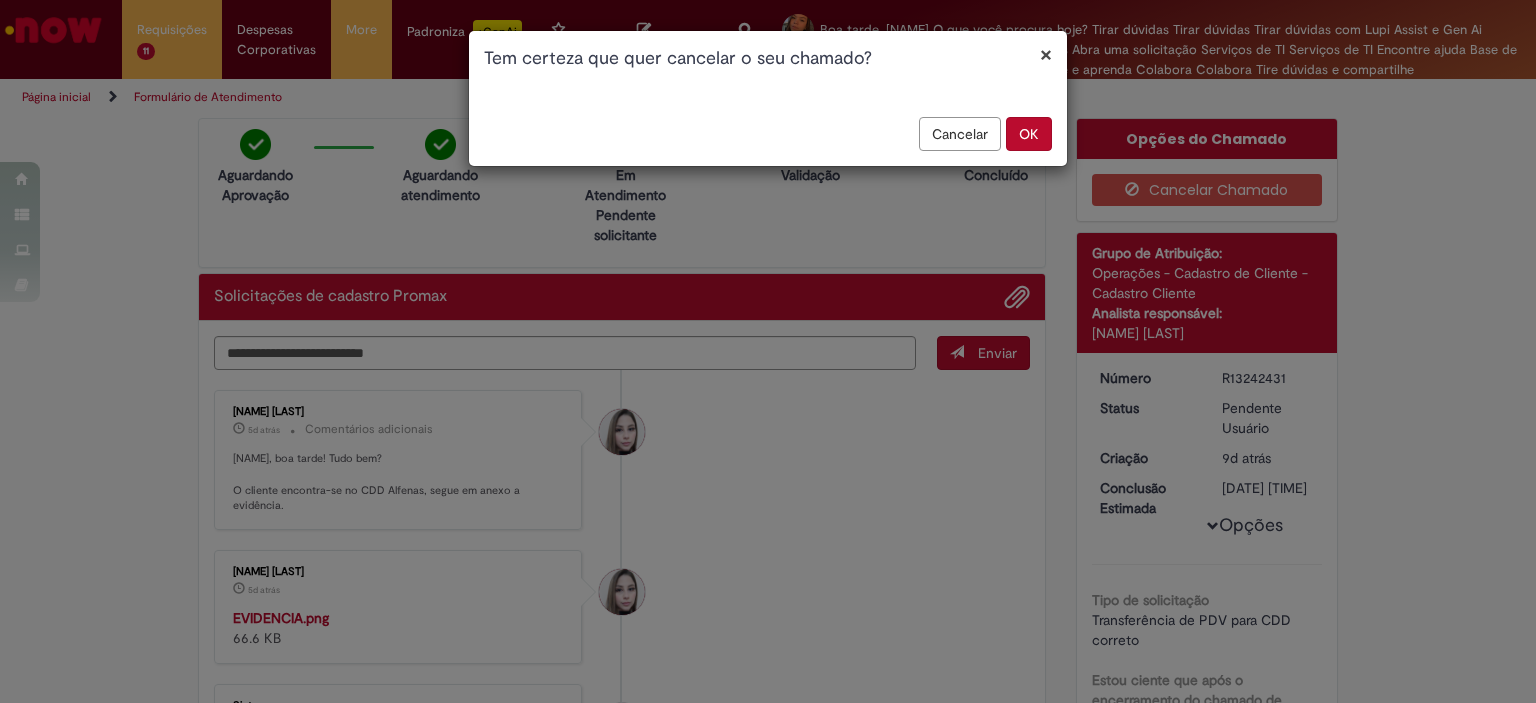 click on "OK" at bounding box center (1029, 134) 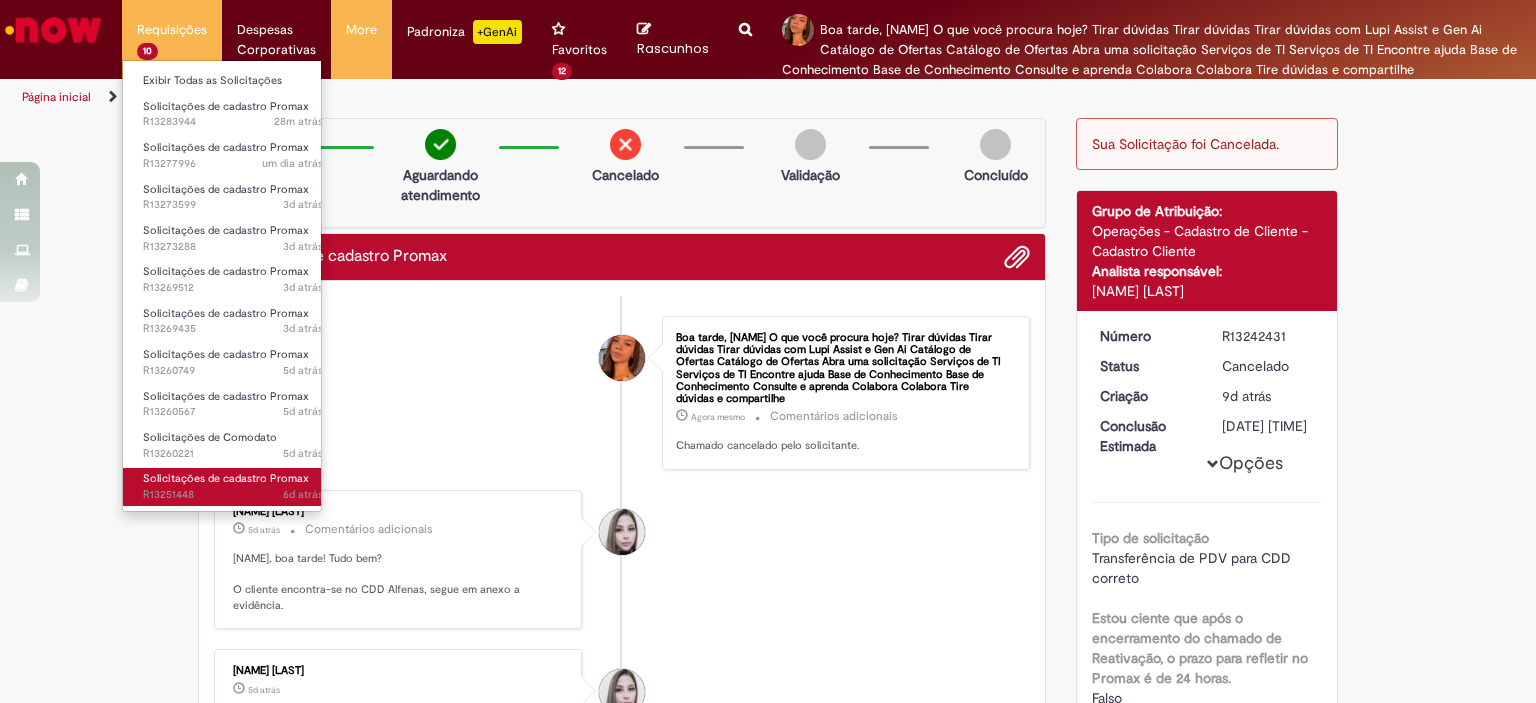 click on "Solicitações de cadastro Promax" at bounding box center (226, 478) 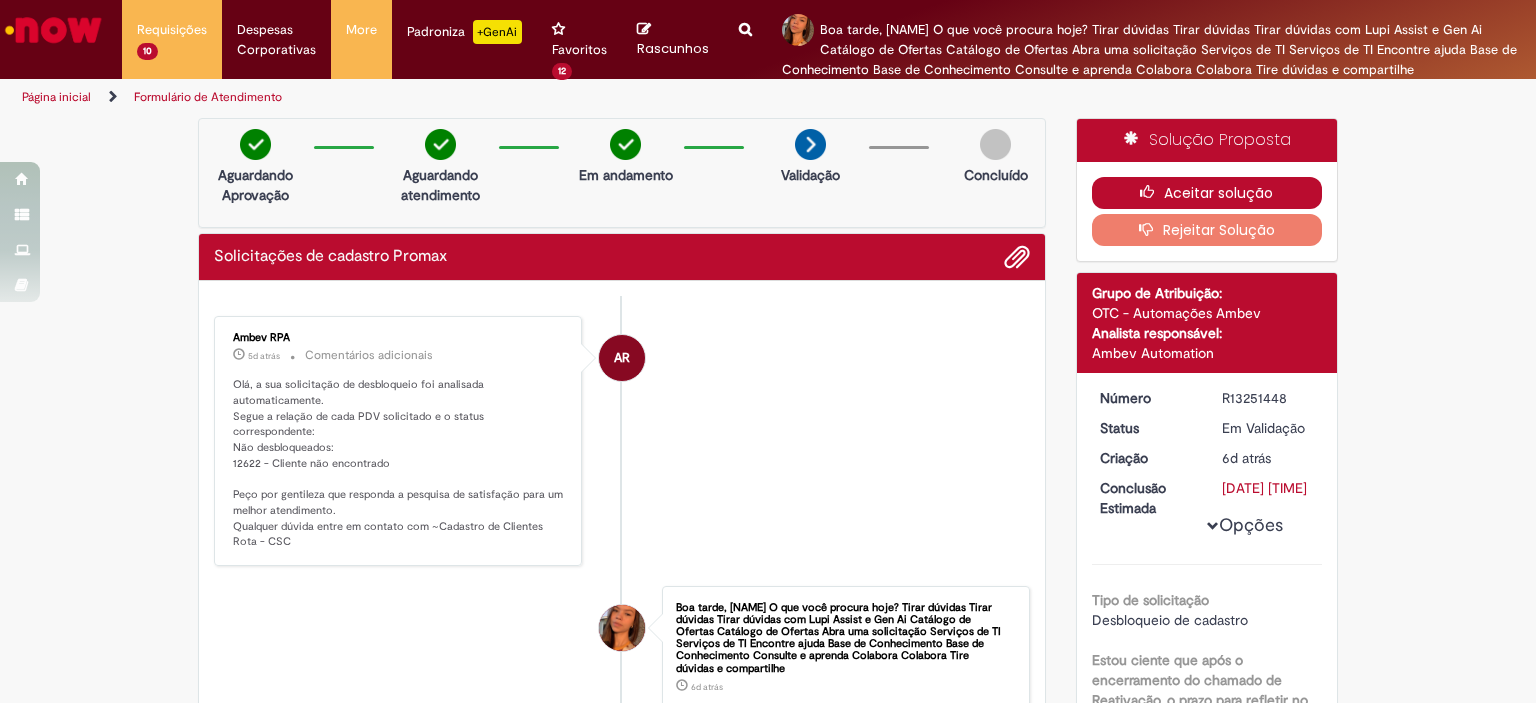 click on "Aceitar solução" at bounding box center [1207, 193] 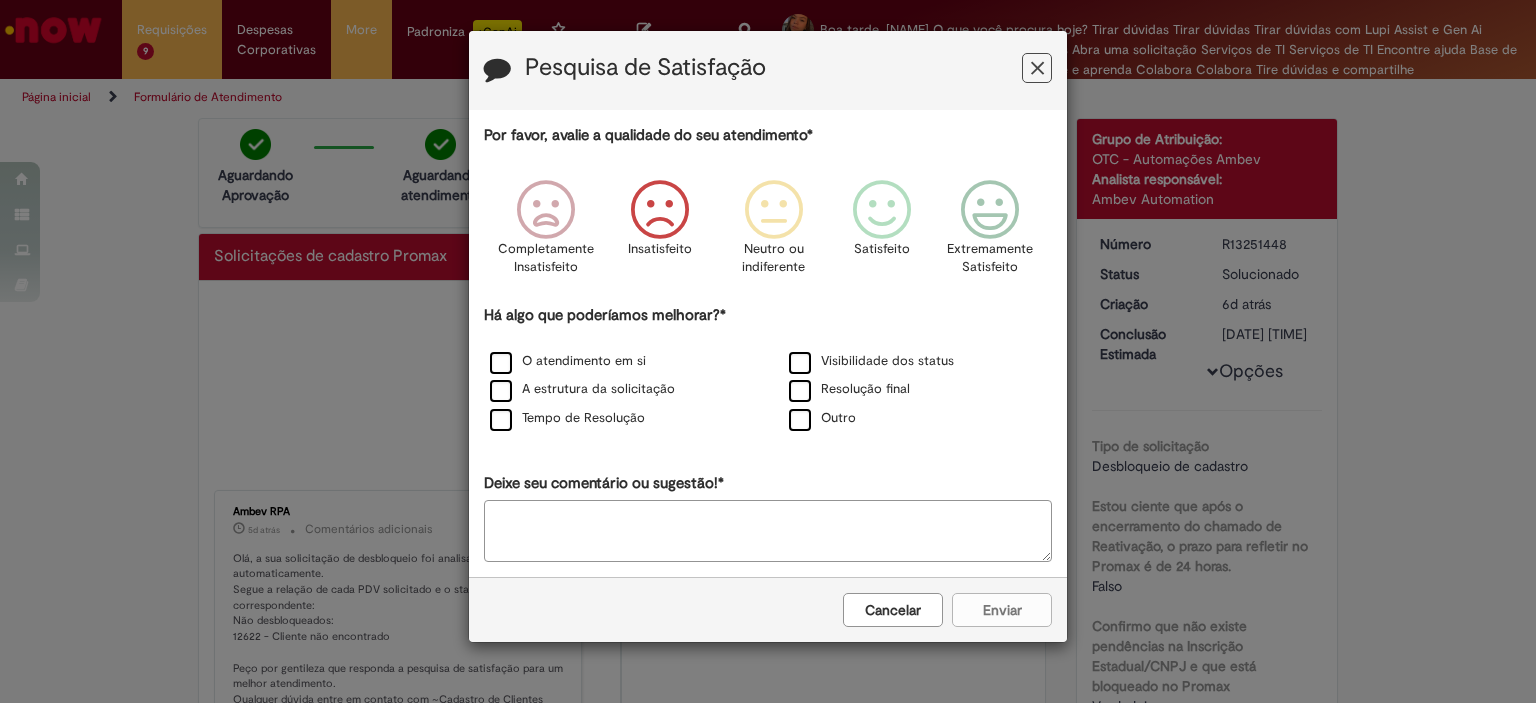 click at bounding box center (659, 210) 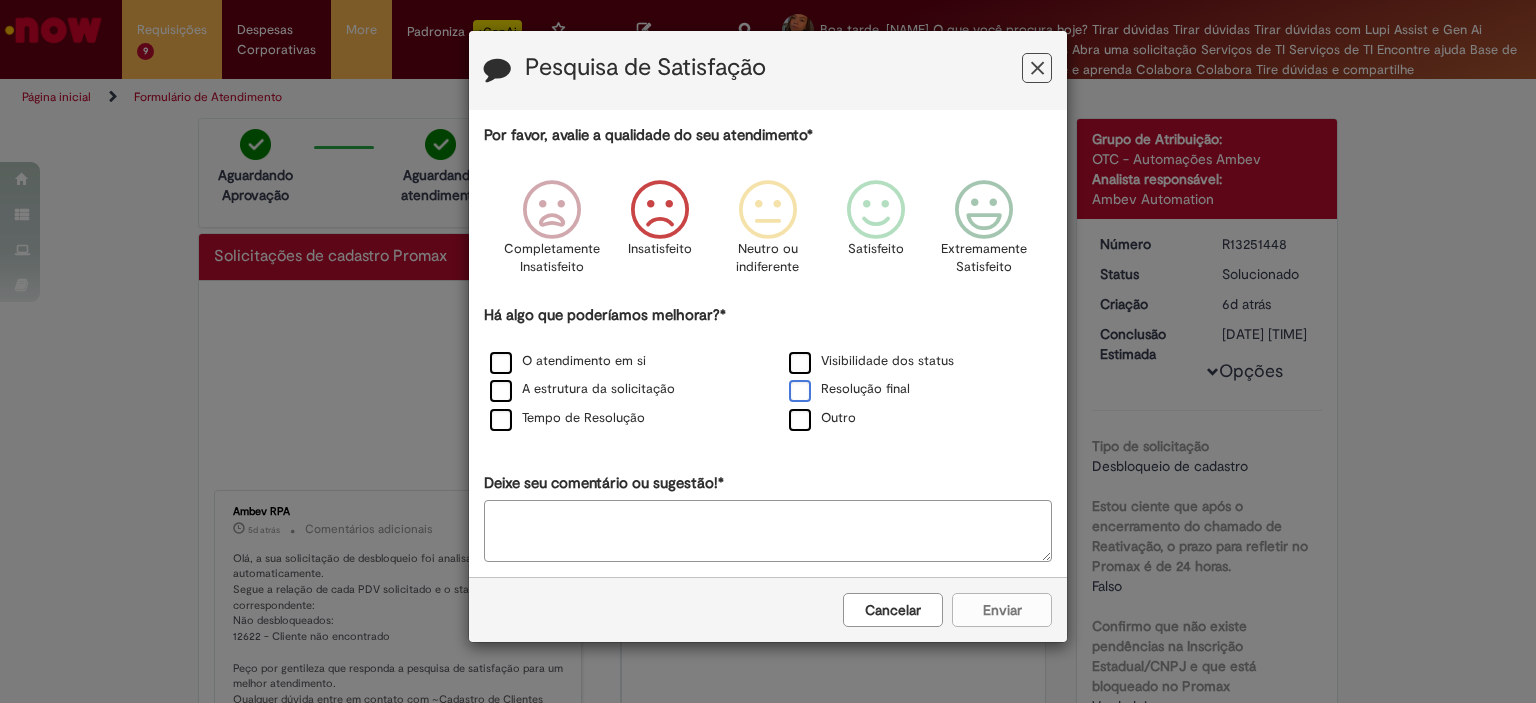 click on "Resolução final" at bounding box center [849, 389] 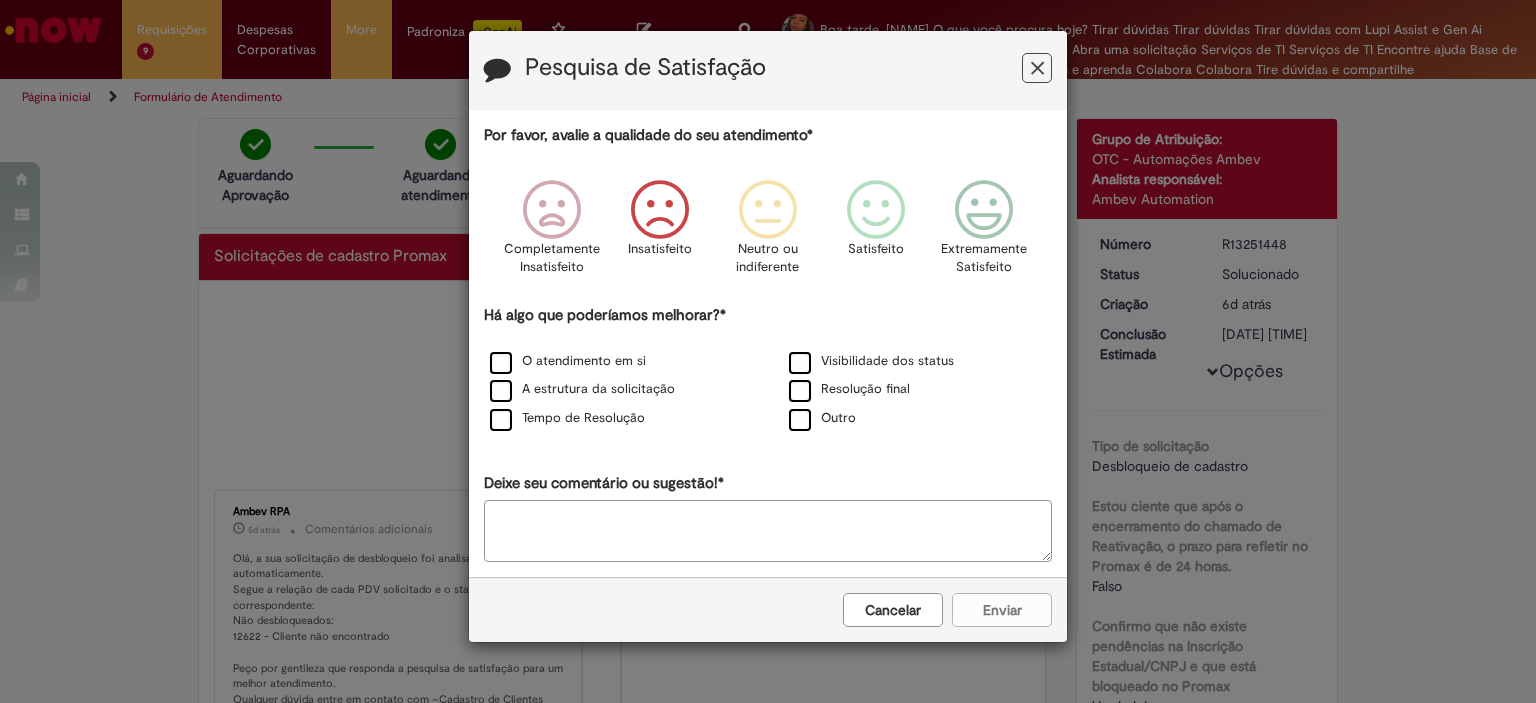 click on "Cancelar   Enviar" at bounding box center [768, 609] 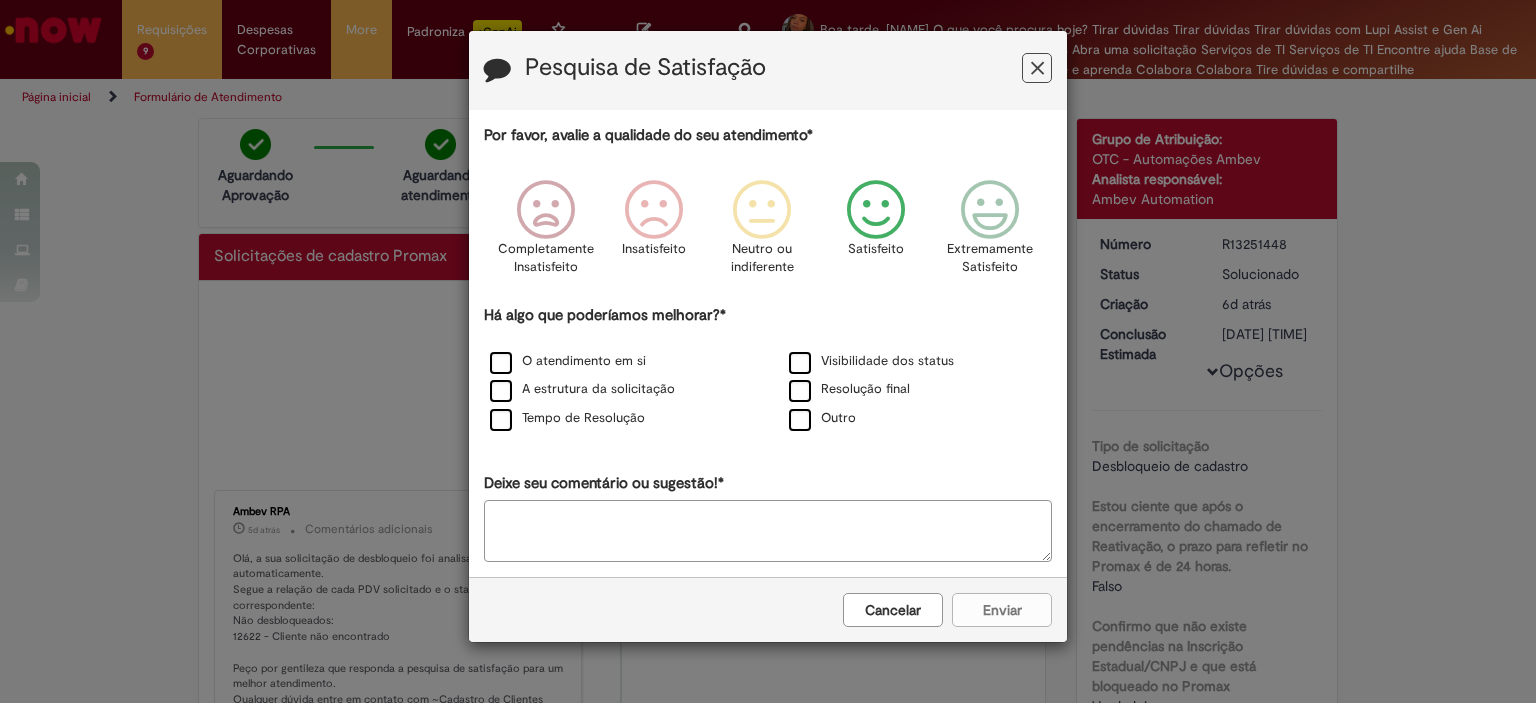 click at bounding box center (876, 210) 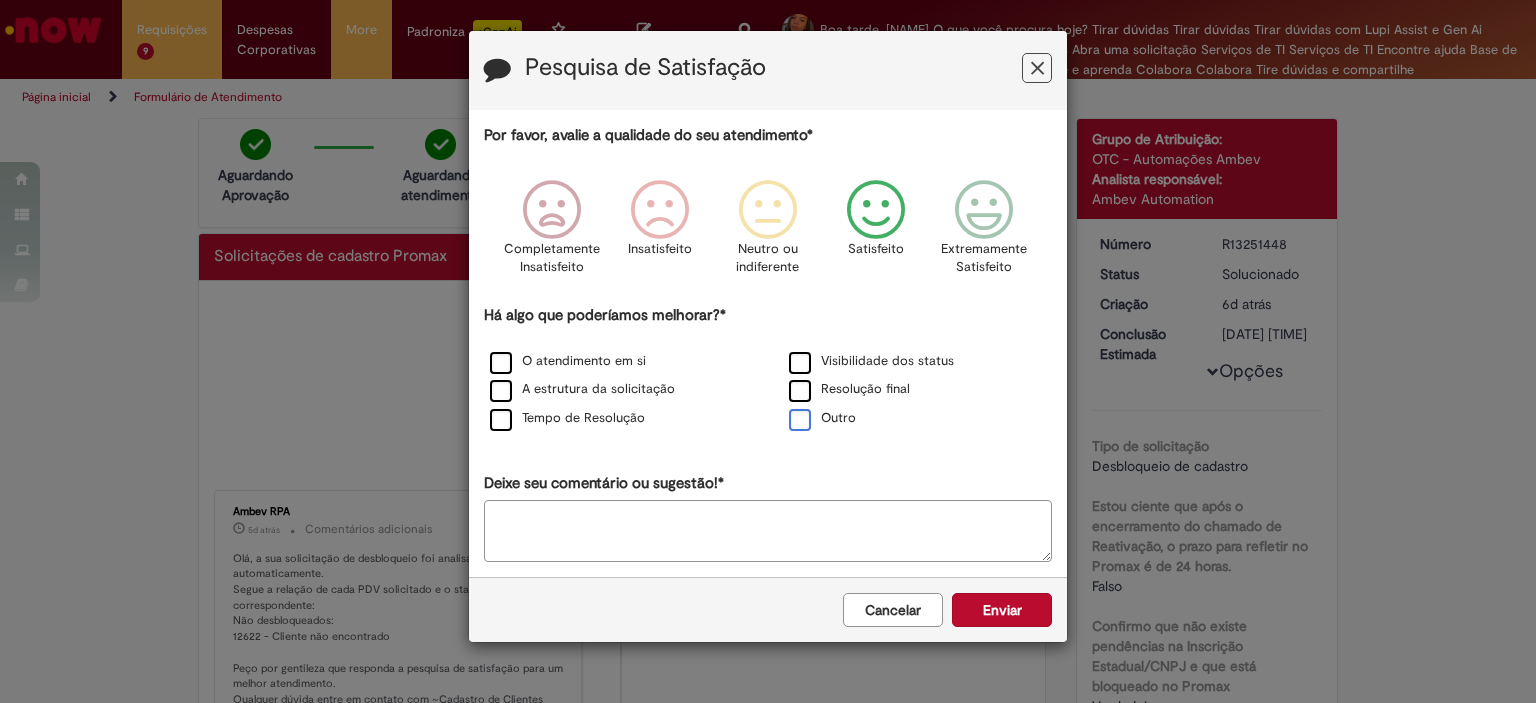 click on "Outro" at bounding box center (822, 418) 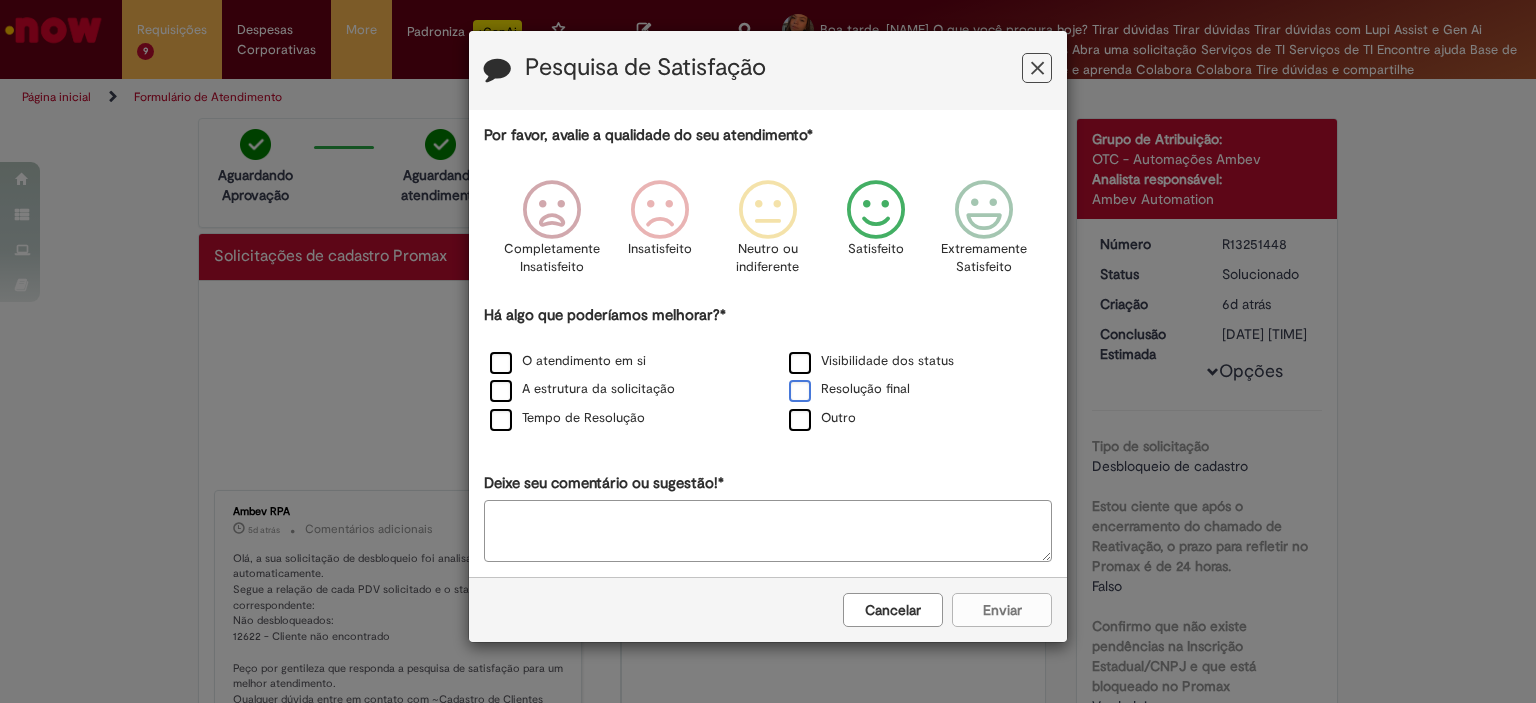 click on "Resolução final" at bounding box center [849, 389] 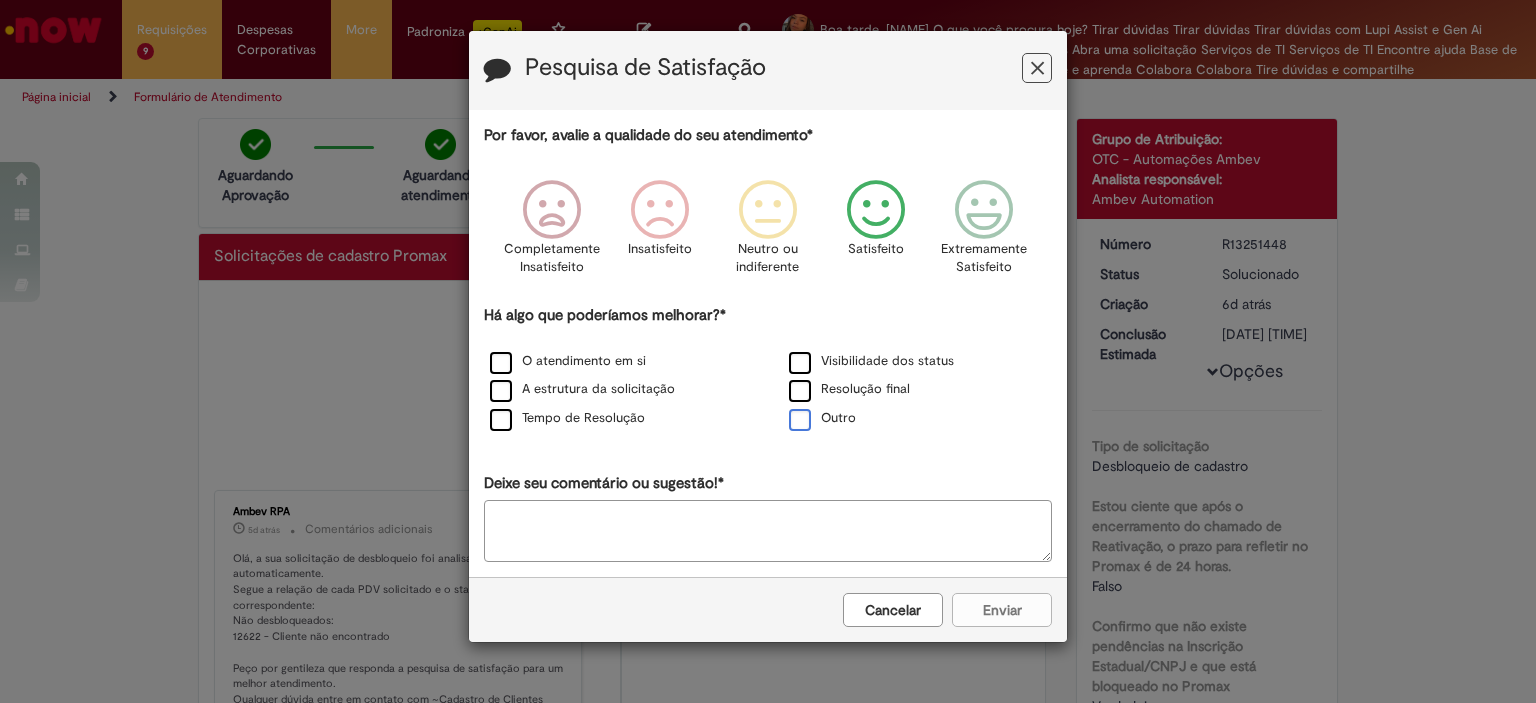 click on "Outro" at bounding box center [822, 418] 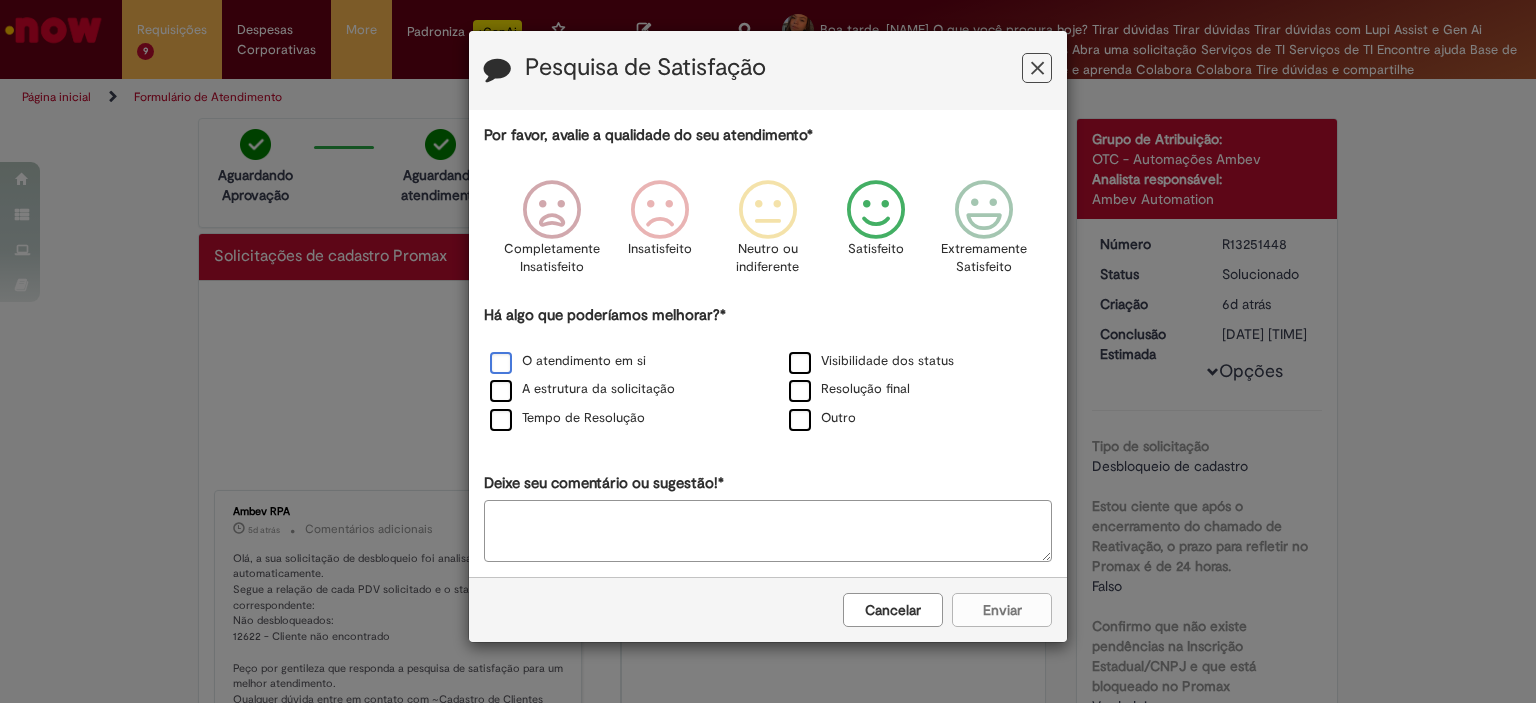 click on "O atendimento em si" at bounding box center (568, 361) 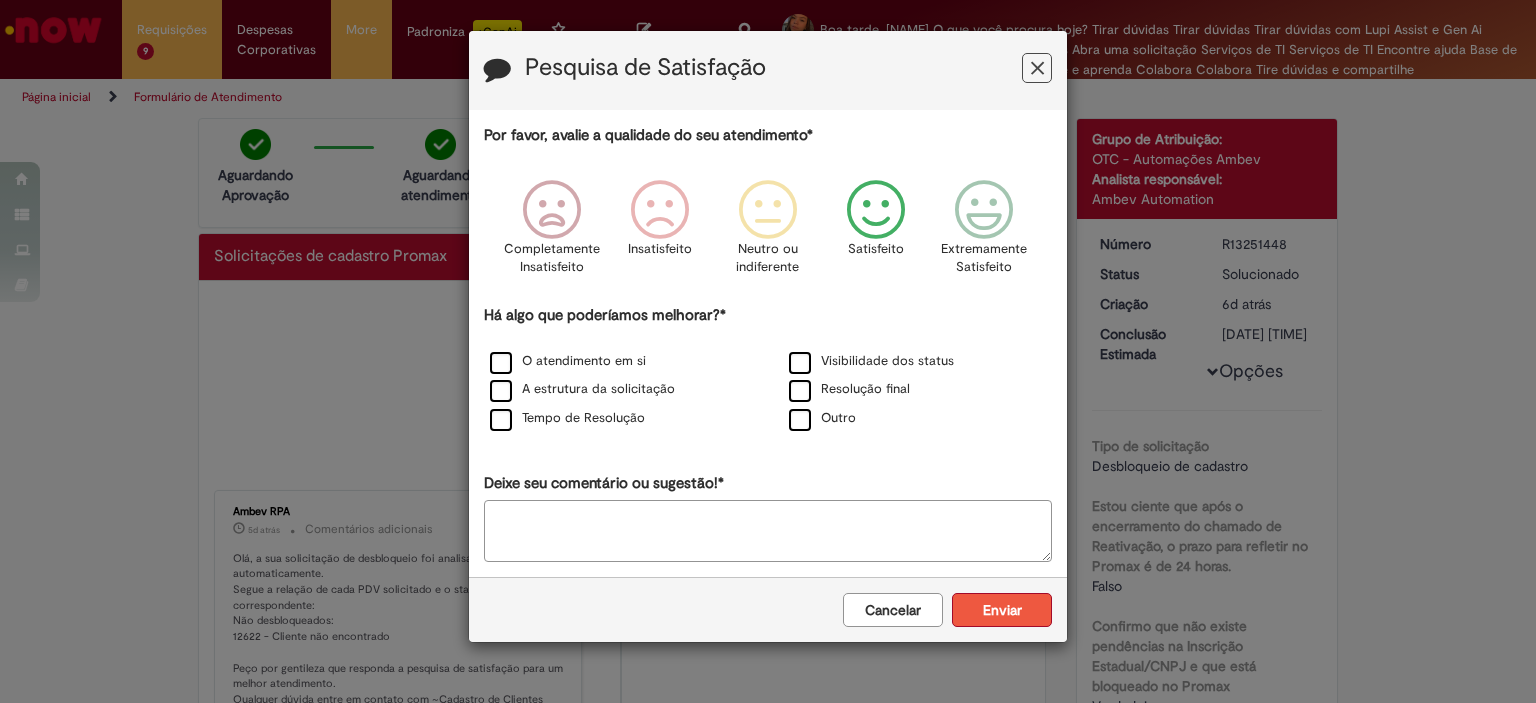 click on "Enviar" at bounding box center (1002, 610) 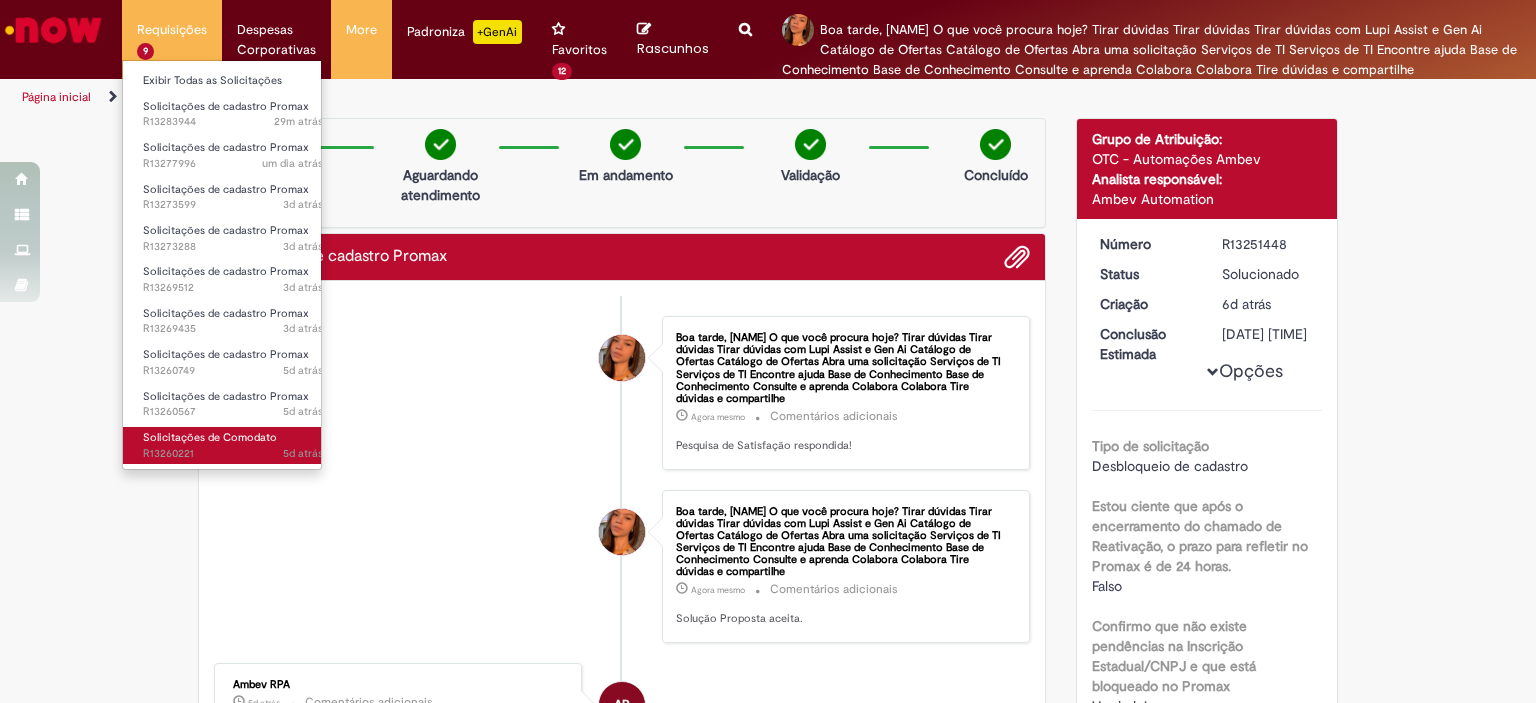 click on "Solicitações de Comodato" at bounding box center [210, 437] 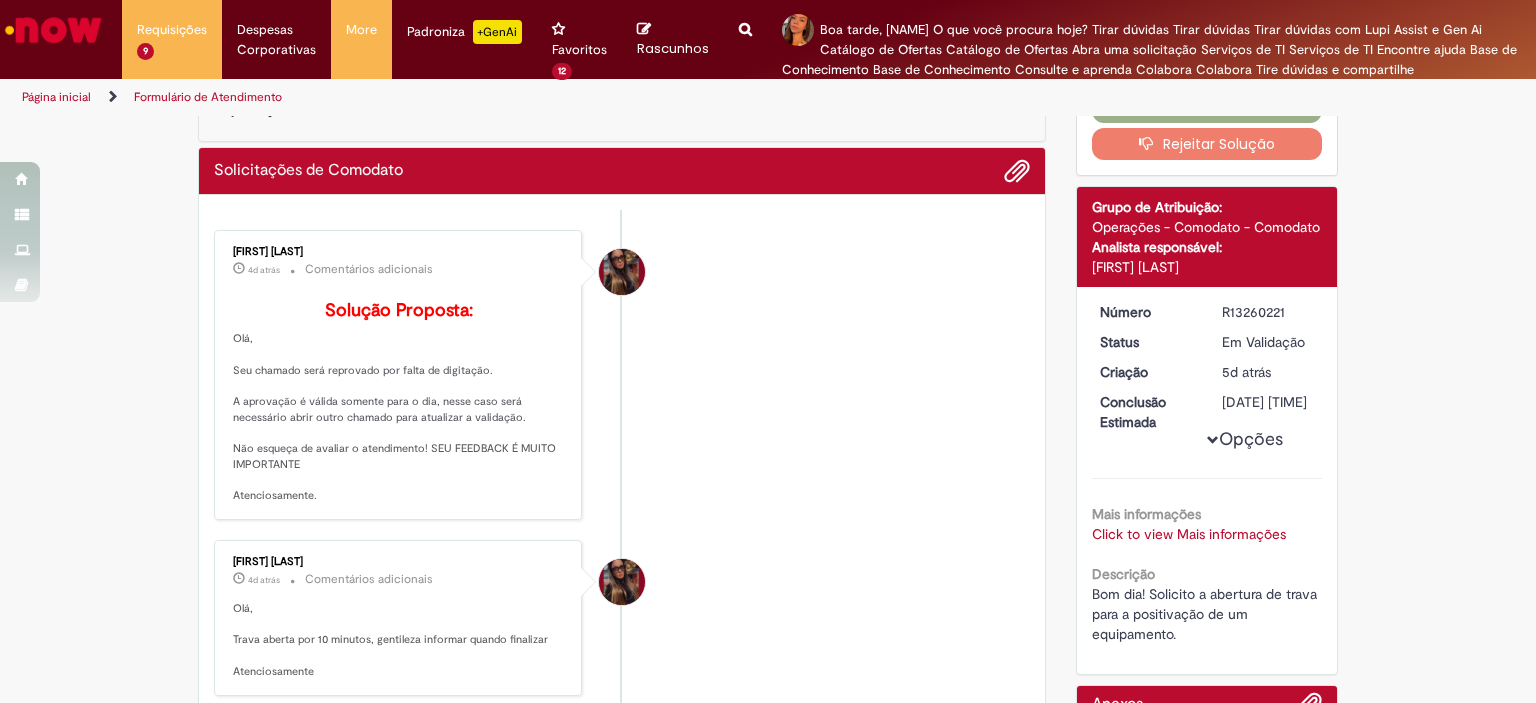 scroll, scrollTop: 0, scrollLeft: 0, axis: both 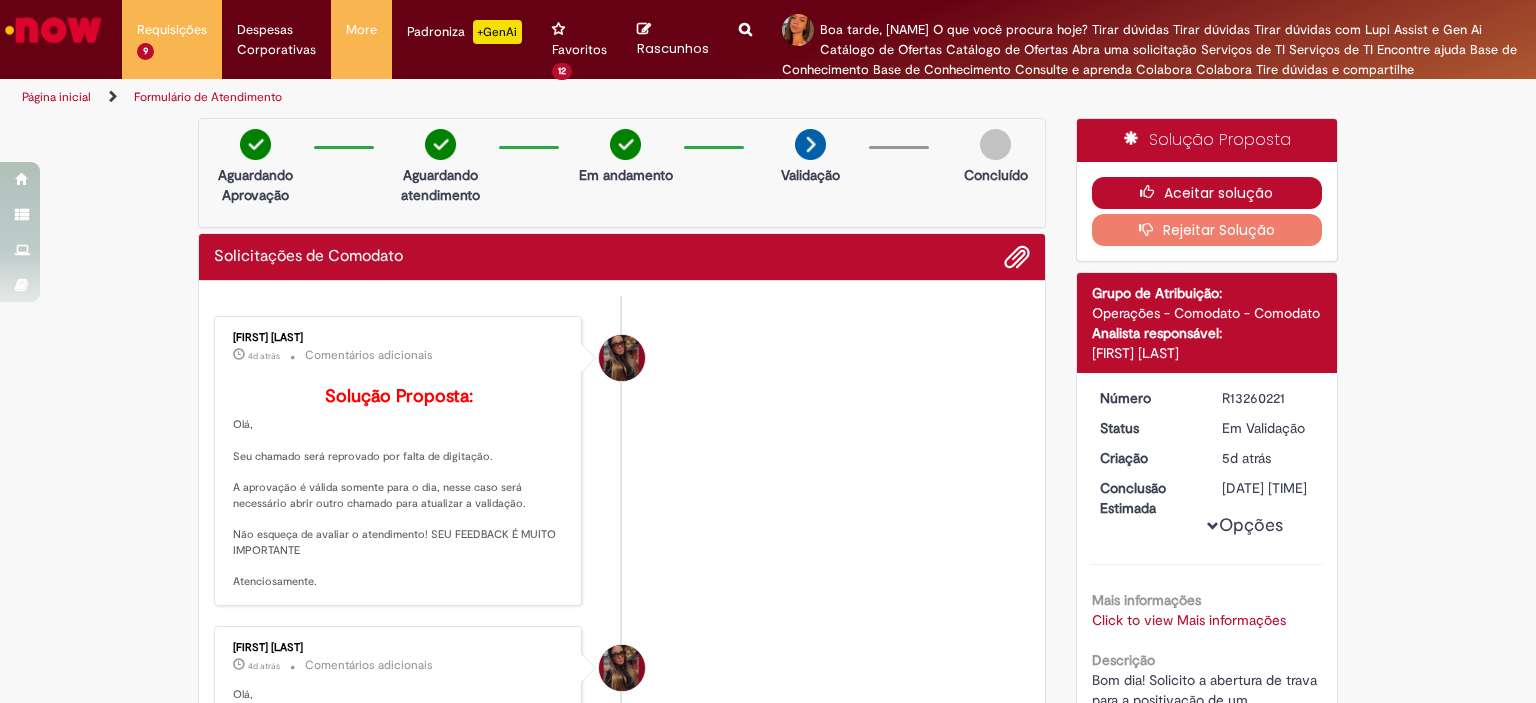 click on "Aceitar solução" at bounding box center [1207, 193] 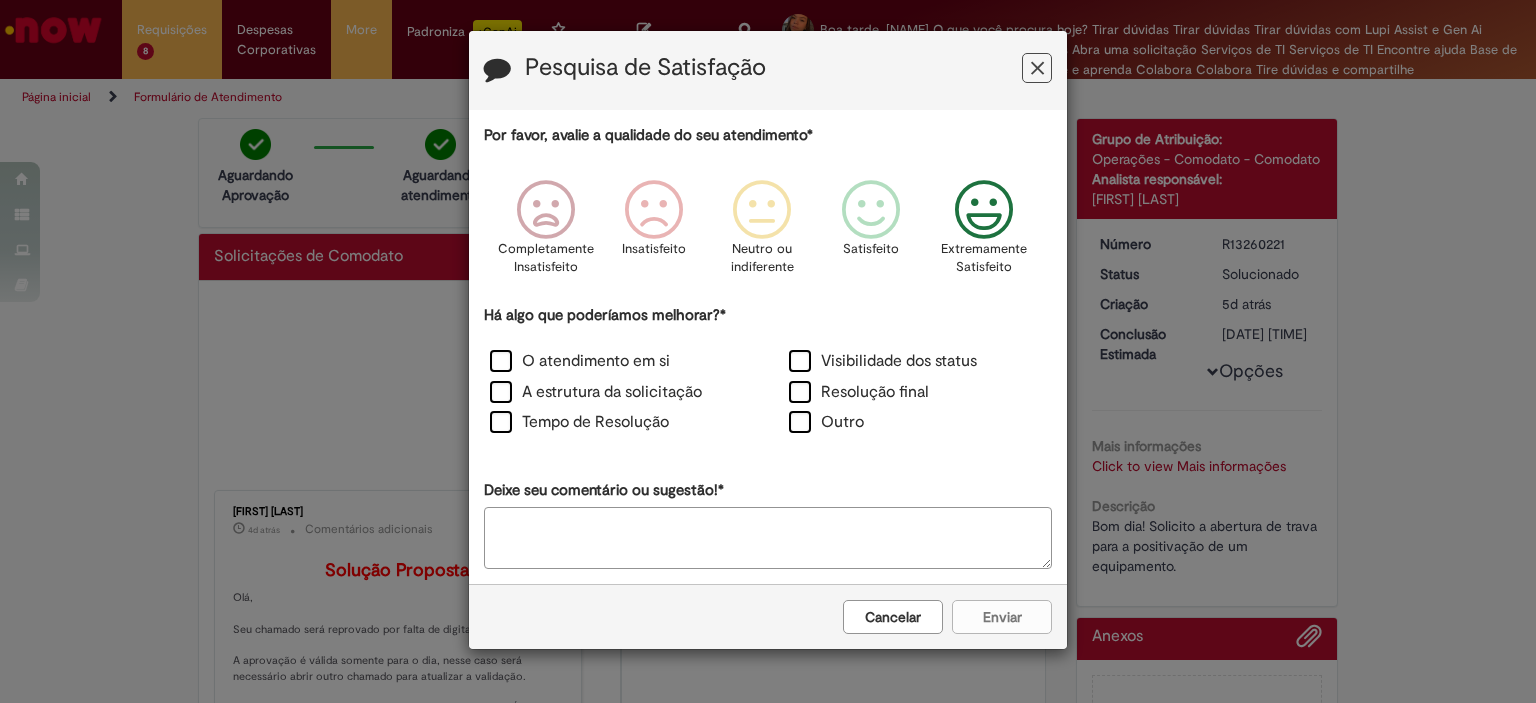 click at bounding box center [984, 210] 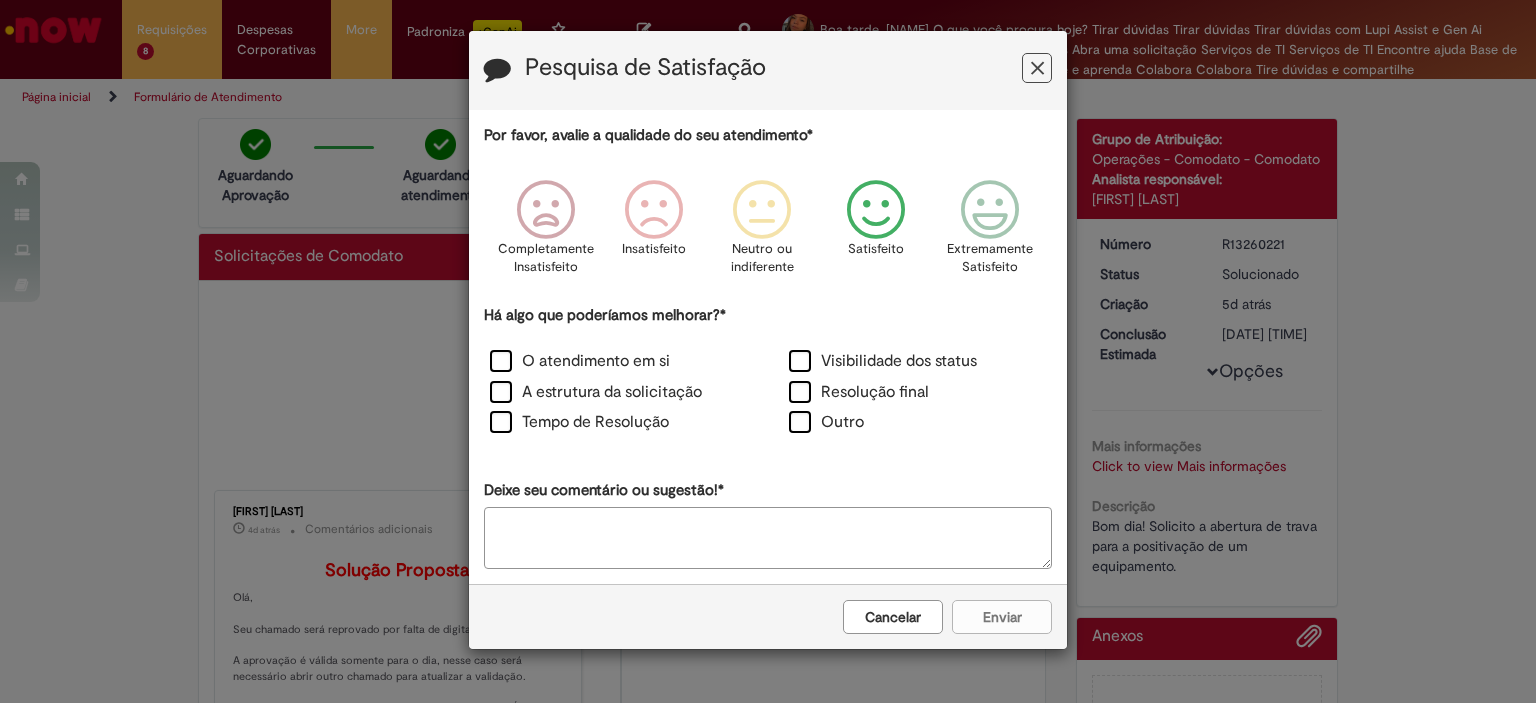 click at bounding box center [876, 210] 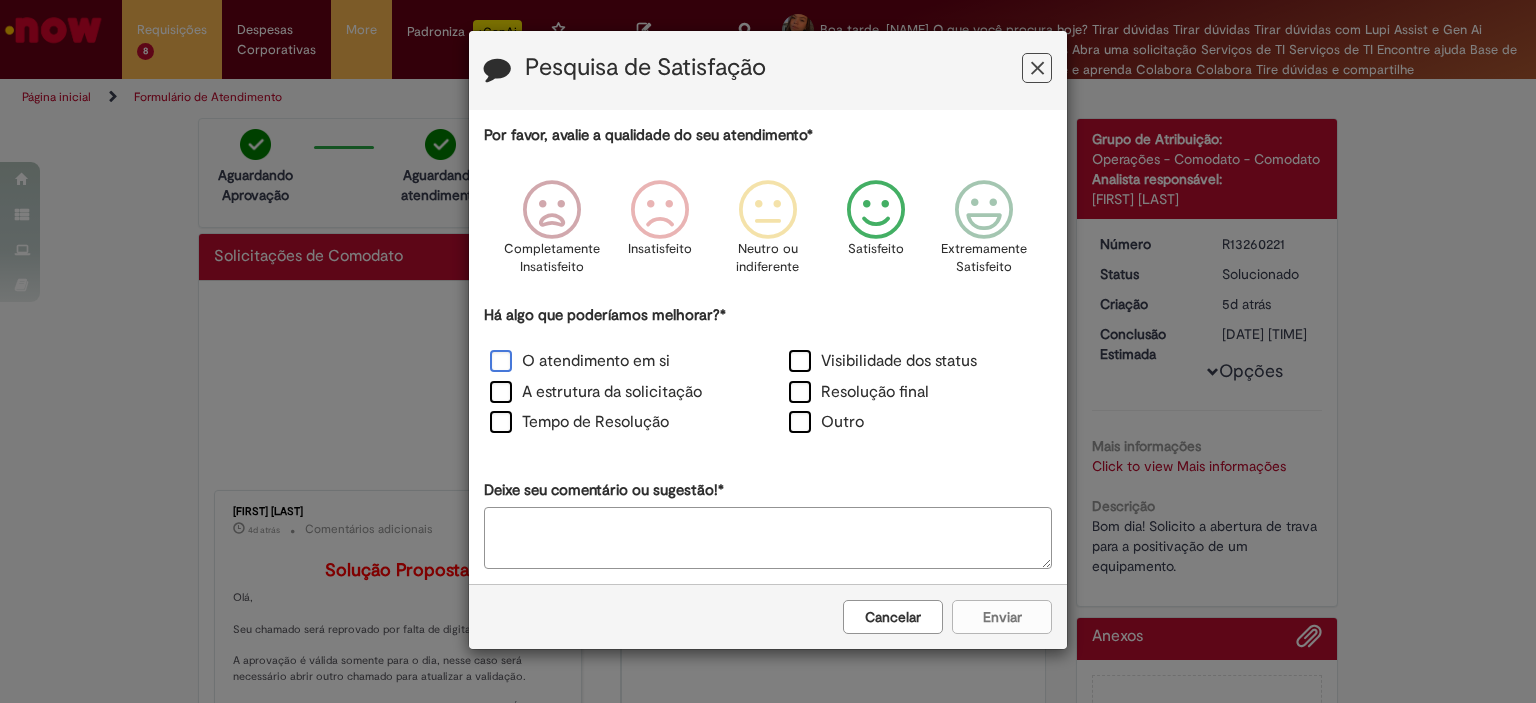 click on "O atendimento em si" at bounding box center [580, 361] 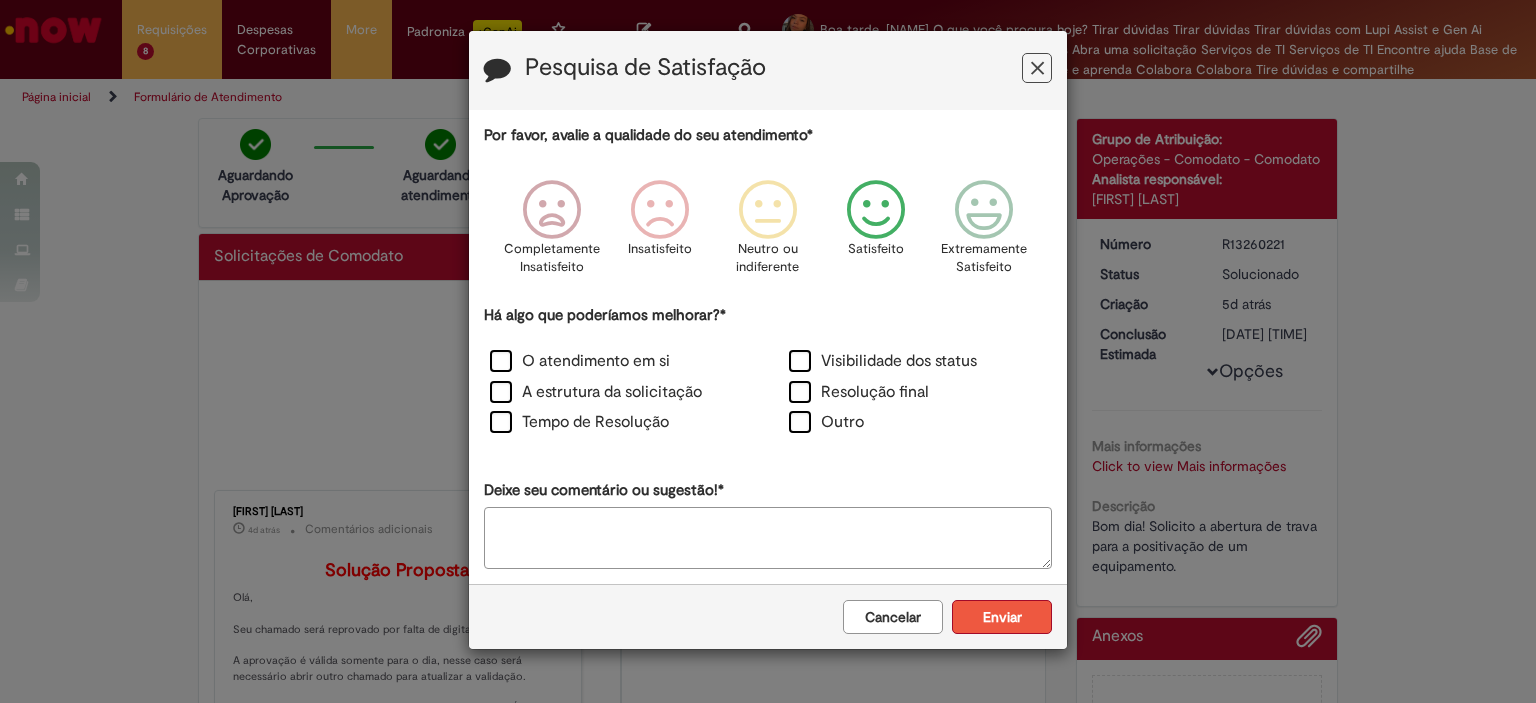 click on "Enviar" at bounding box center (1002, 617) 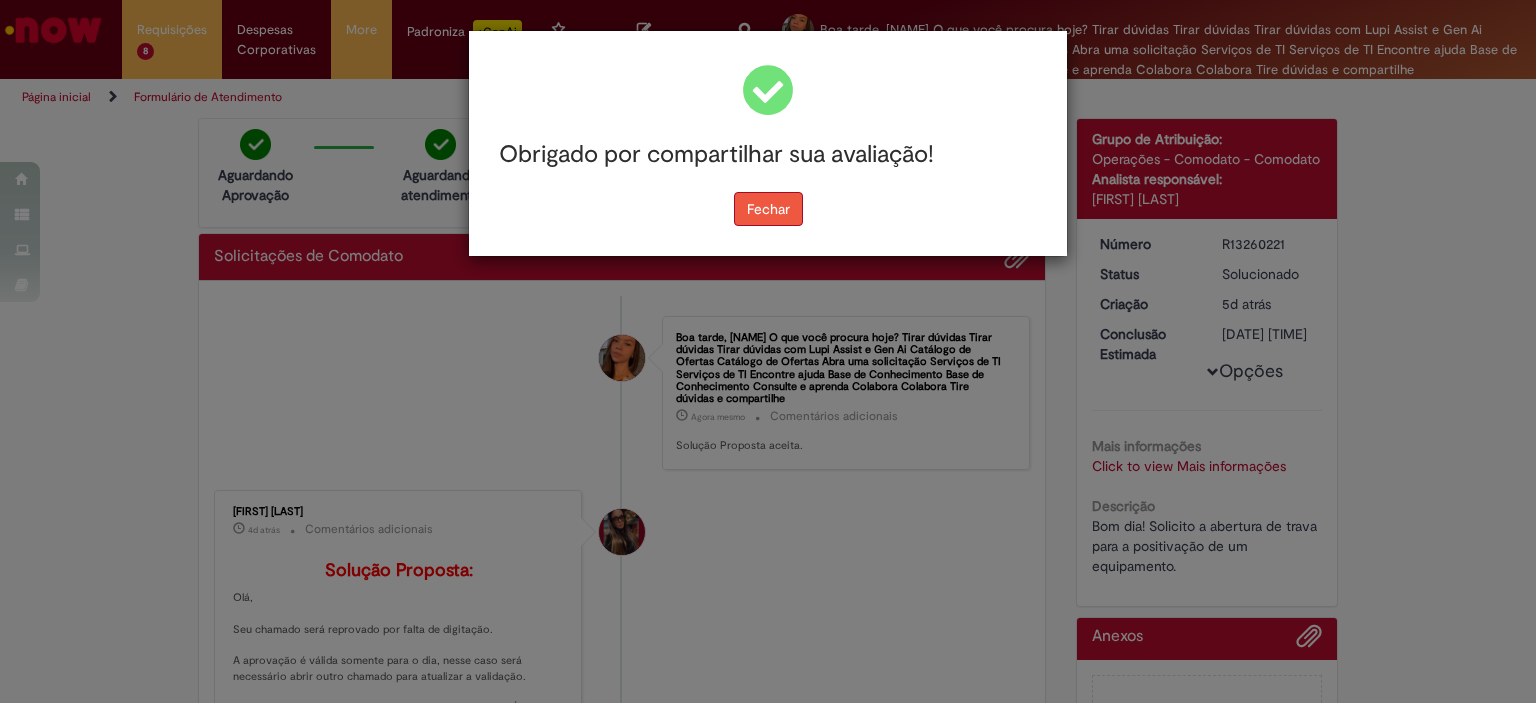 click on "Fechar" at bounding box center (768, 209) 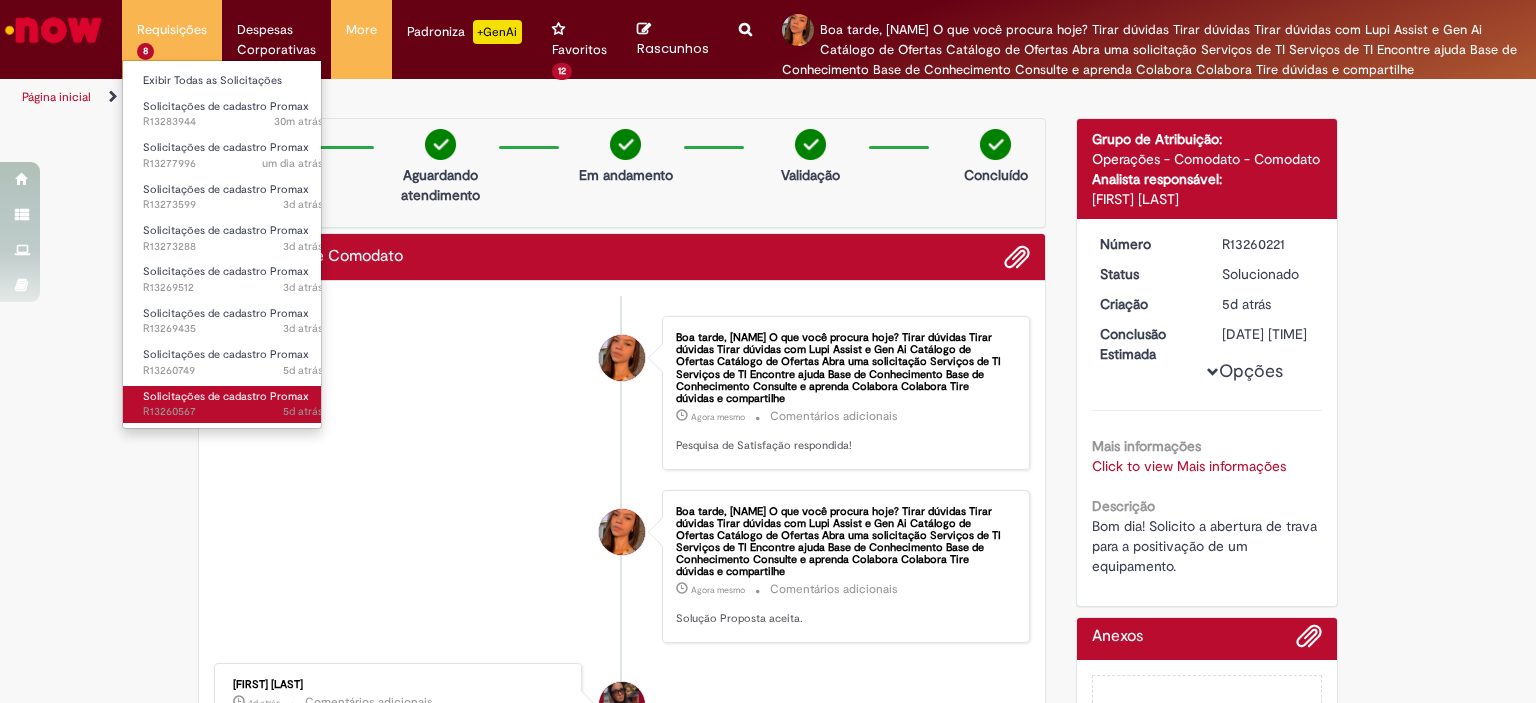 click on "5d atrás 5 dias atrás  R13260567" at bounding box center (233, 412) 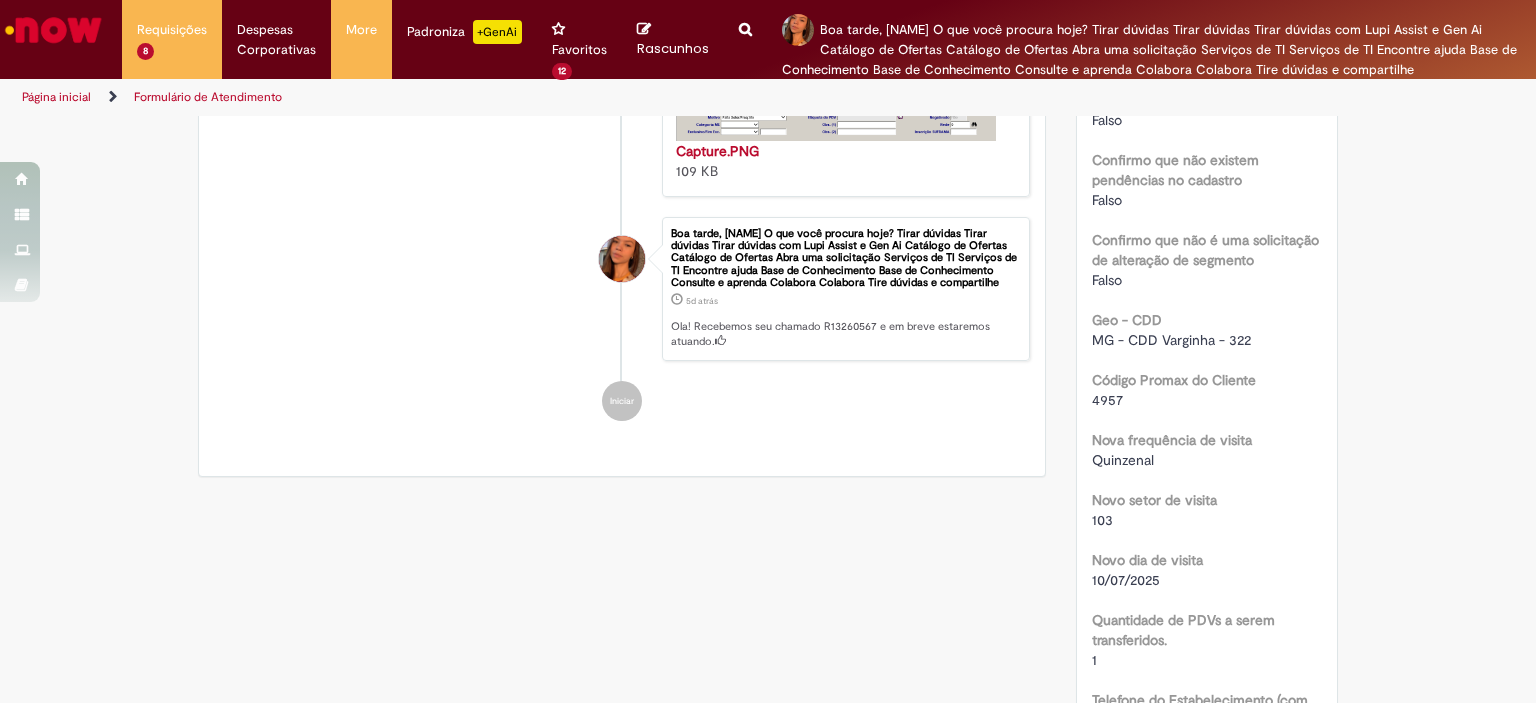 scroll, scrollTop: 1106, scrollLeft: 0, axis: vertical 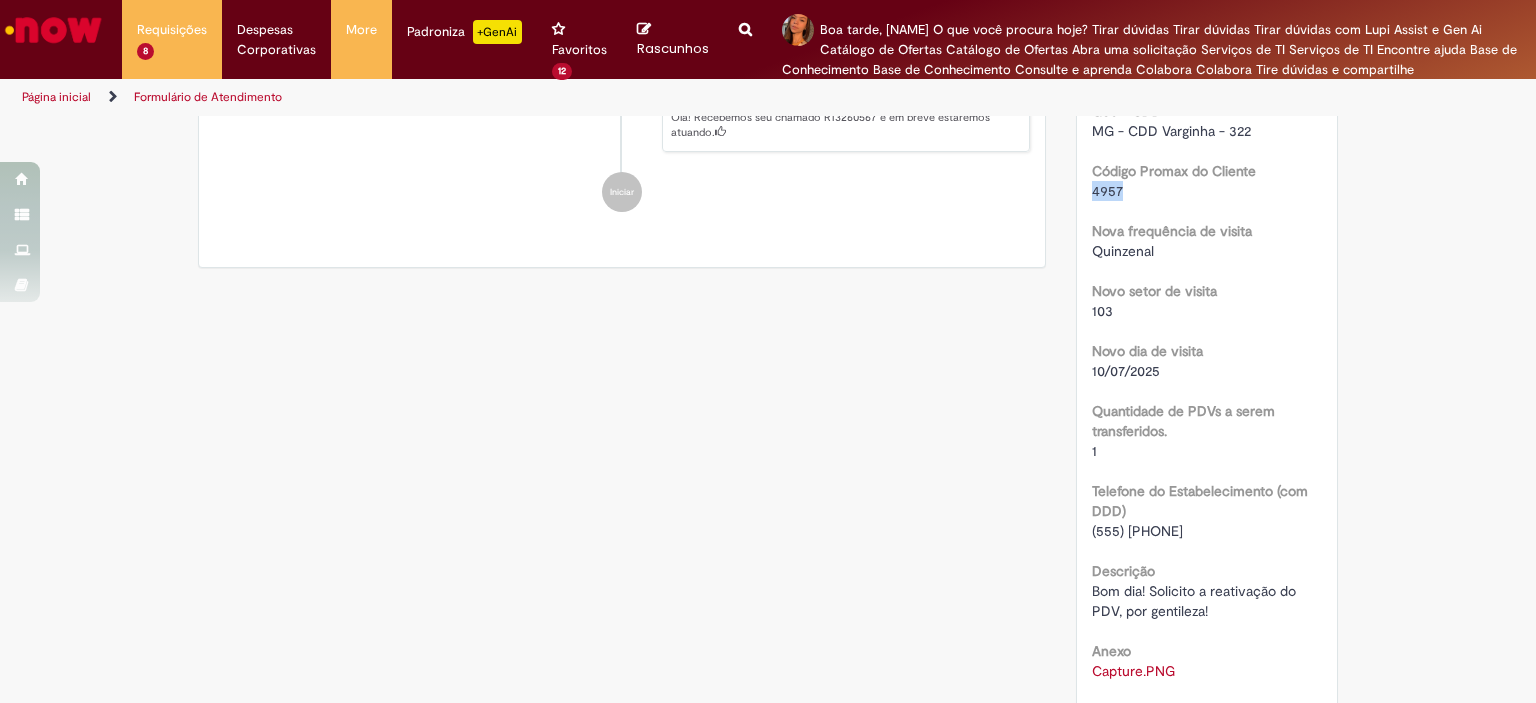 drag, startPoint x: 1121, startPoint y: 167, endPoint x: 1075, endPoint y: 170, distance: 46.09772 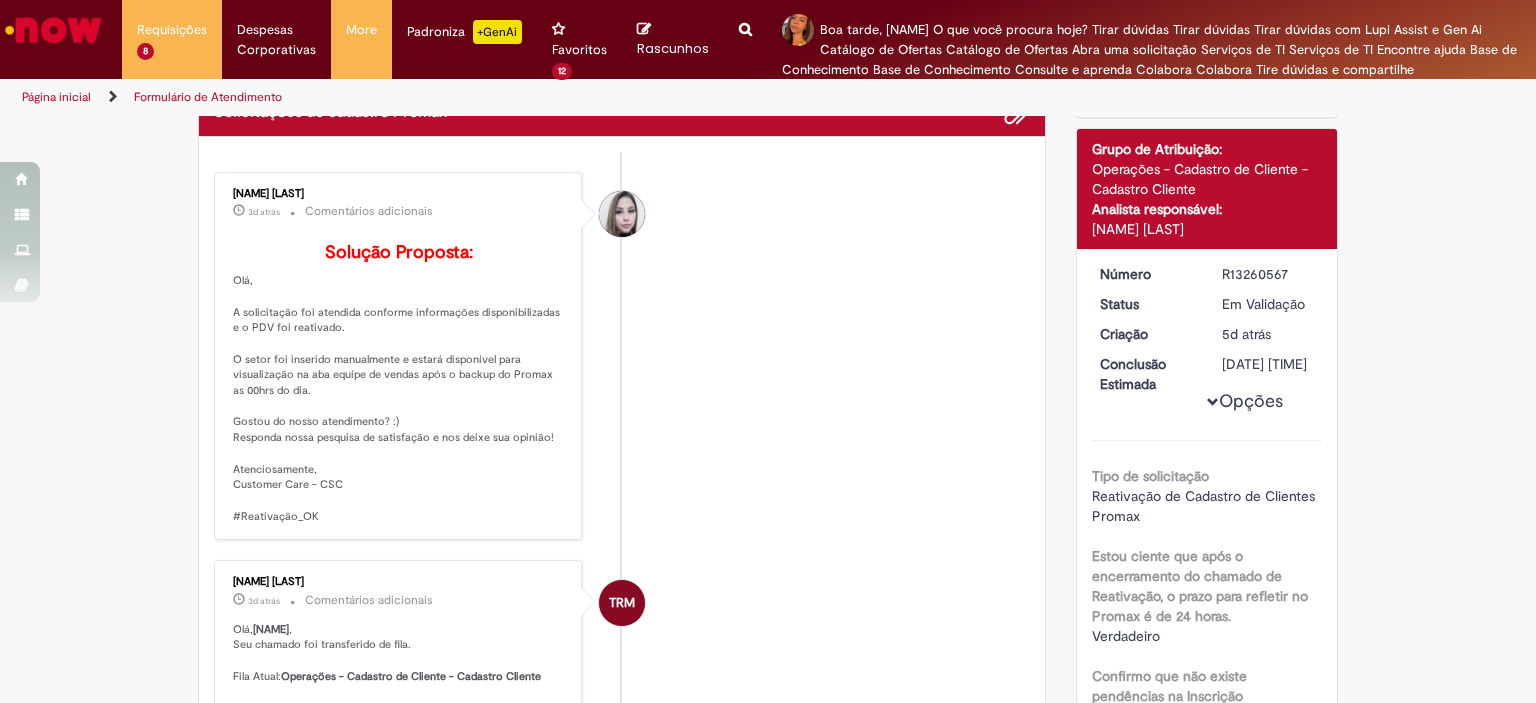 scroll, scrollTop: 0, scrollLeft: 0, axis: both 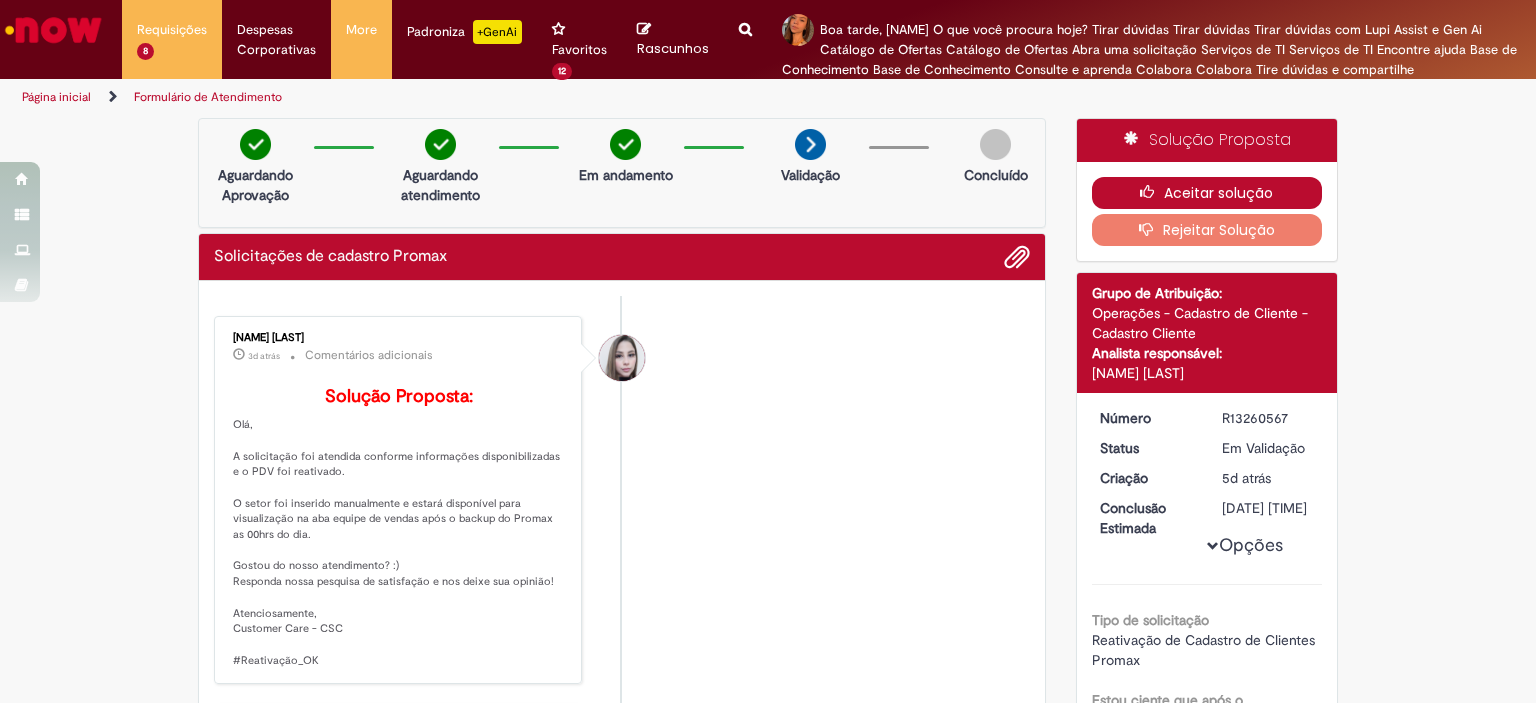 click on "Aceitar solução" at bounding box center [1207, 193] 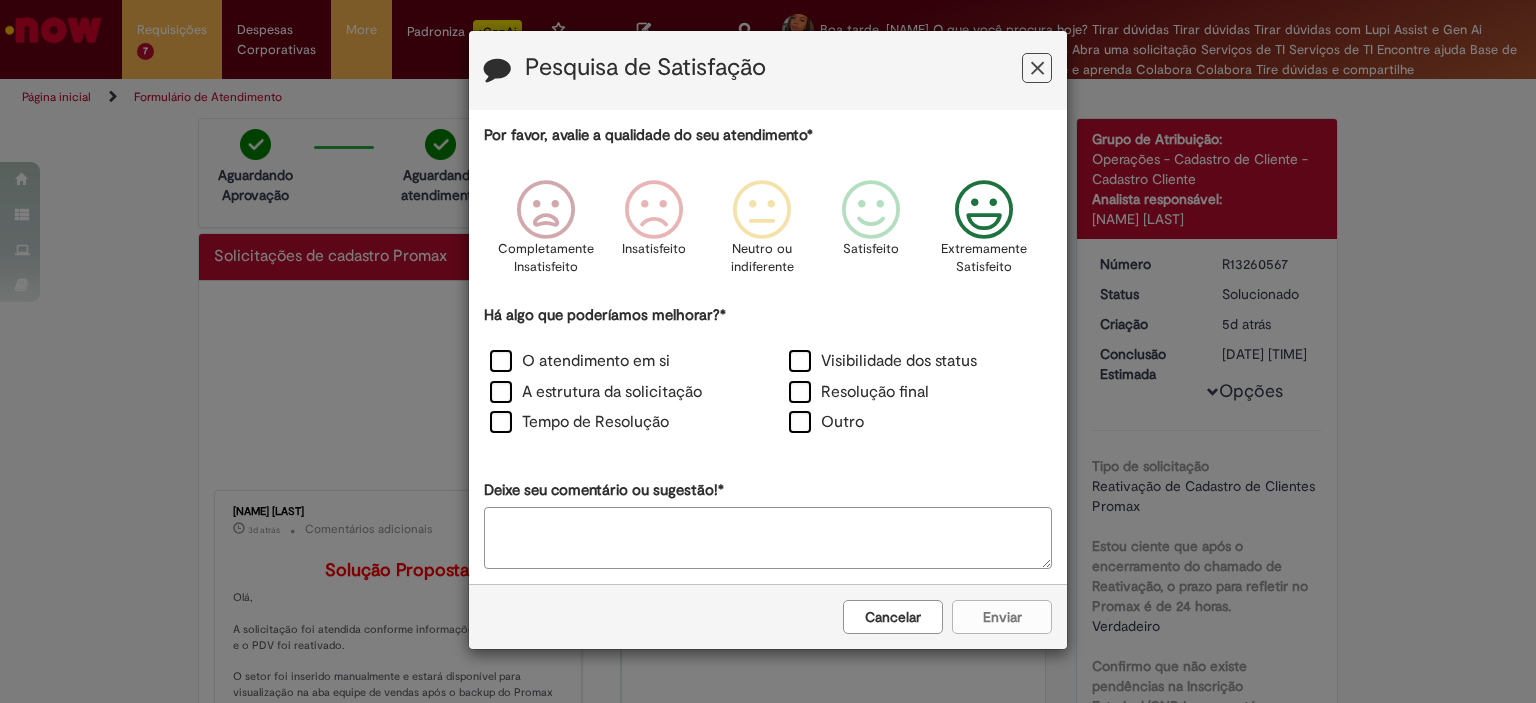 click at bounding box center [984, 210] 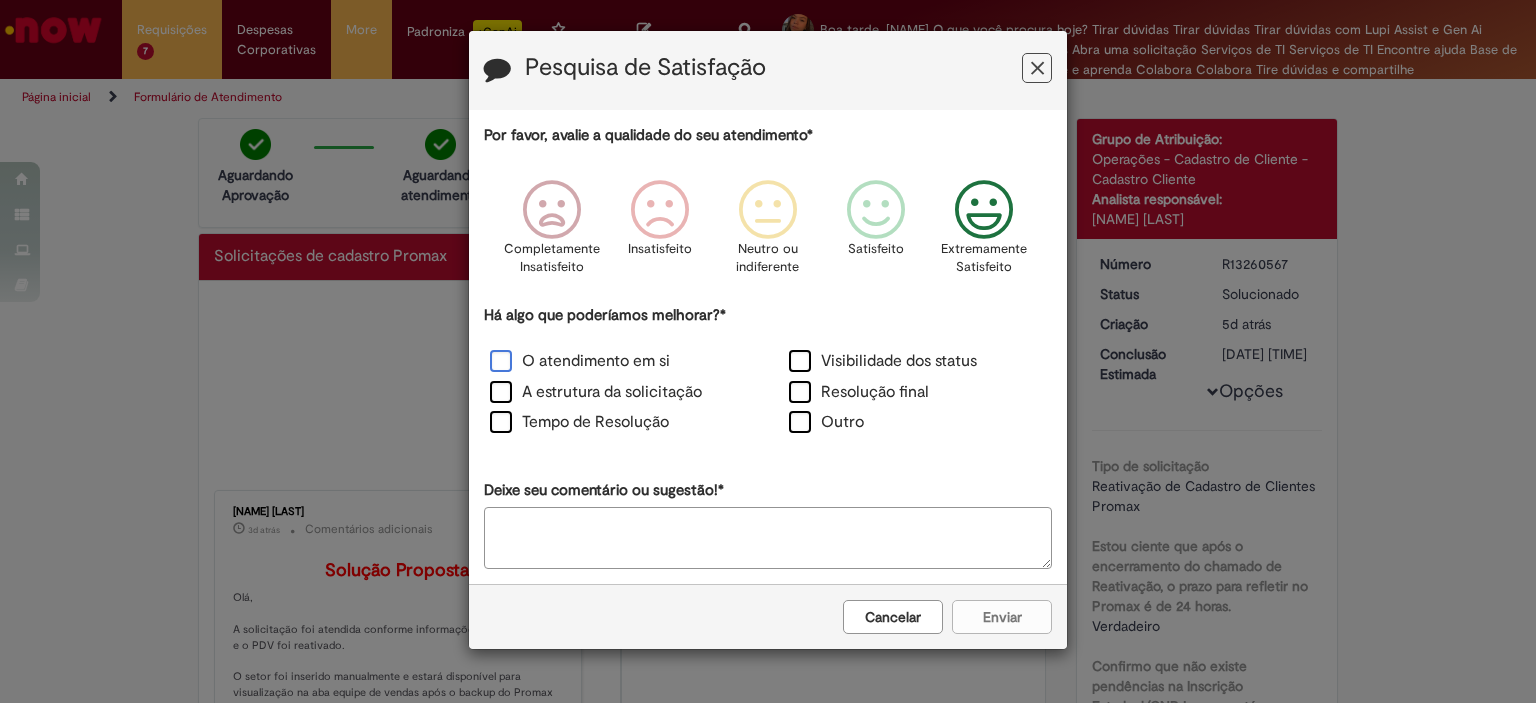 click on "O atendimento em si" at bounding box center [580, 361] 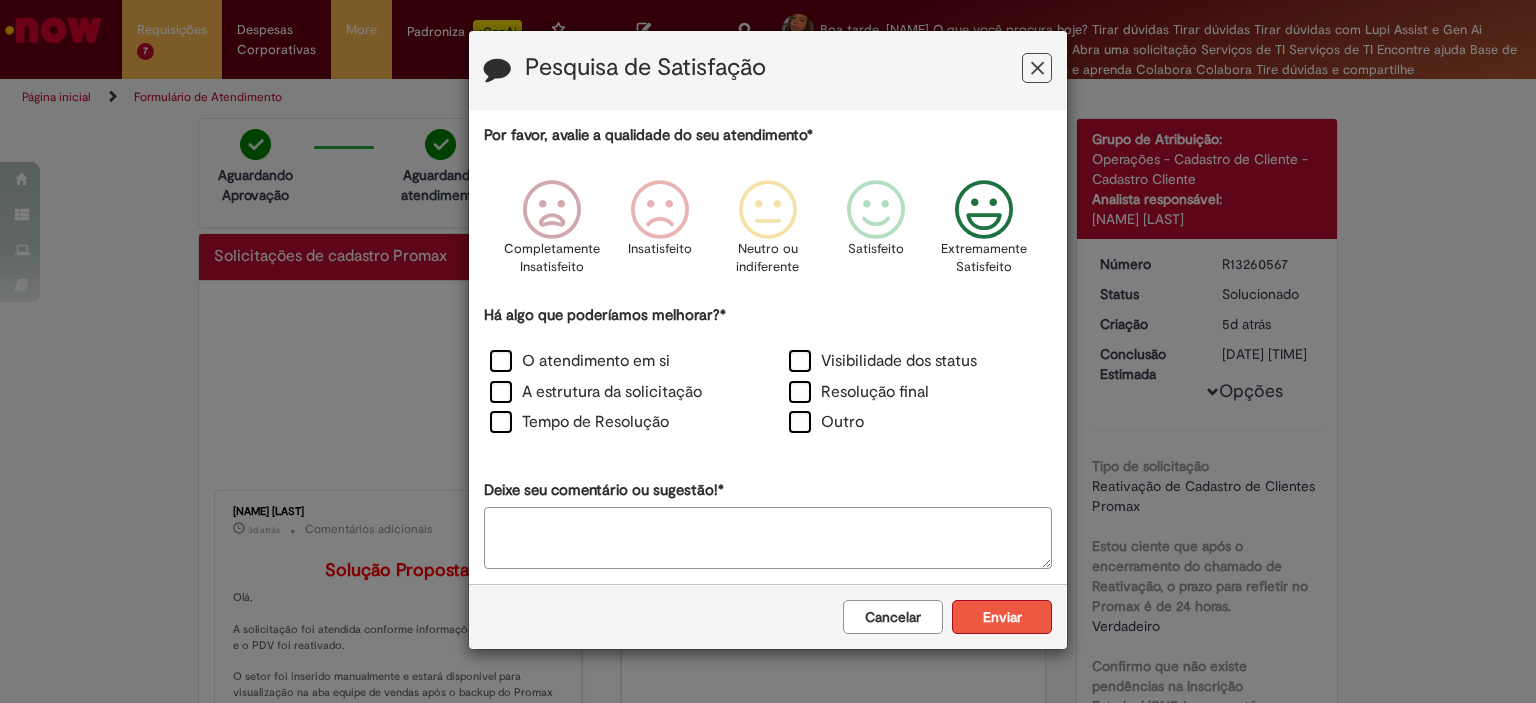 click on "Enviar" at bounding box center (1002, 617) 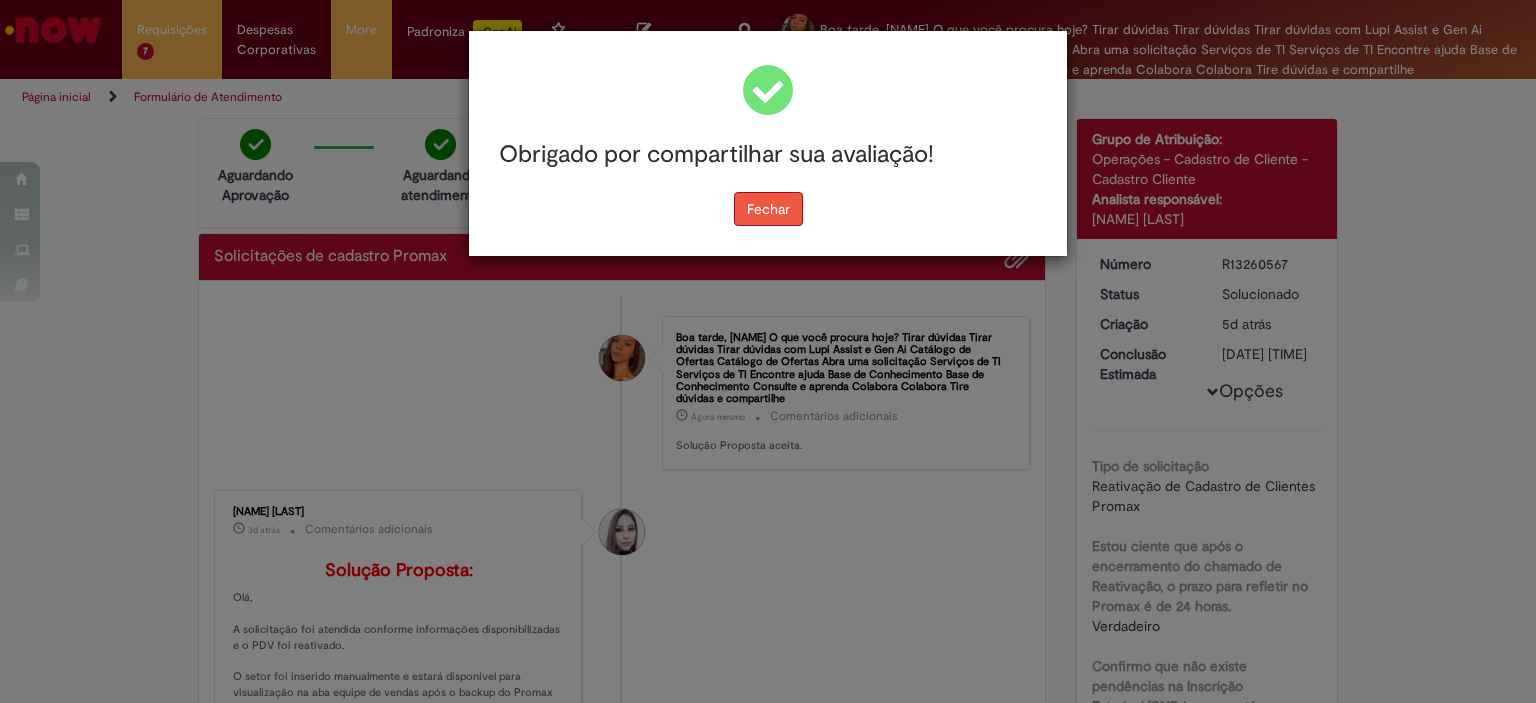 click on "Fechar" at bounding box center (768, 209) 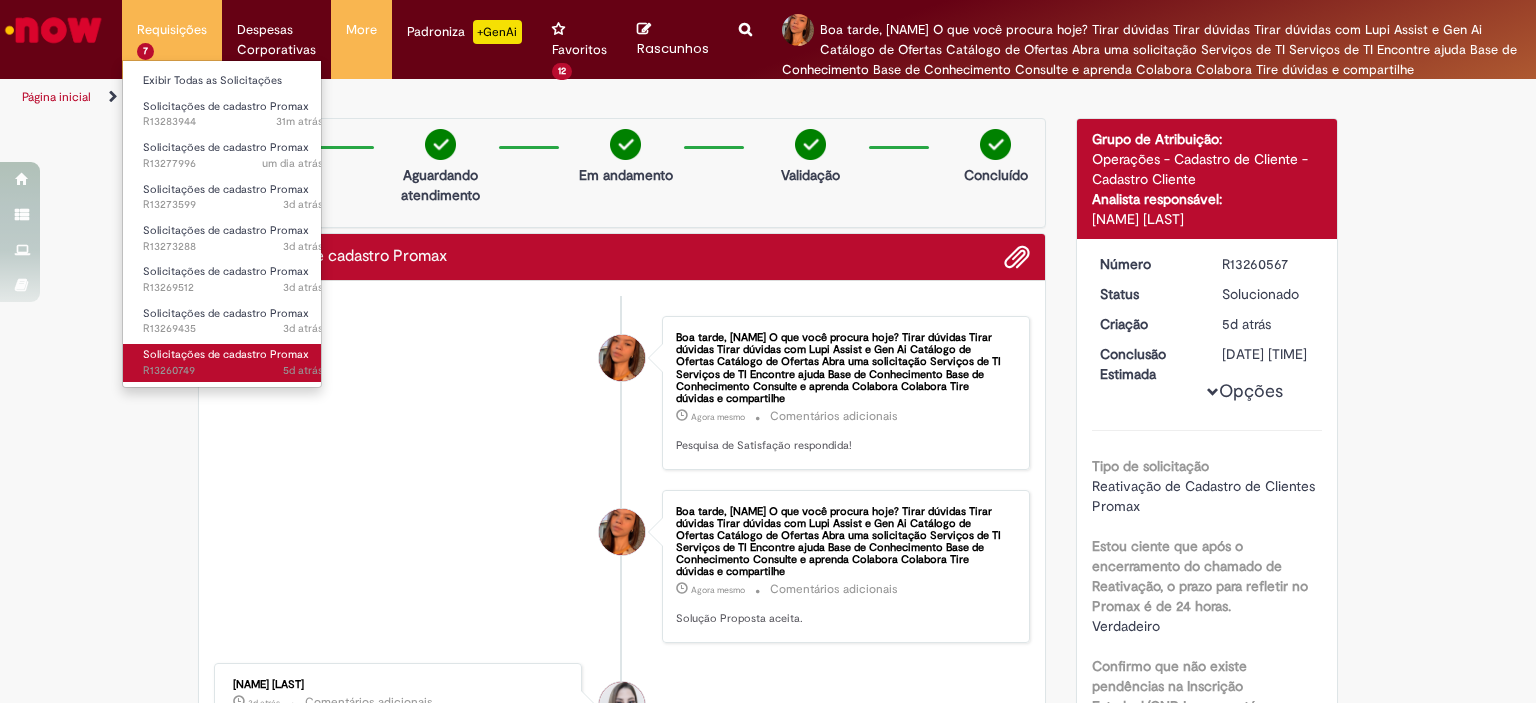 click on "Solicitações de cadastro Promax" at bounding box center (226, 354) 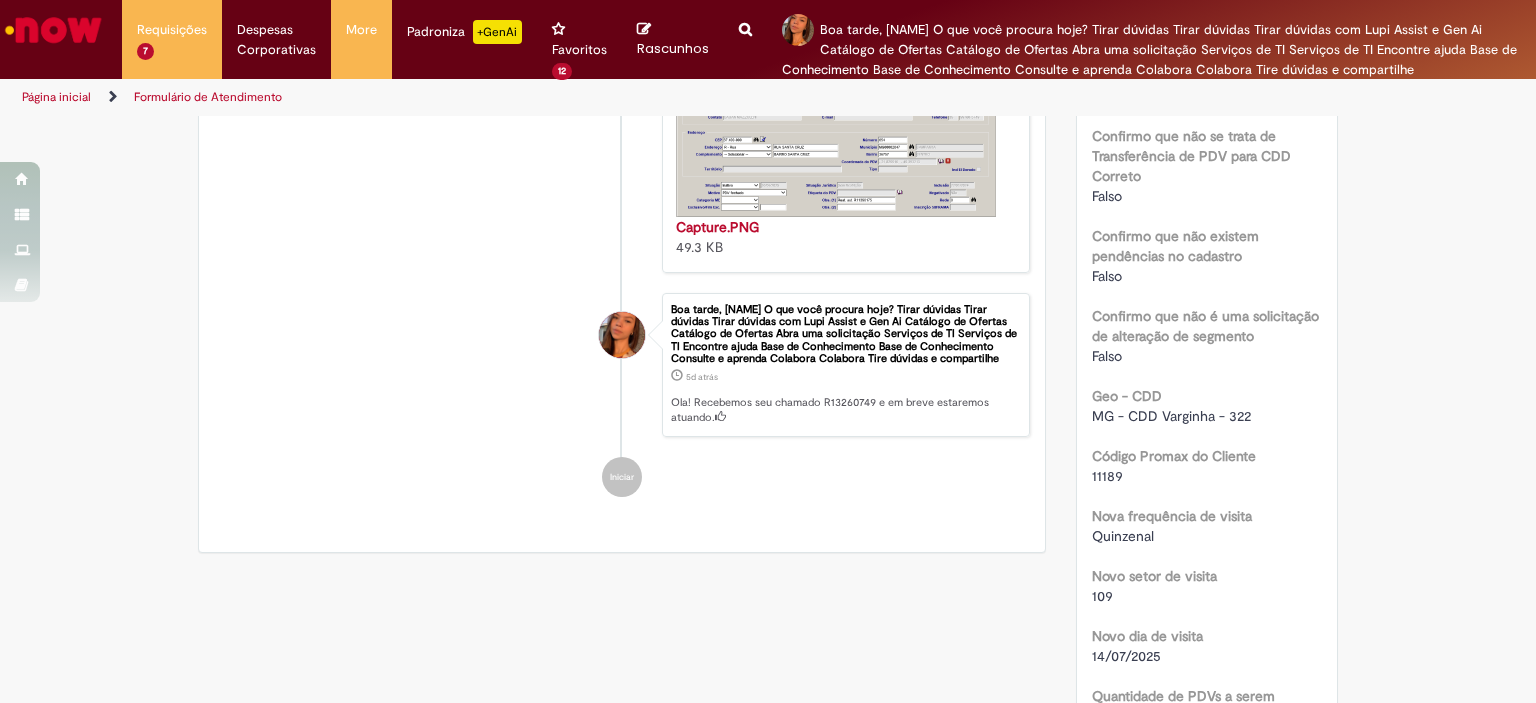 scroll, scrollTop: 1036, scrollLeft: 0, axis: vertical 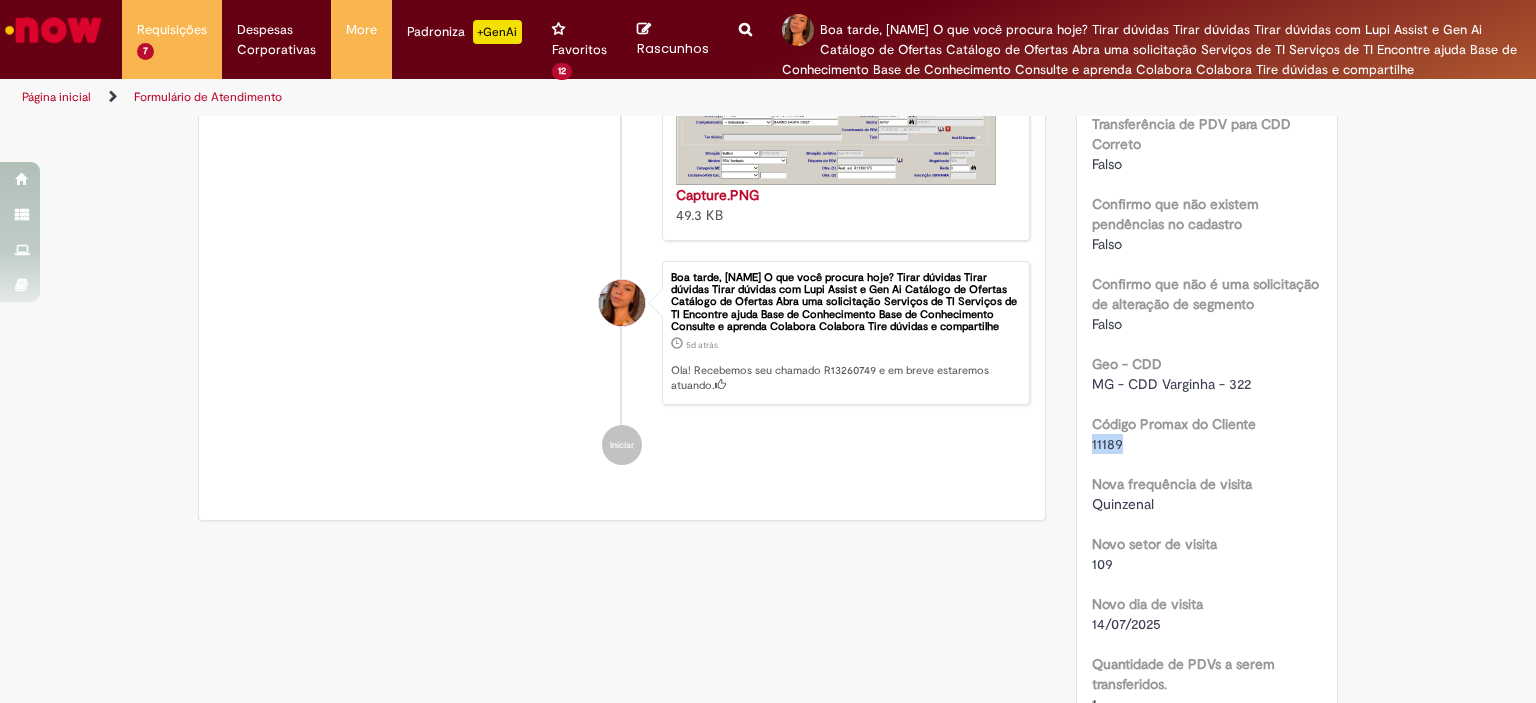 drag, startPoint x: 1115, startPoint y: 423, endPoint x: 1080, endPoint y: 431, distance: 35.902645 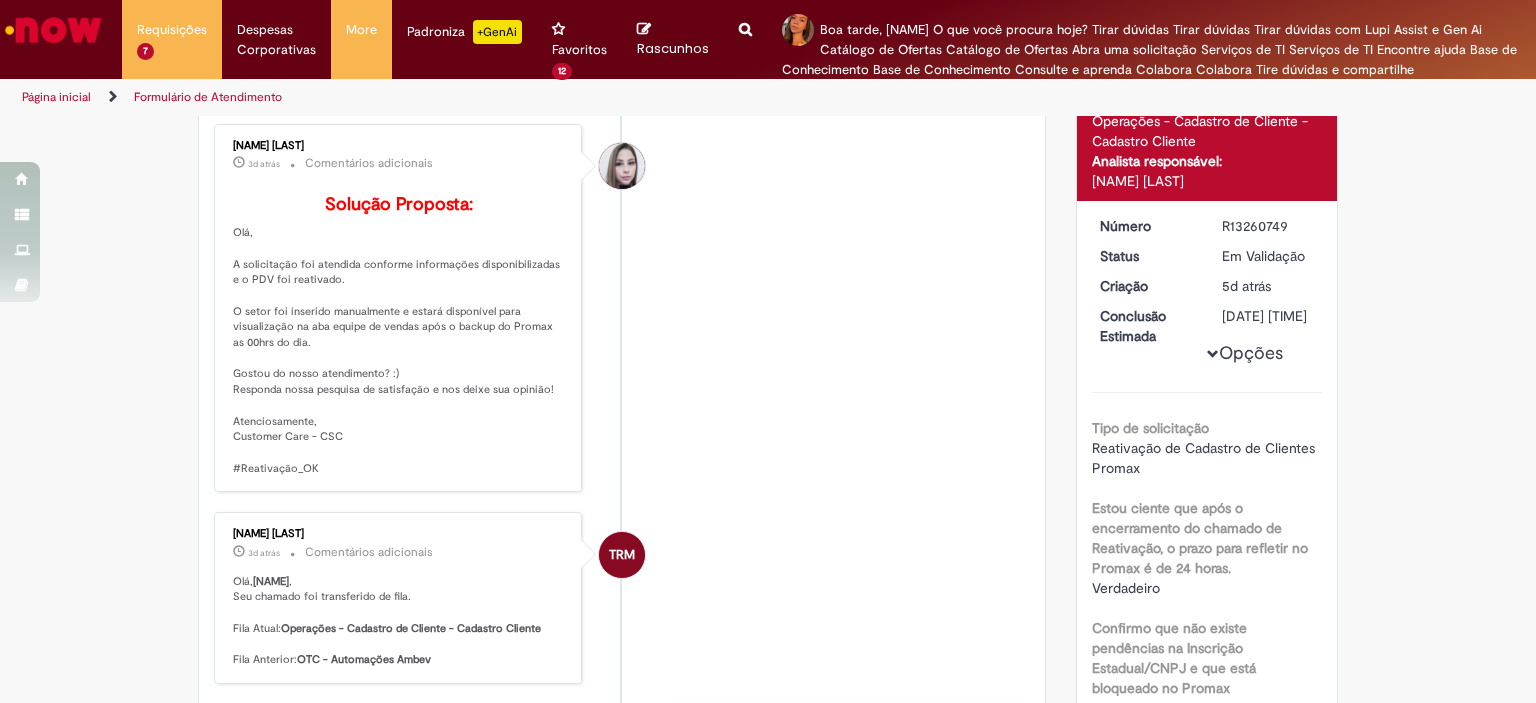 scroll, scrollTop: 0, scrollLeft: 0, axis: both 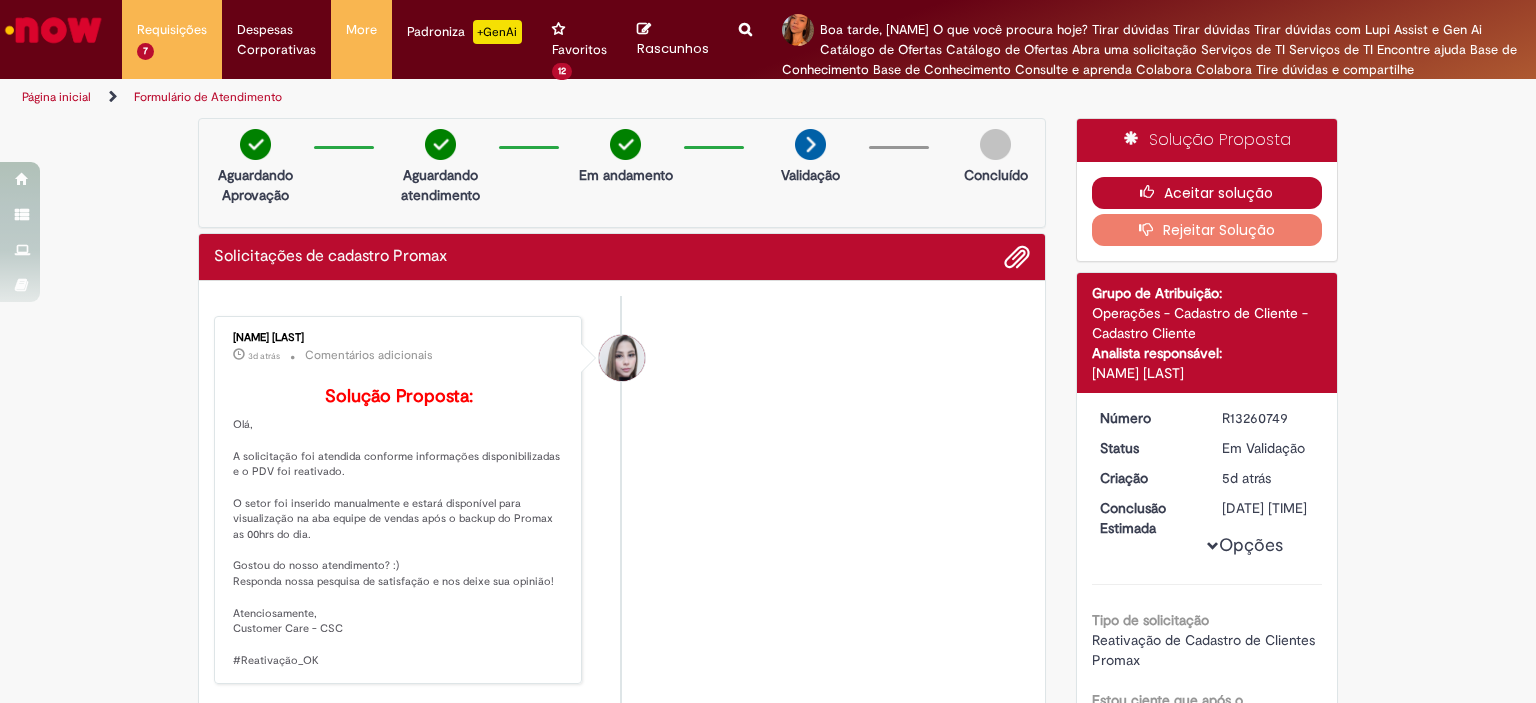 click on "Aceitar solução" at bounding box center (1207, 193) 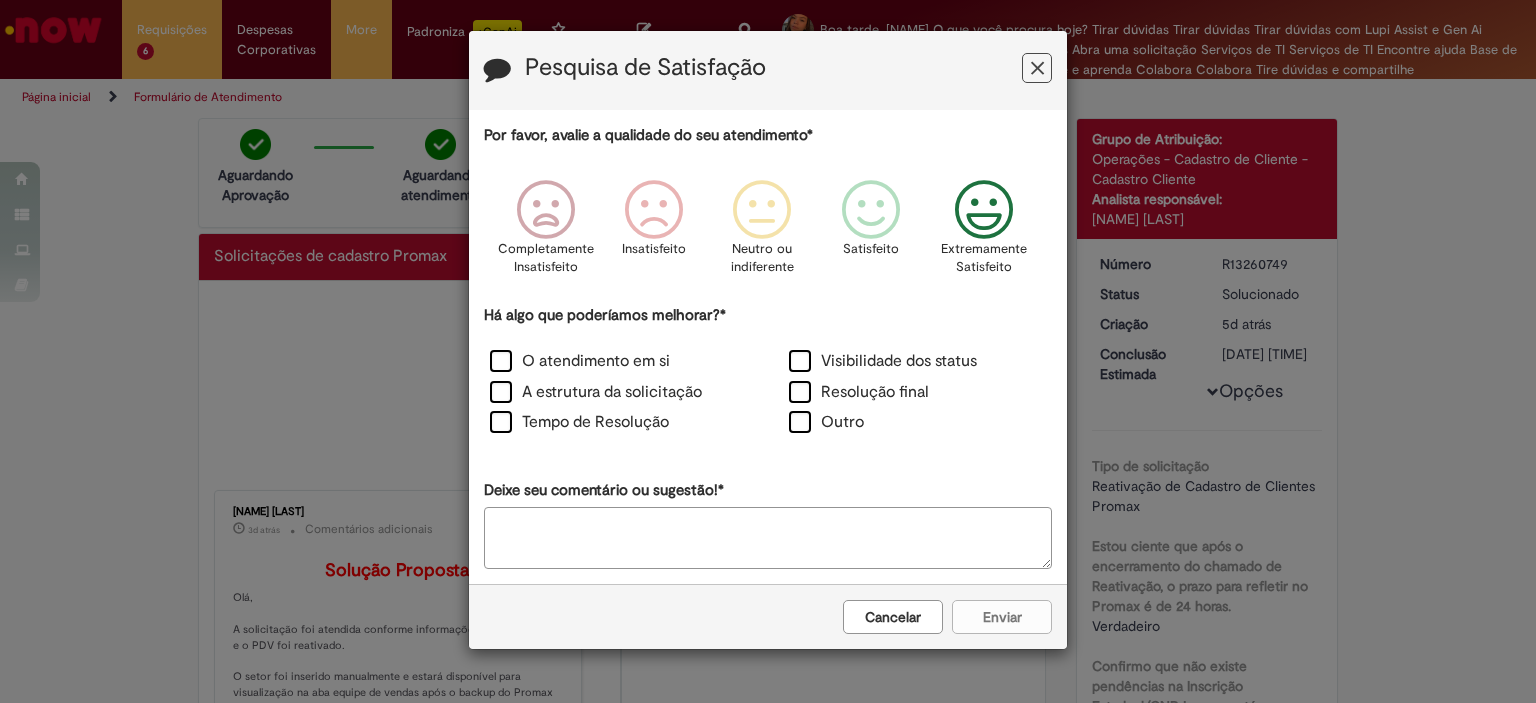 click at bounding box center [984, 210] 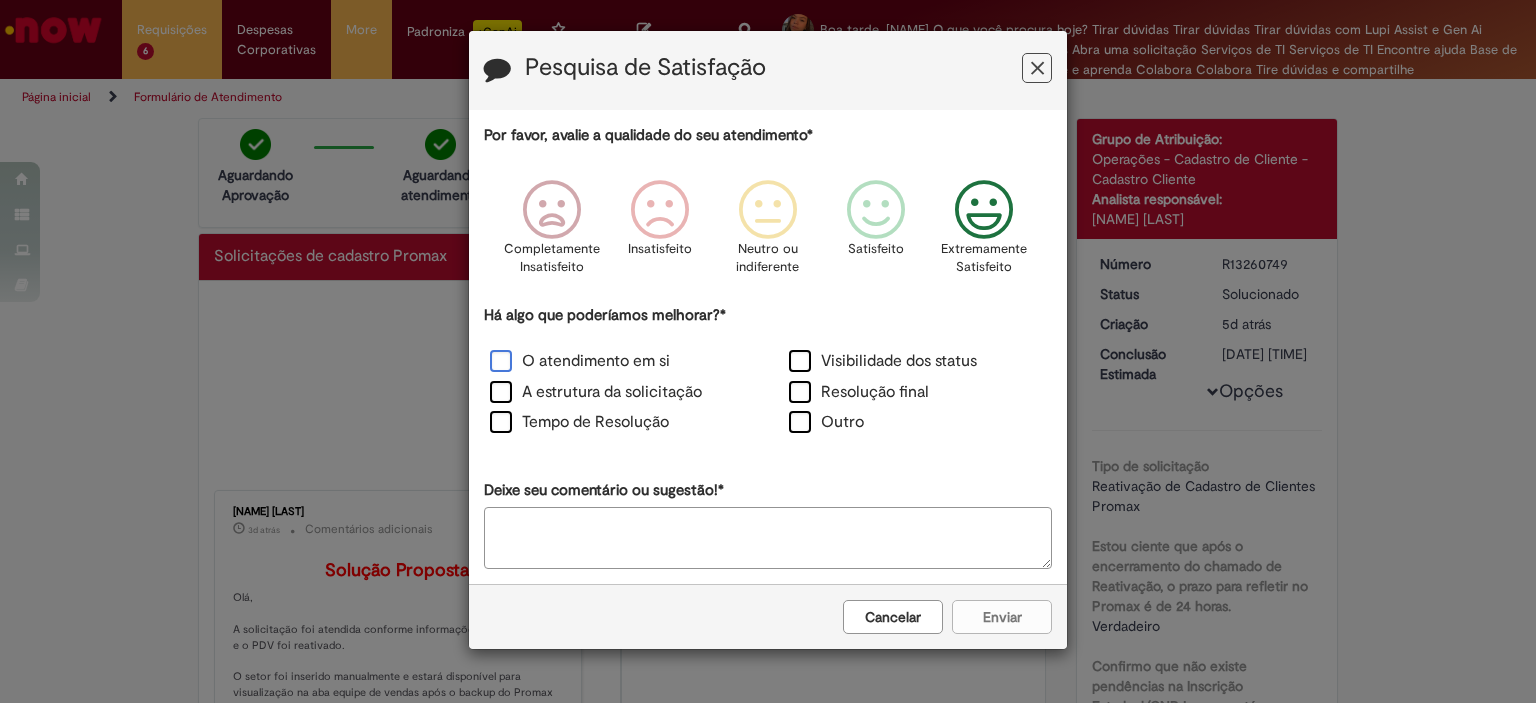click on "O atendimento em si" at bounding box center [580, 361] 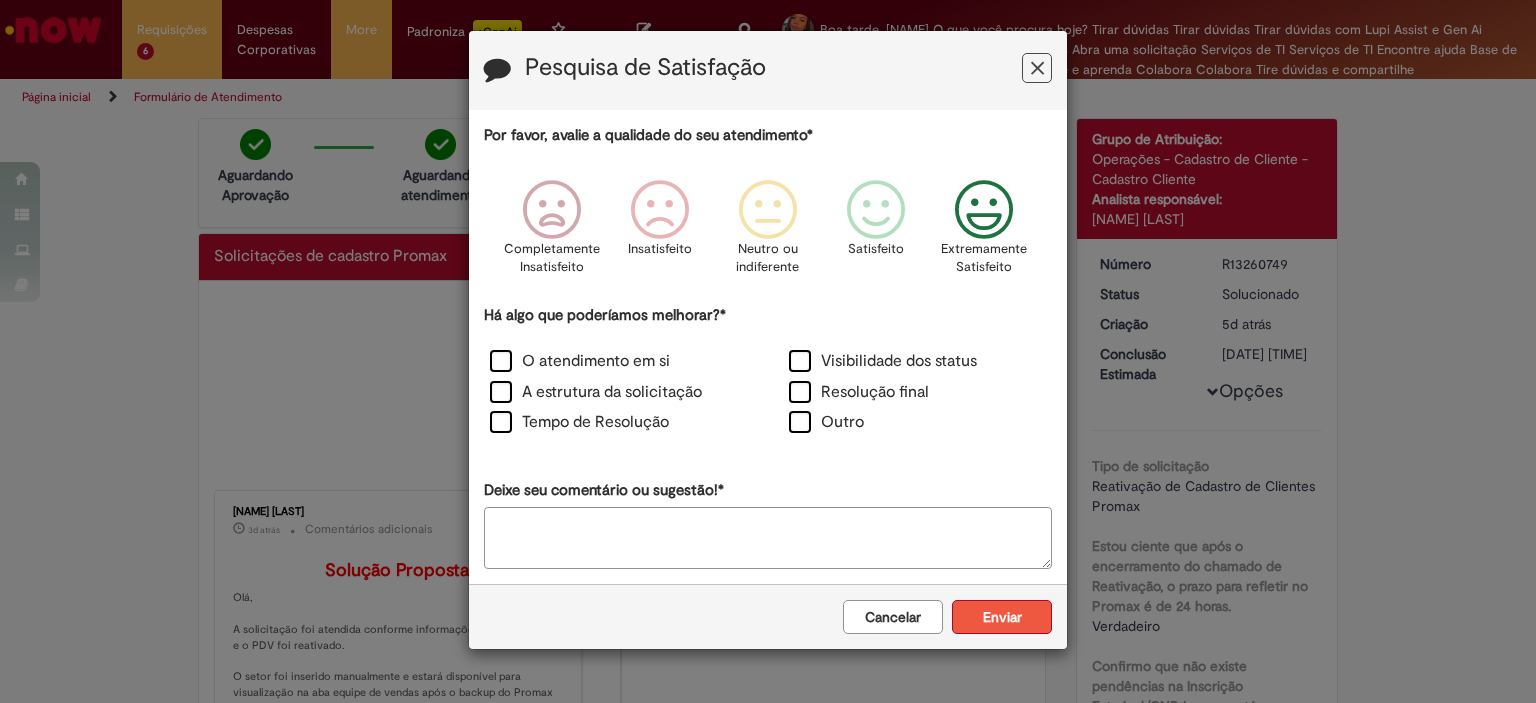 click on "Enviar" at bounding box center (1002, 617) 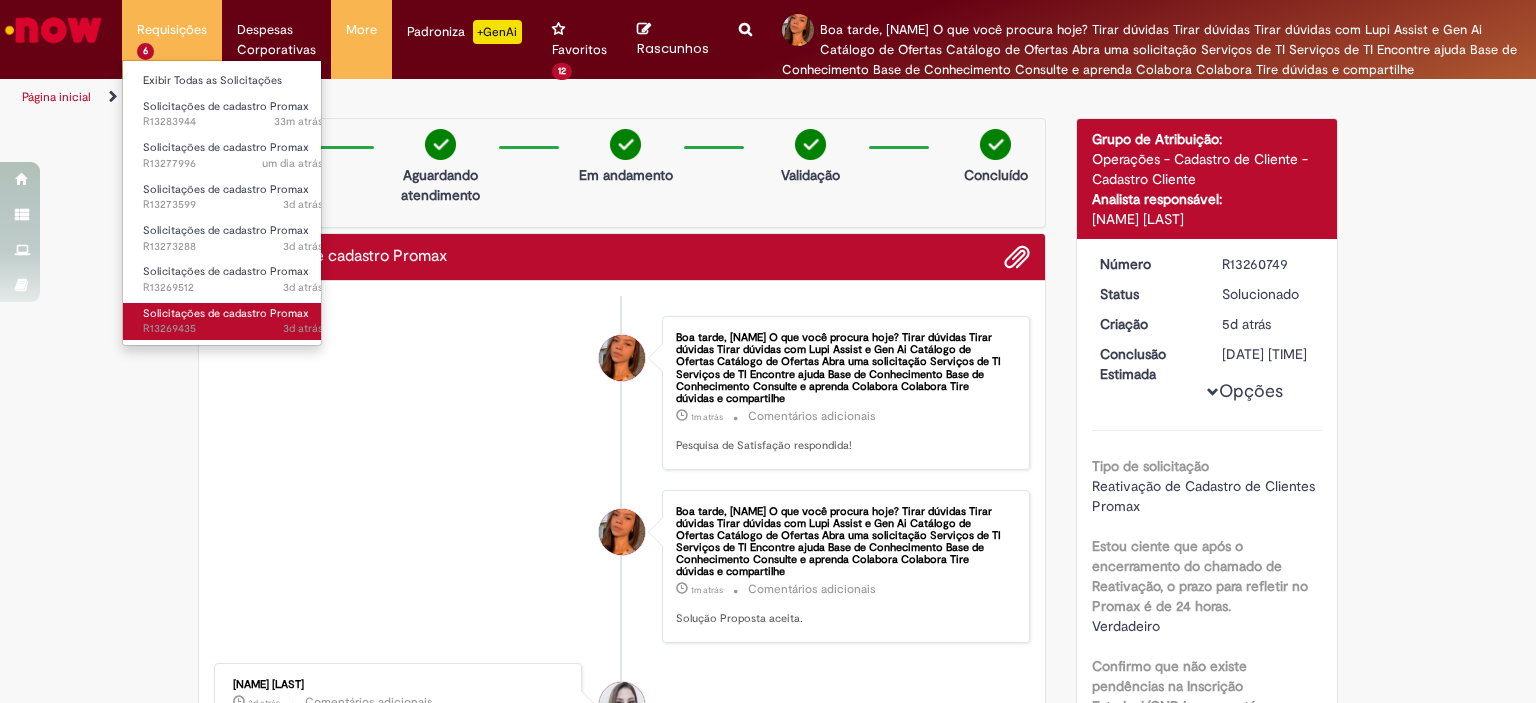 click on "3d atrás 3 dias atrás  R13269435" at bounding box center (233, 329) 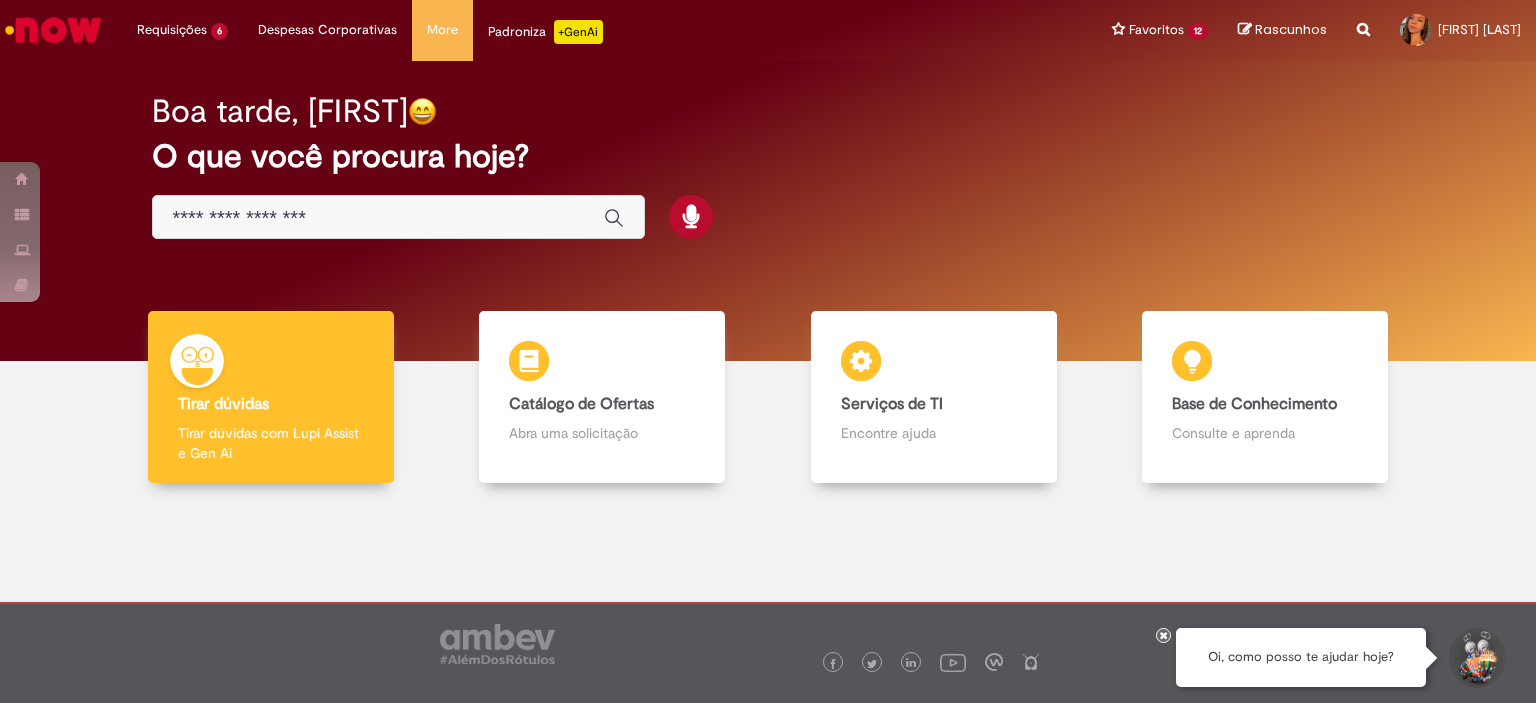 scroll, scrollTop: 0, scrollLeft: 0, axis: both 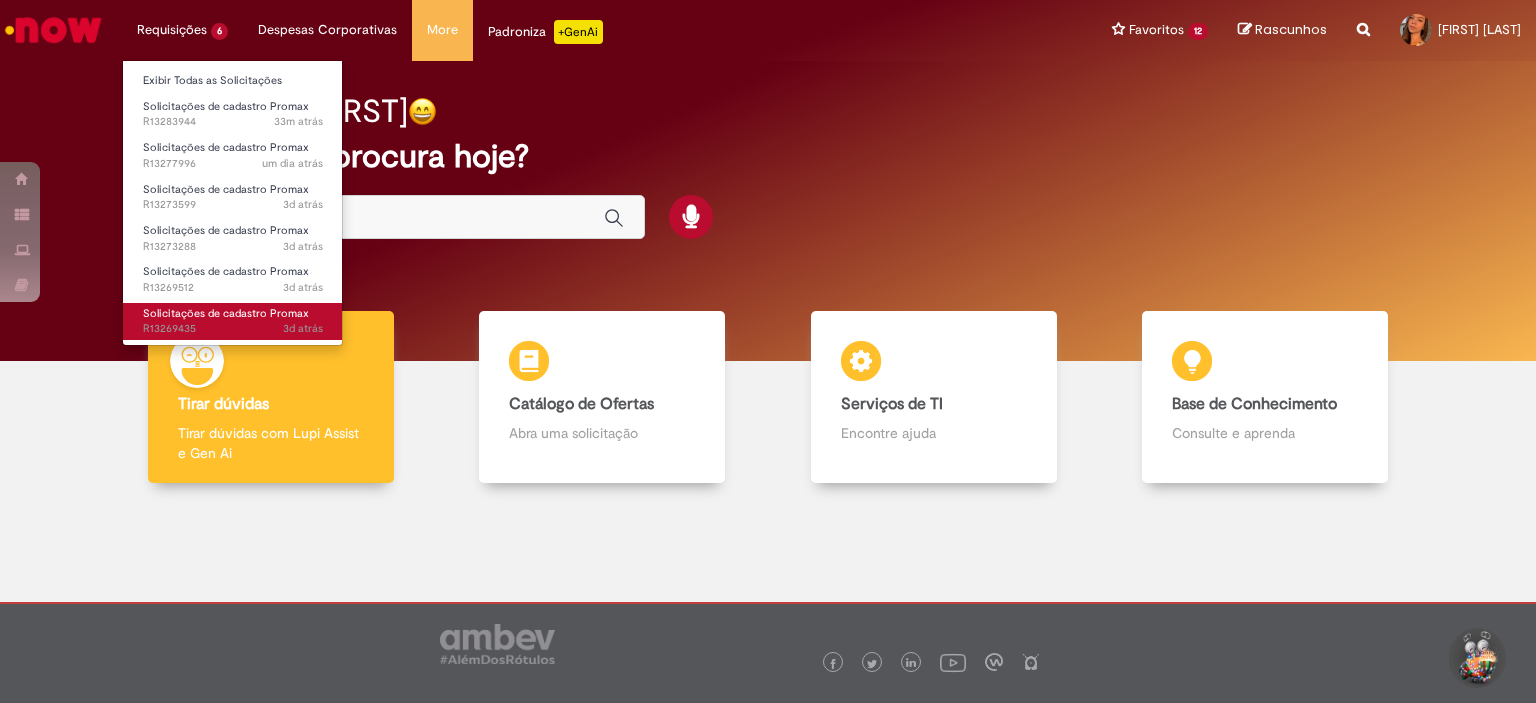 click on "3d atrás 3 dias atrás  R13269435" at bounding box center [233, 329] 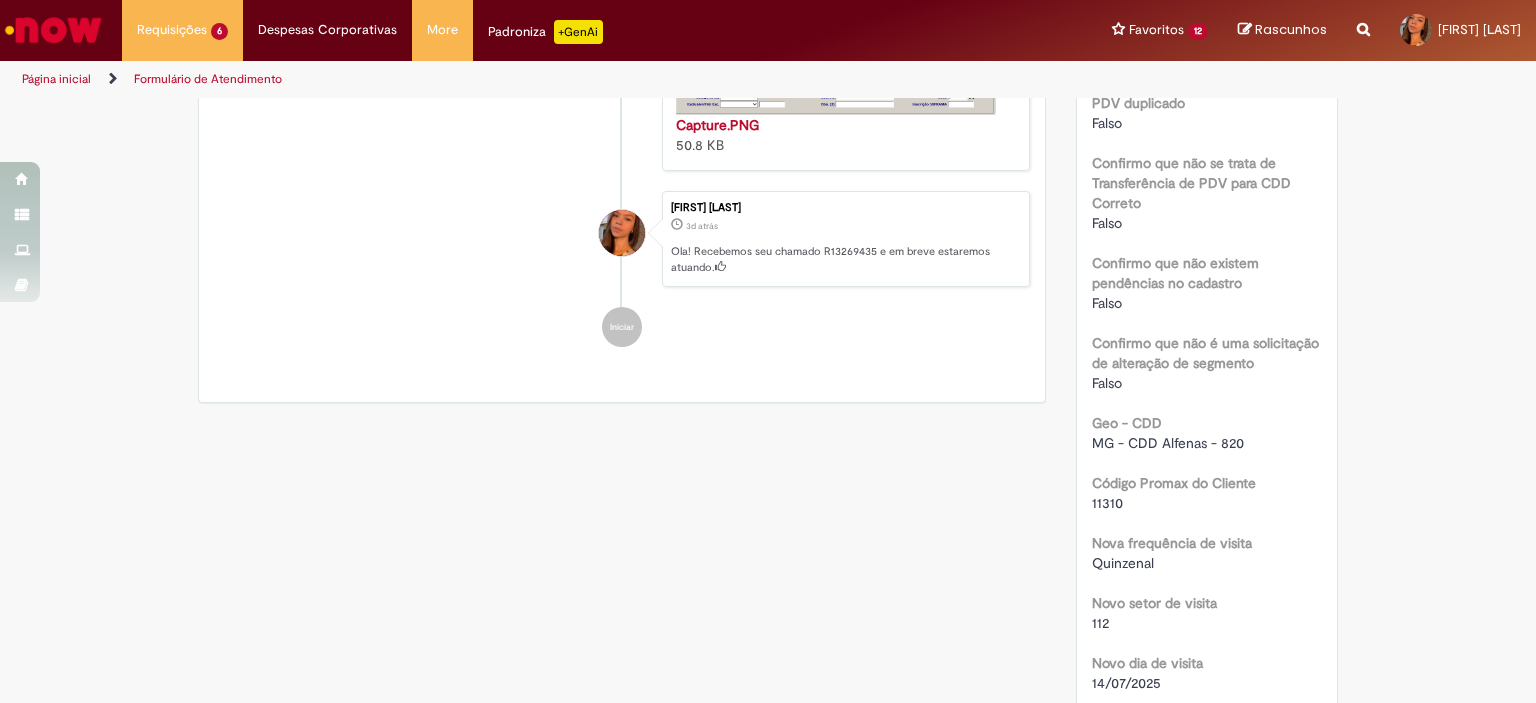 scroll, scrollTop: 1002, scrollLeft: 0, axis: vertical 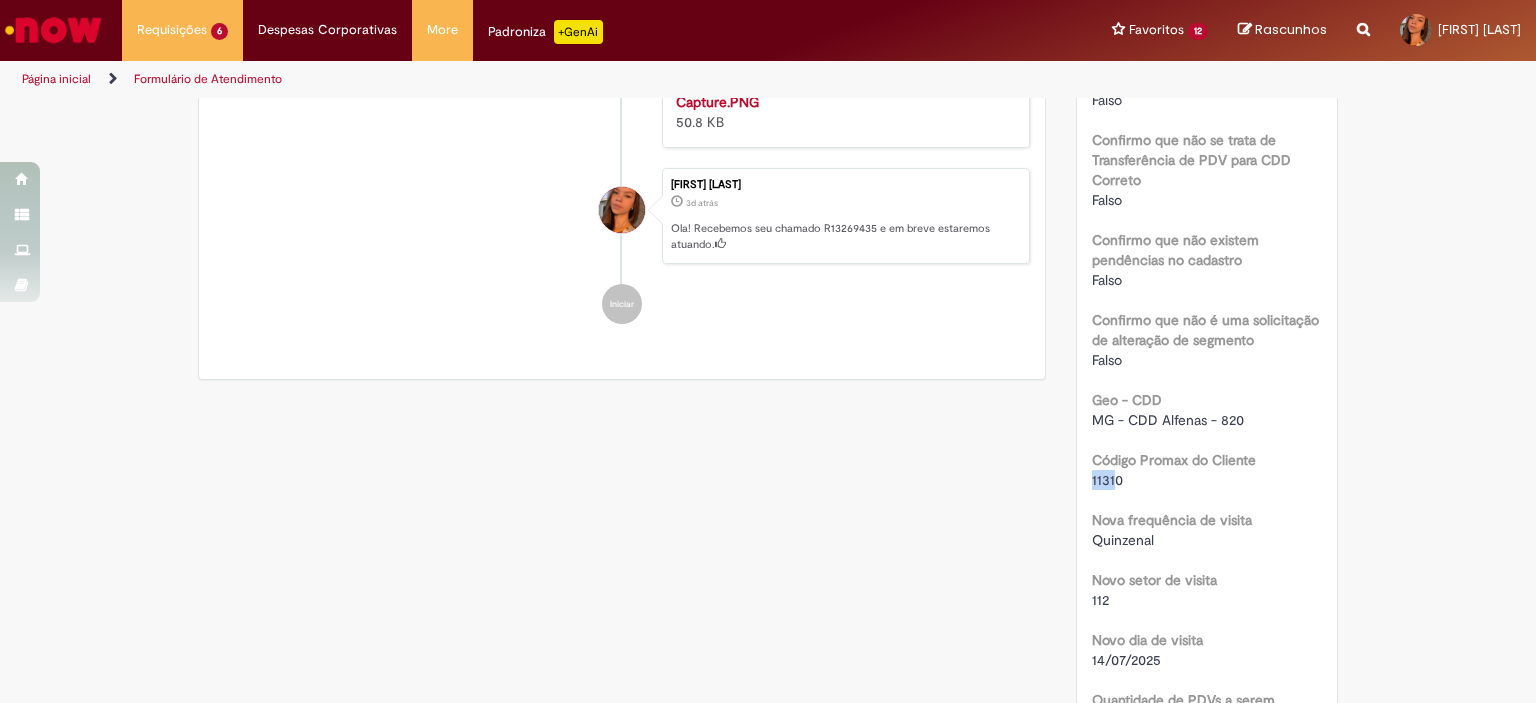 drag, startPoint x: 1109, startPoint y: 451, endPoint x: 1076, endPoint y: 459, distance: 33.955853 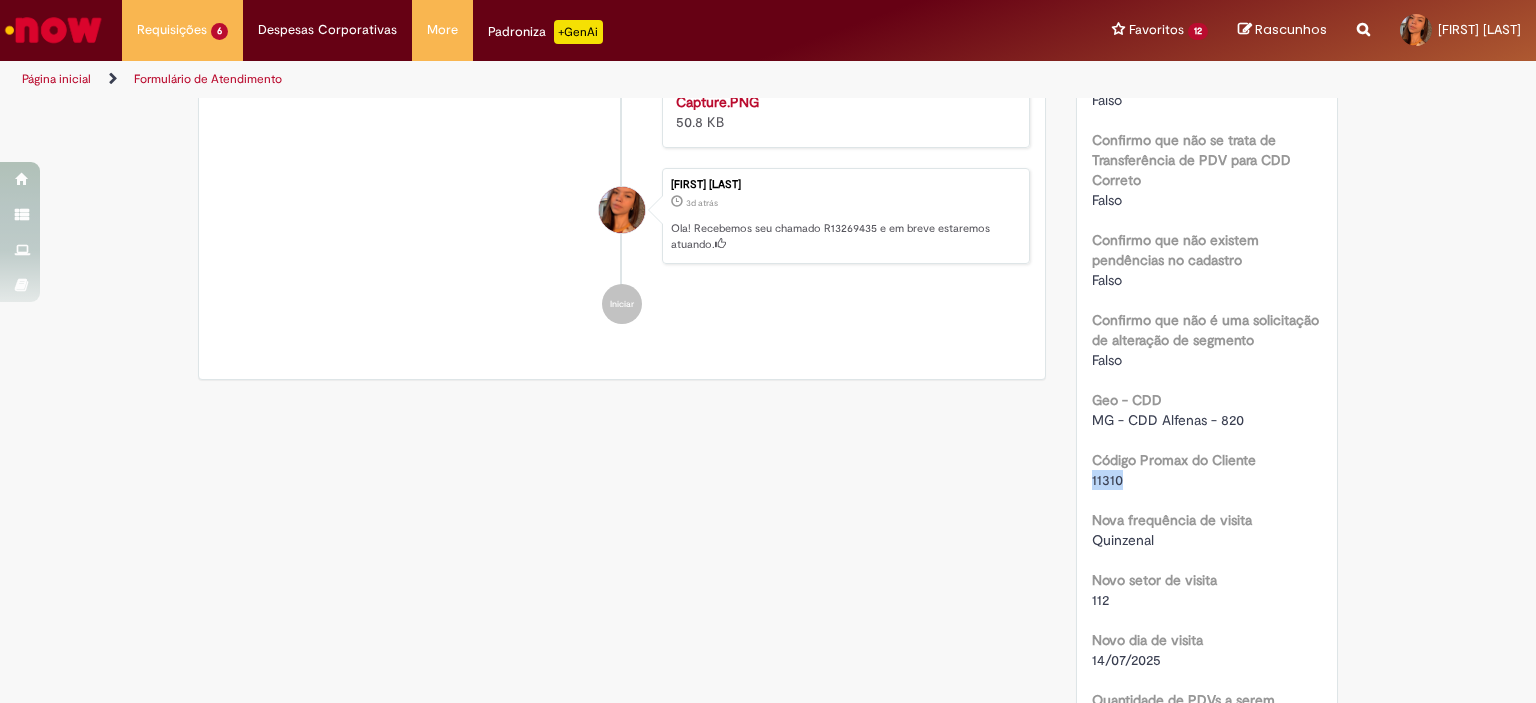 drag, startPoint x: 1130, startPoint y: 456, endPoint x: 1081, endPoint y: 456, distance: 49 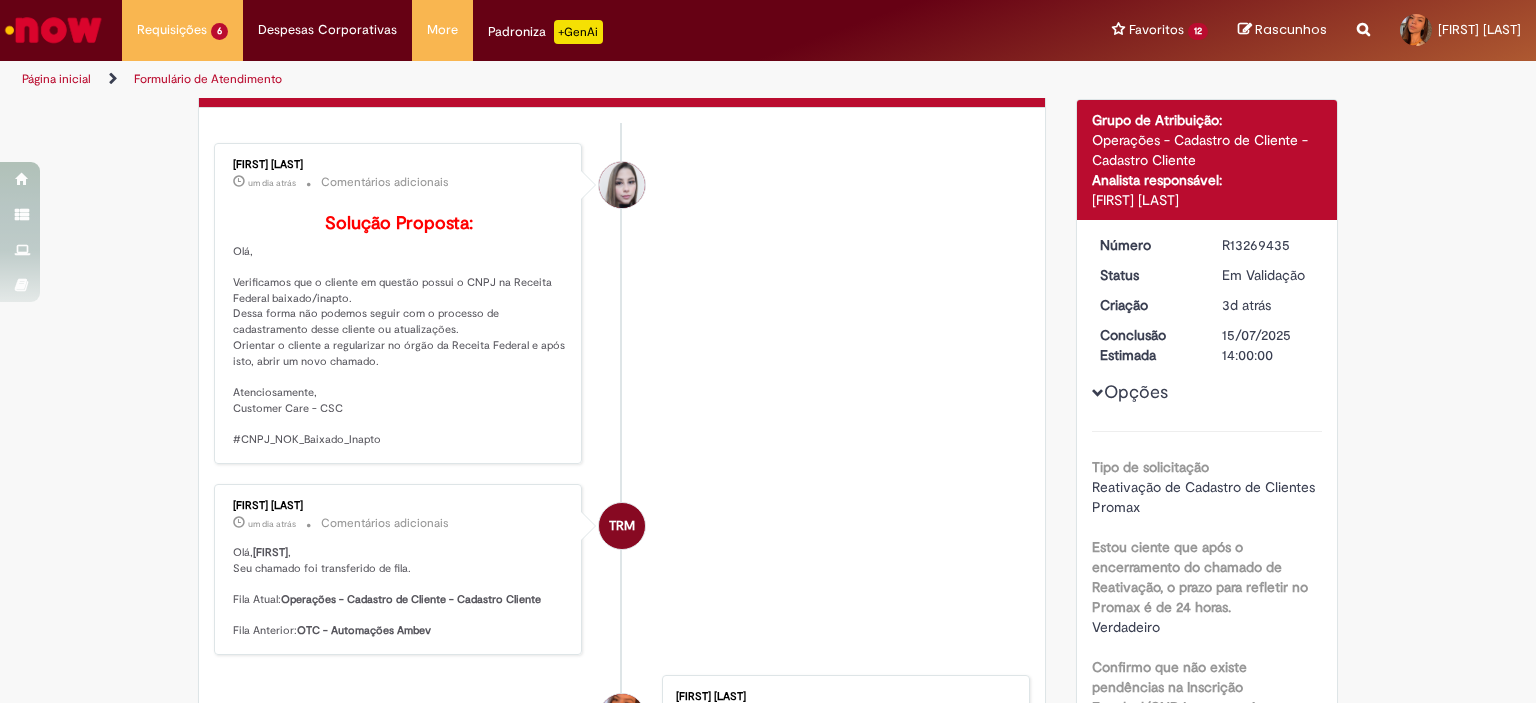 scroll, scrollTop: 0, scrollLeft: 0, axis: both 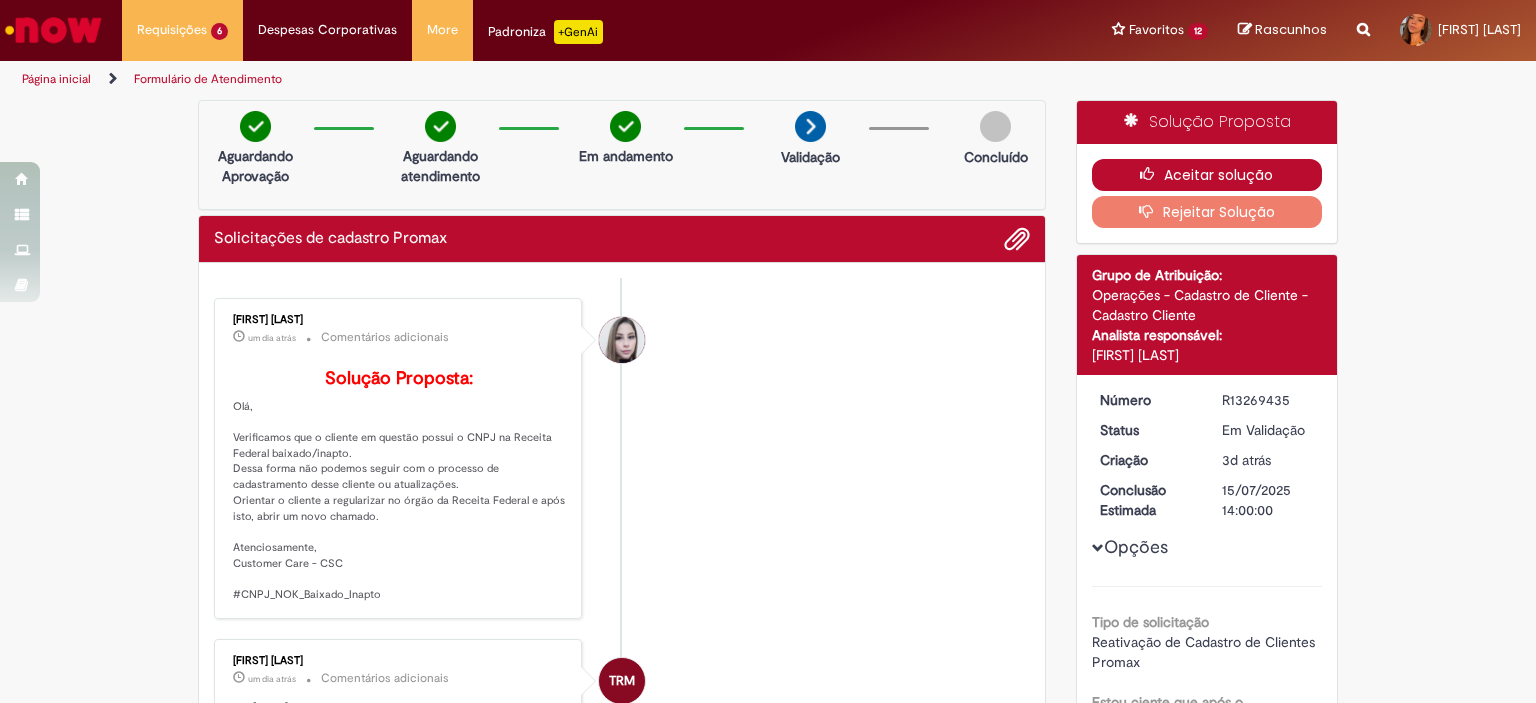 click on "Aceitar solução" at bounding box center (1207, 175) 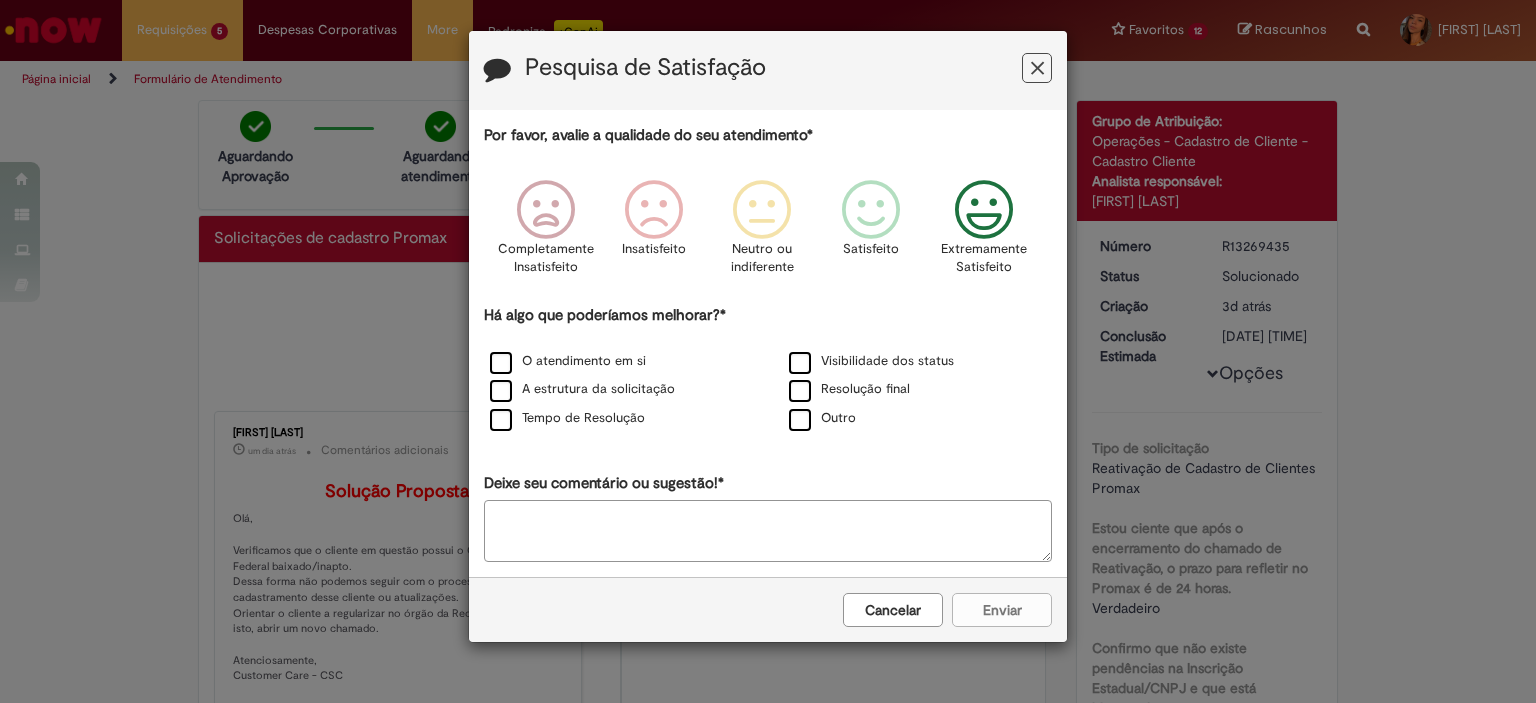 click at bounding box center [984, 210] 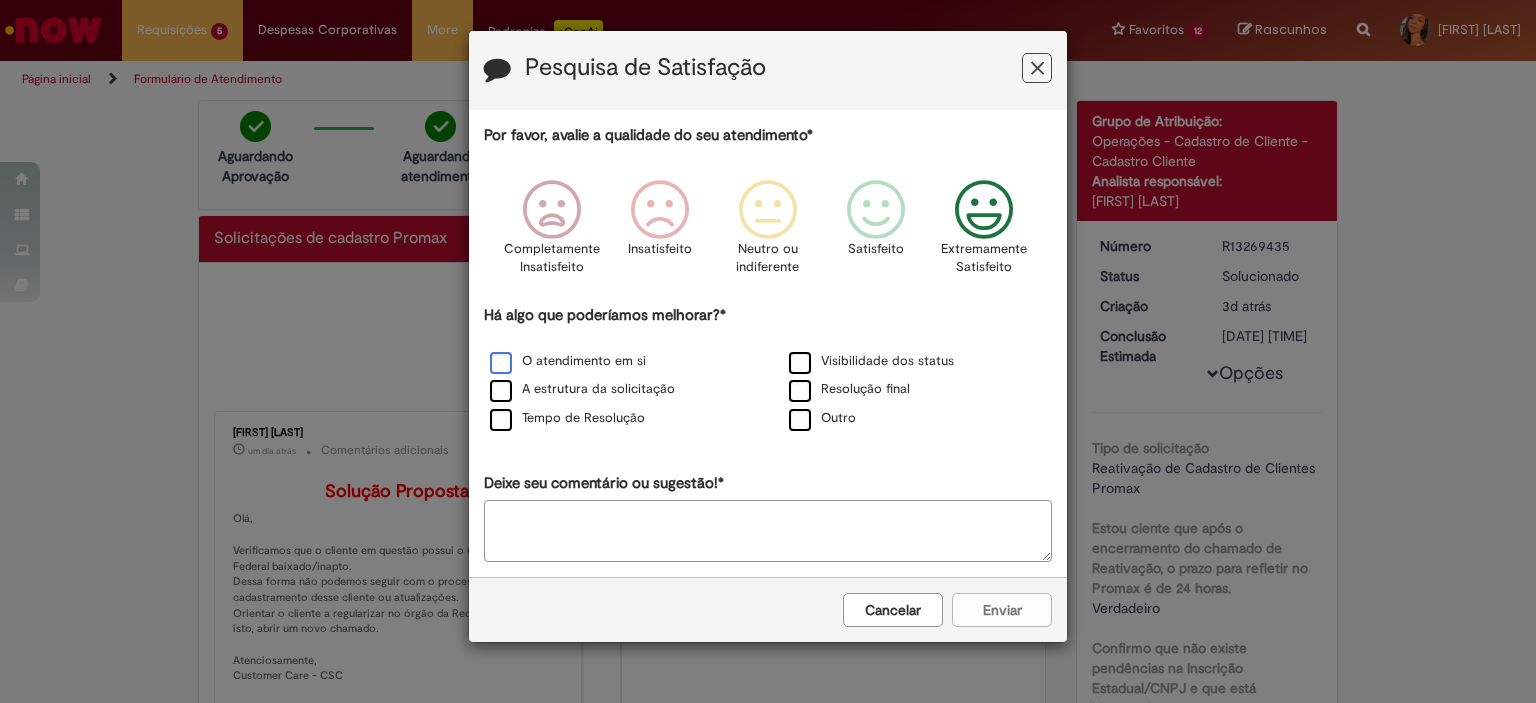 click on "O atendimento em si" at bounding box center [568, 361] 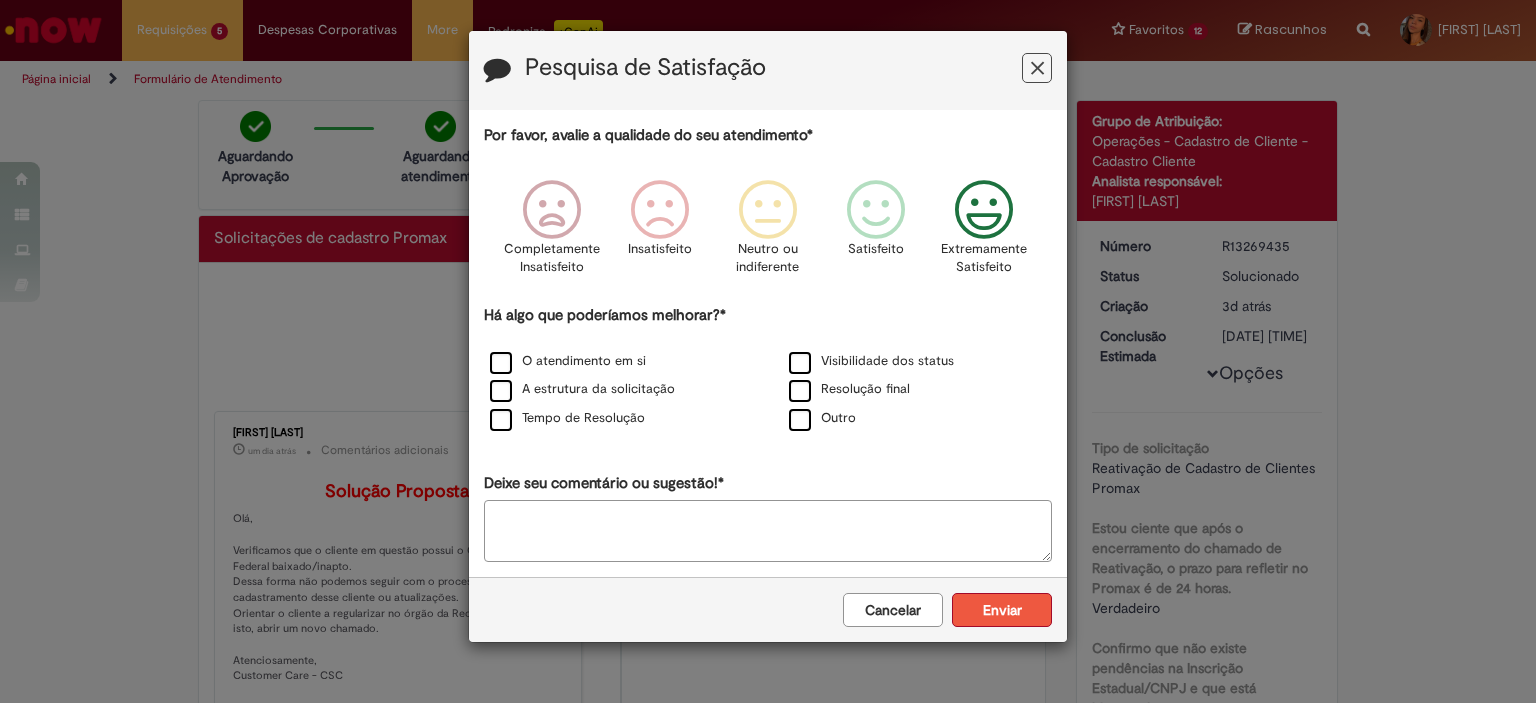 click on "Enviar" at bounding box center (1002, 610) 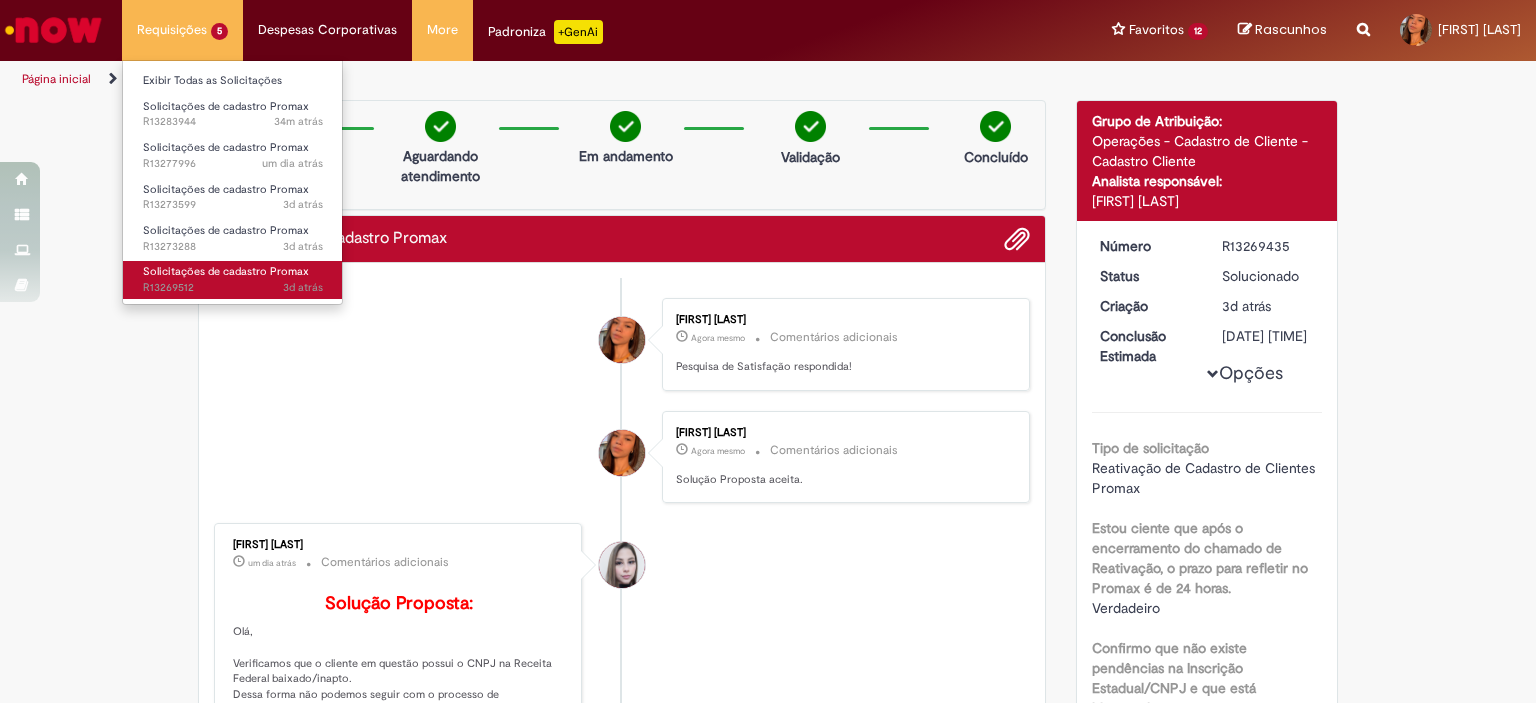 click on "Solicitações de cadastro Promax
3d atrás 3 dias atrás  R13269512" at bounding box center (233, 279) 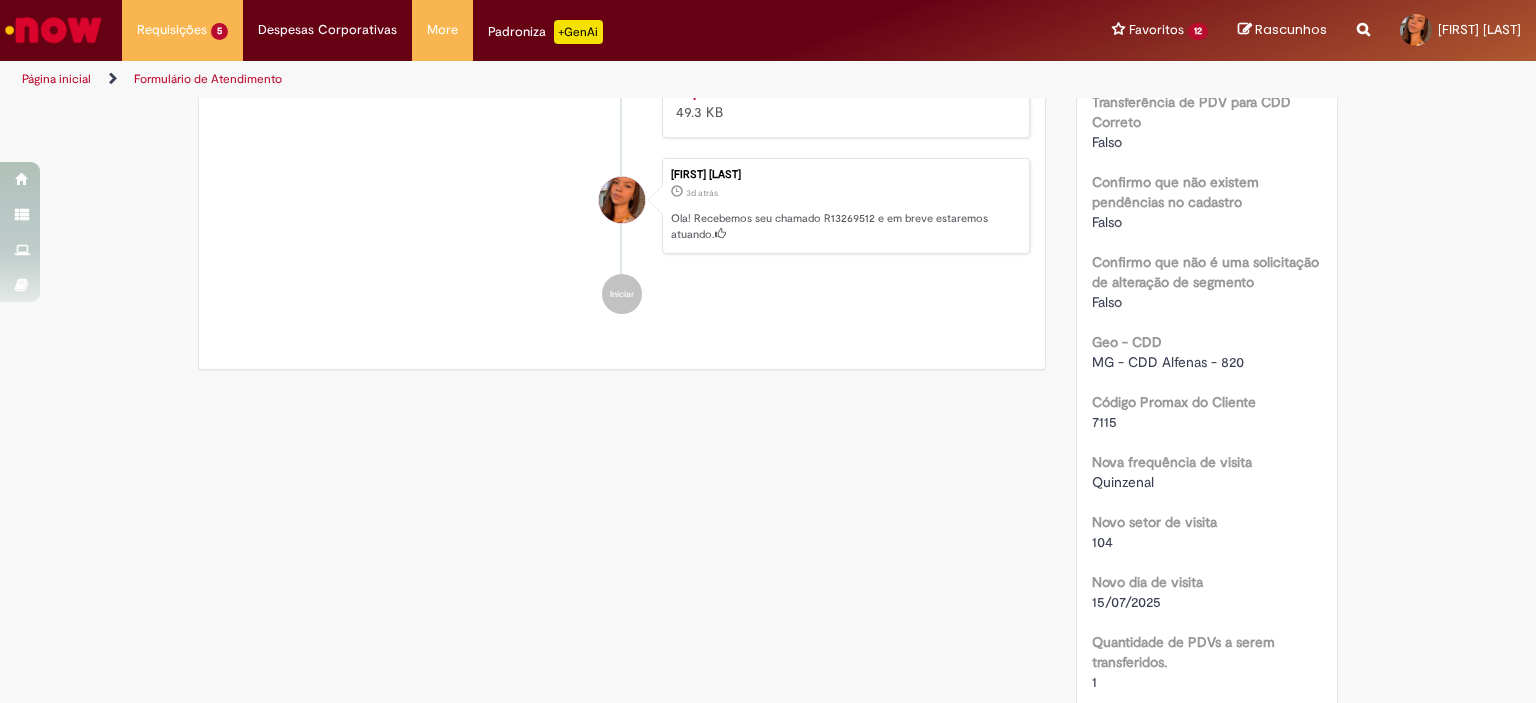scroll, scrollTop: 1085, scrollLeft: 0, axis: vertical 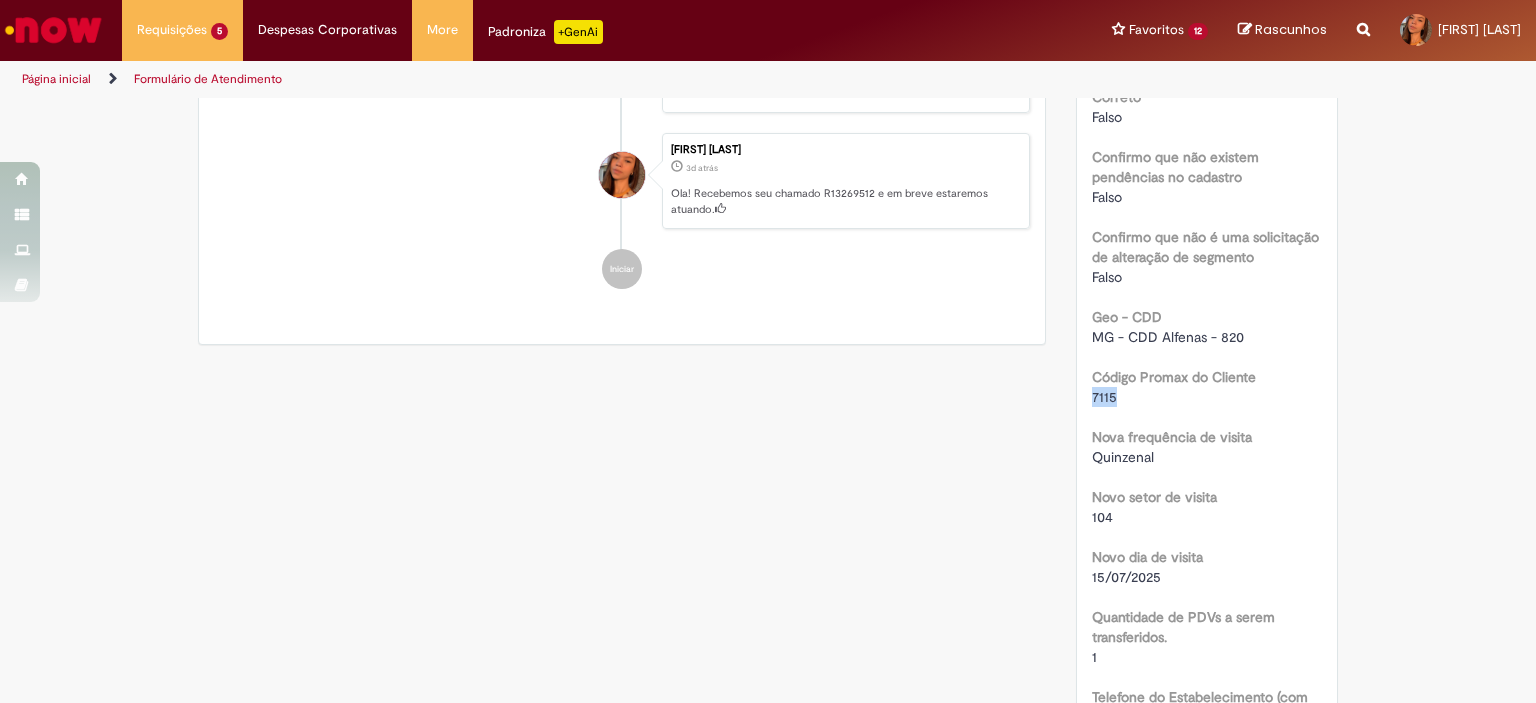 drag, startPoint x: 1117, startPoint y: 375, endPoint x: 1079, endPoint y: 379, distance: 38.209946 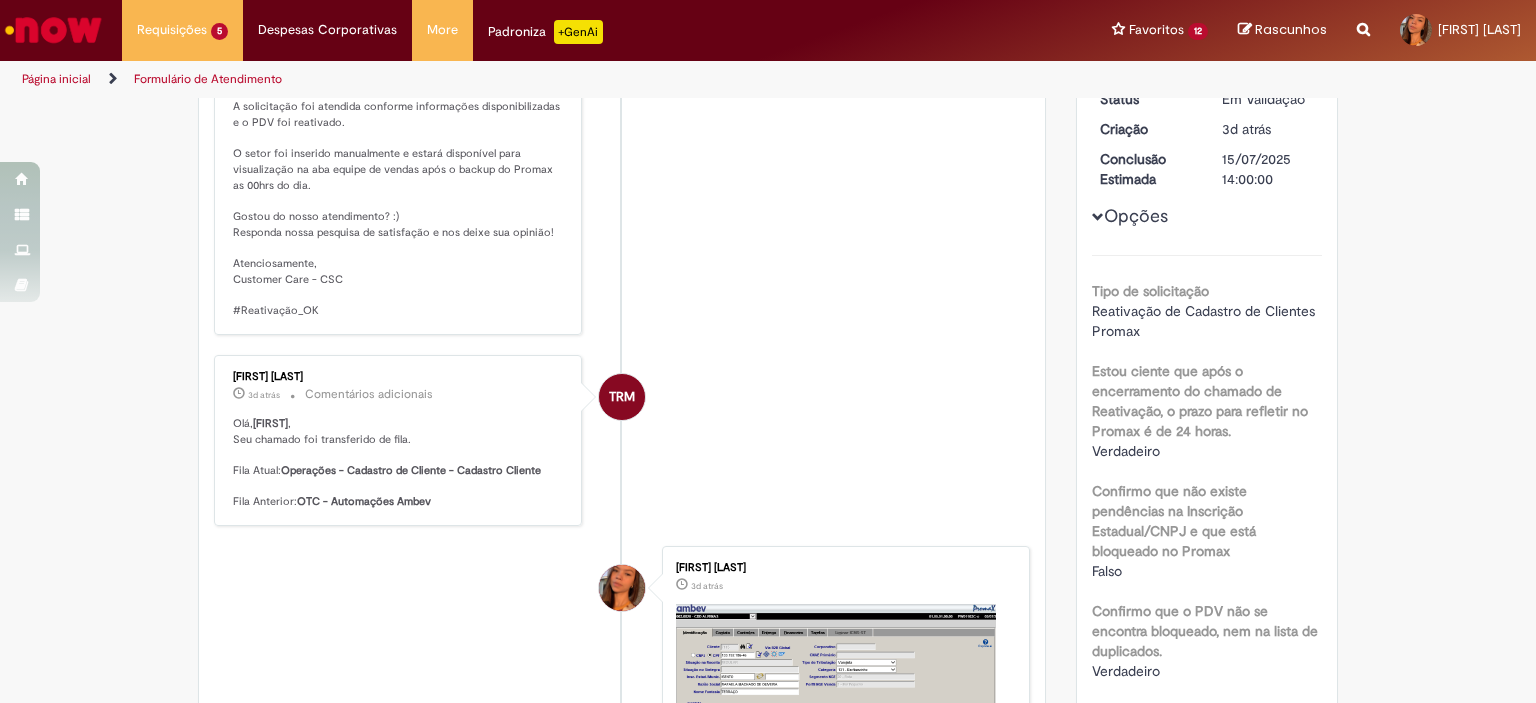 scroll, scrollTop: 0, scrollLeft: 0, axis: both 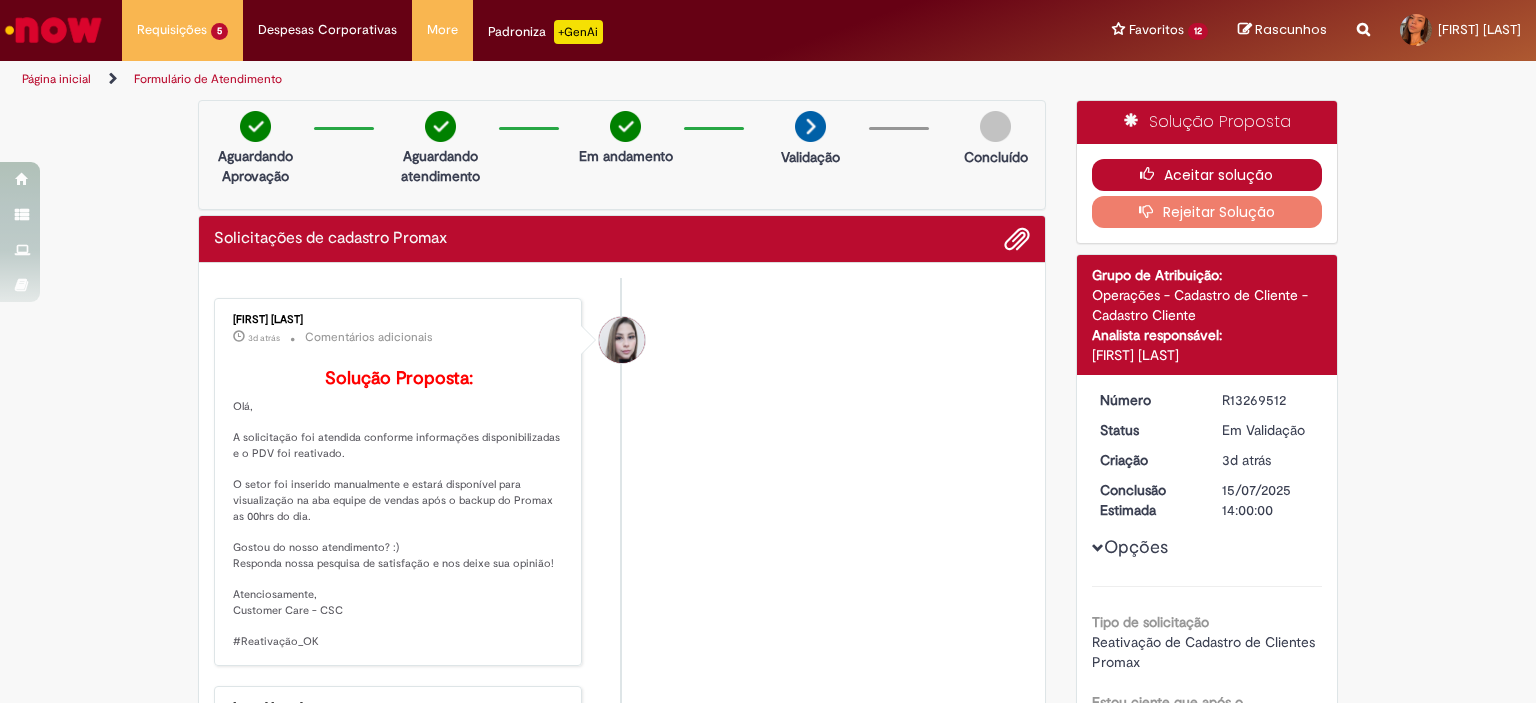 click on "Aceitar solução" at bounding box center [1207, 175] 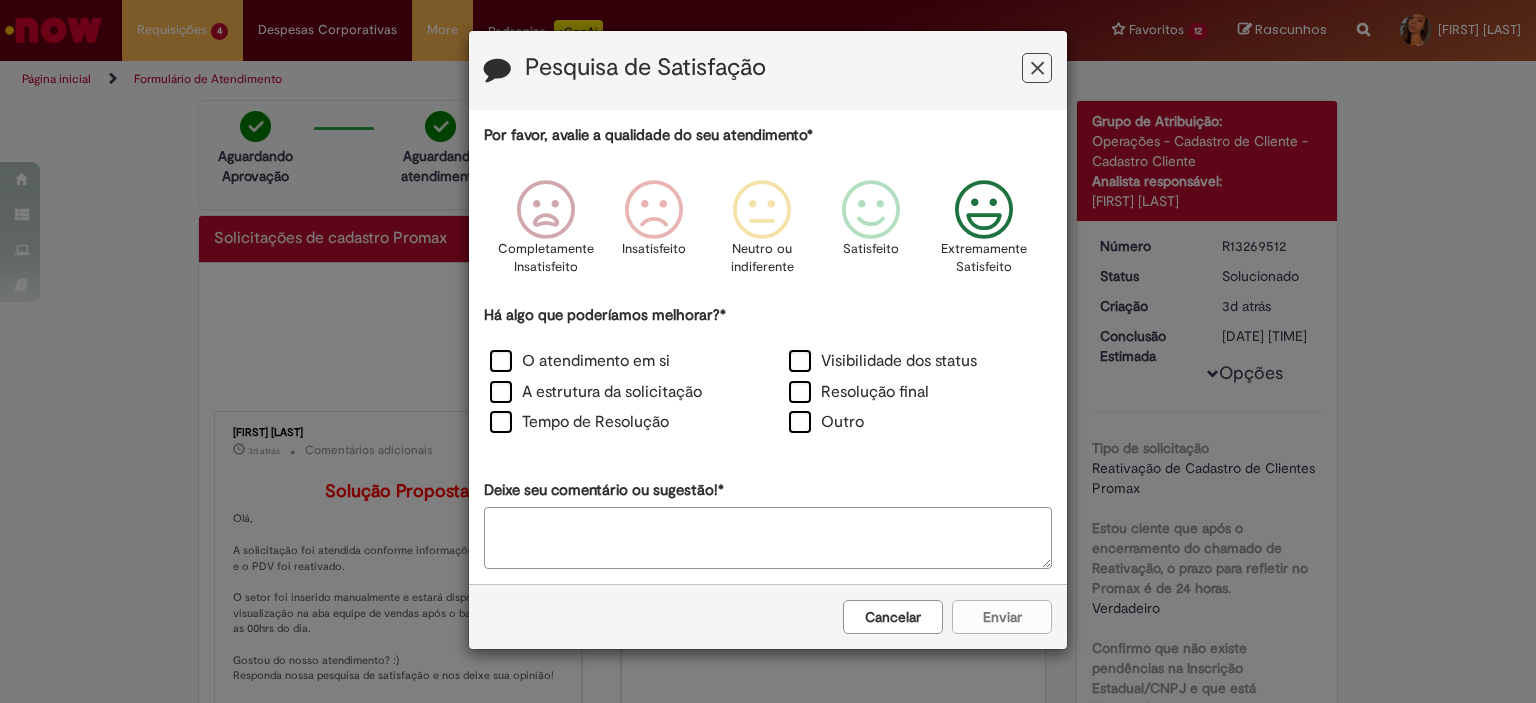 click at bounding box center [984, 210] 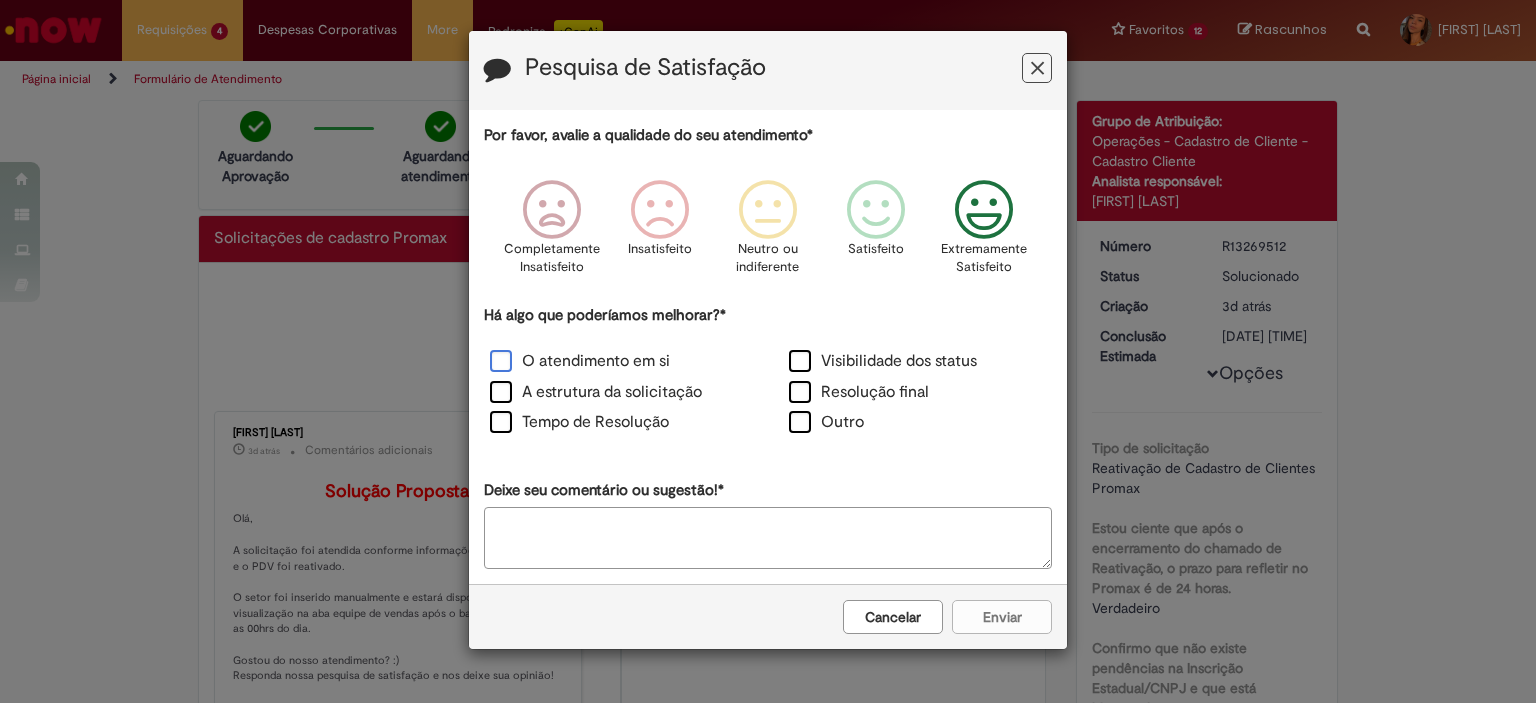 click on "O atendimento em si" at bounding box center [580, 361] 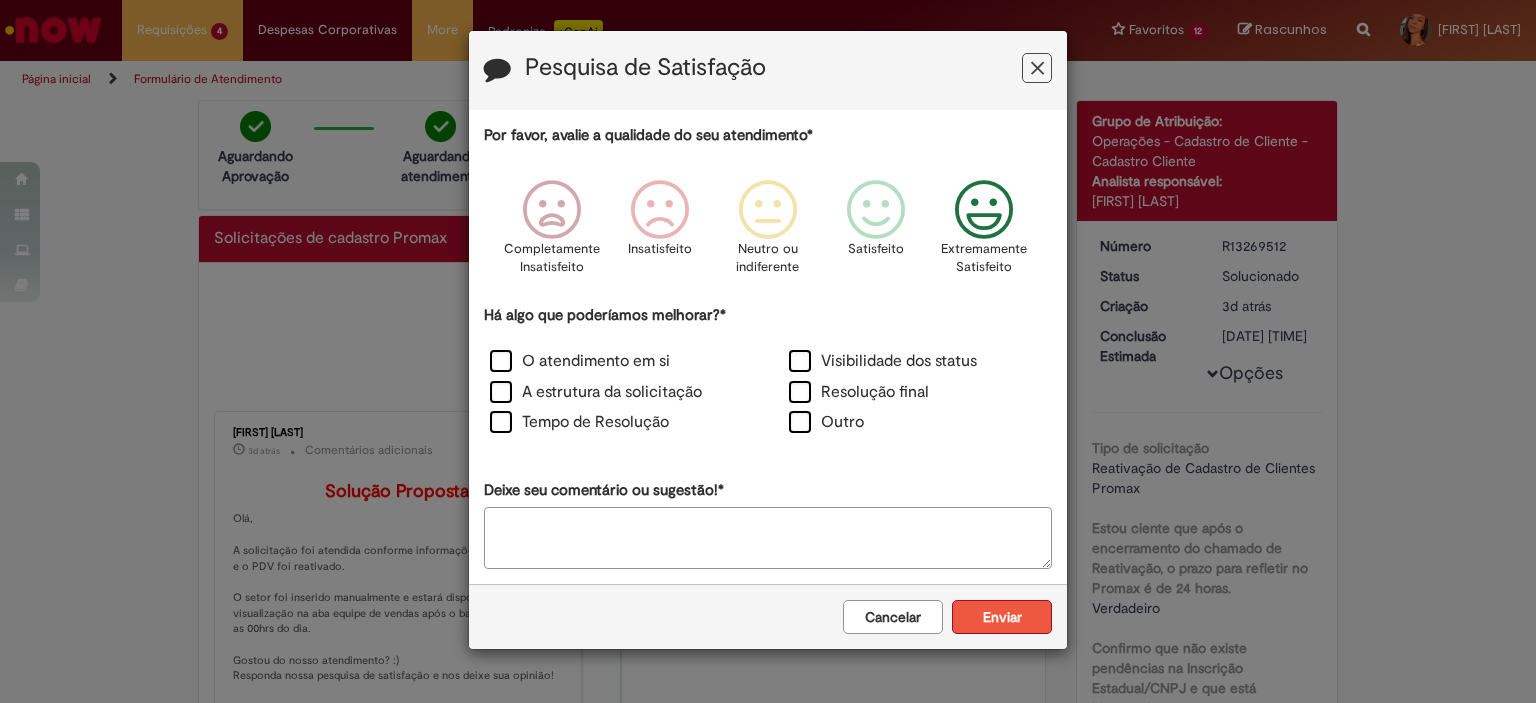 click on "Enviar" at bounding box center [1002, 617] 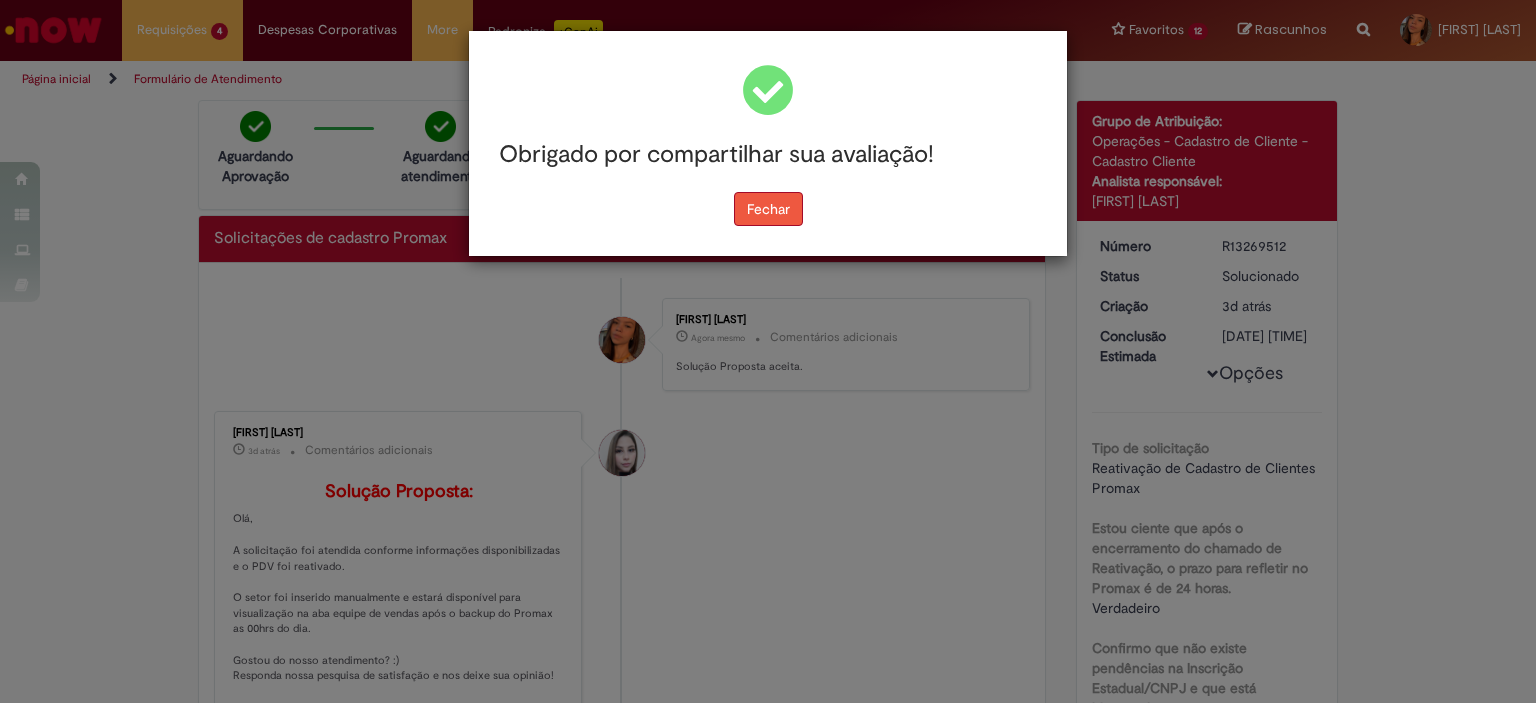 click on "Fechar" at bounding box center (768, 209) 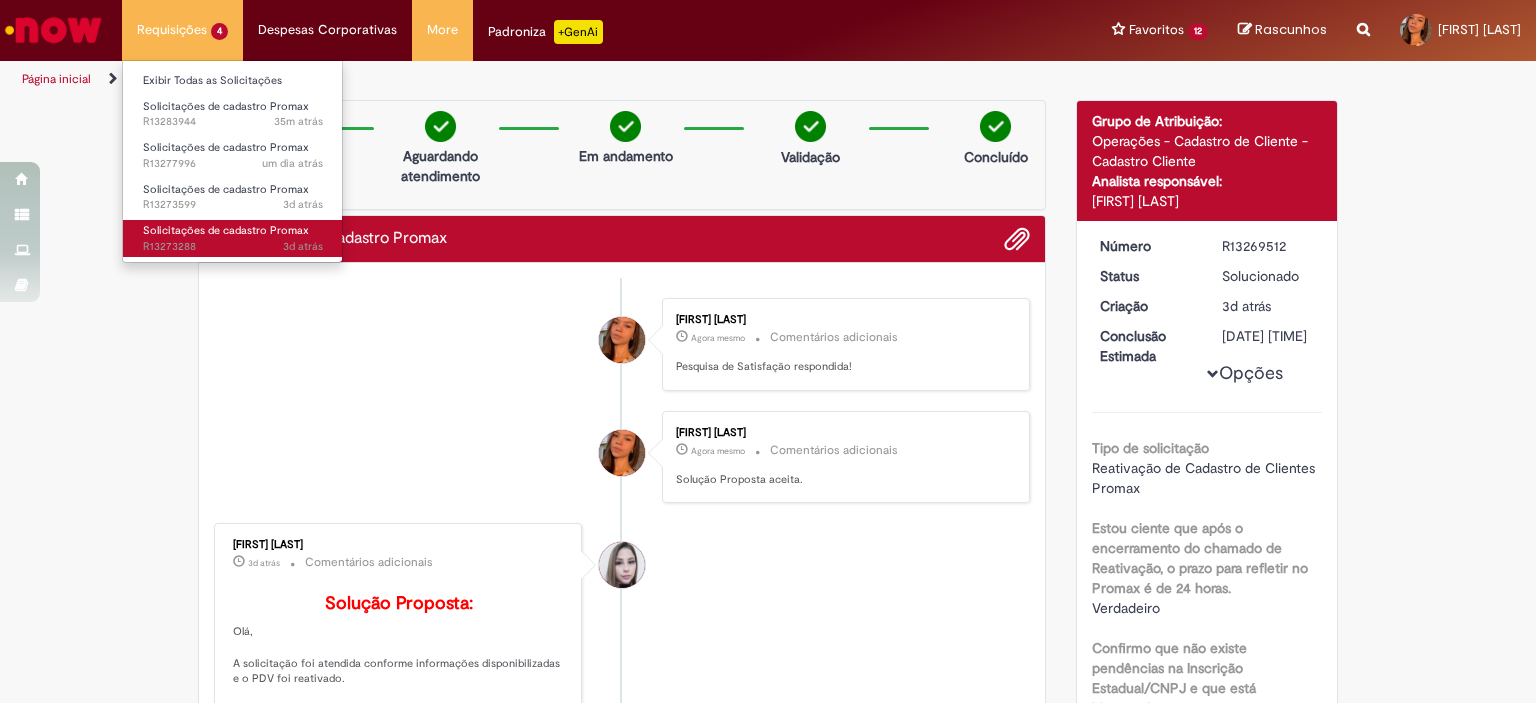 click on "Solicitações de cadastro Promax" at bounding box center [226, 230] 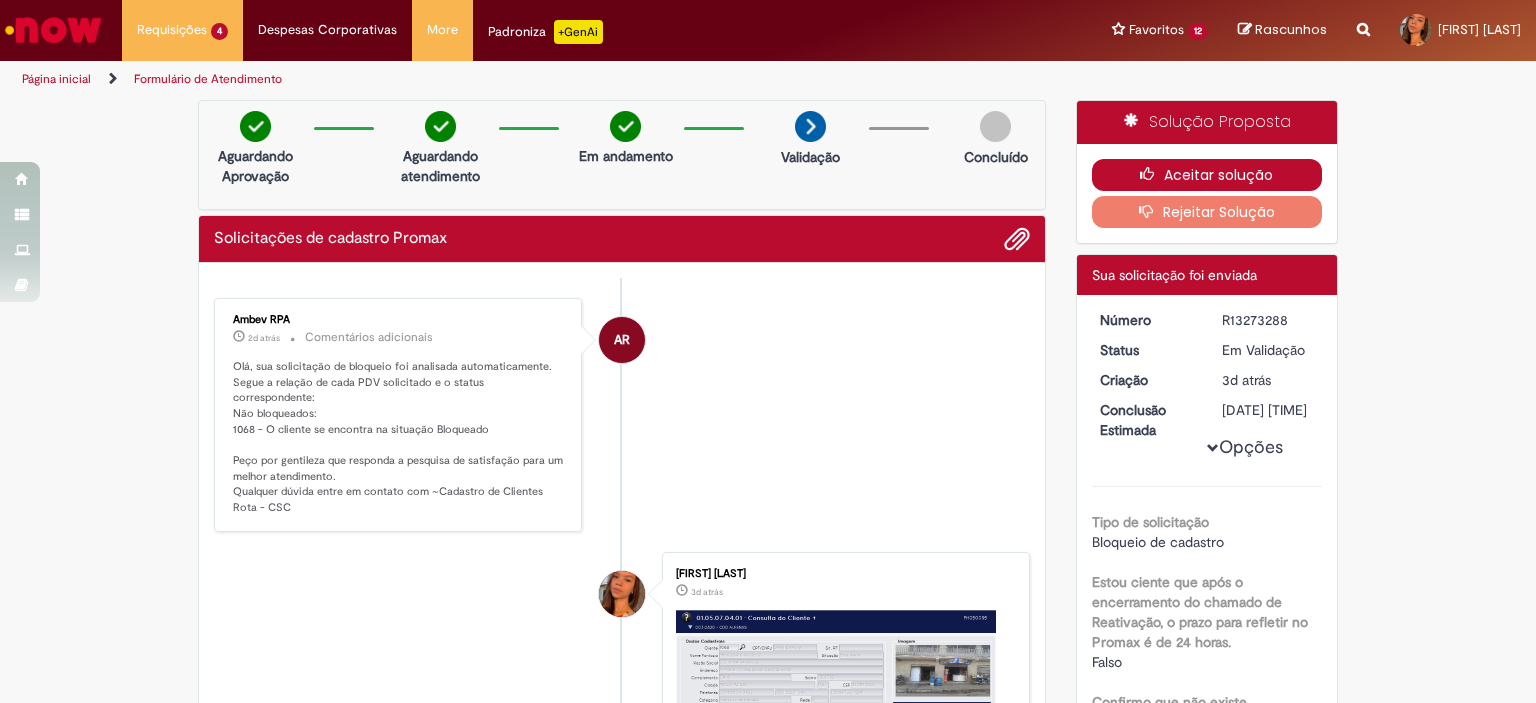 click on "Aceitar solução" at bounding box center [1207, 175] 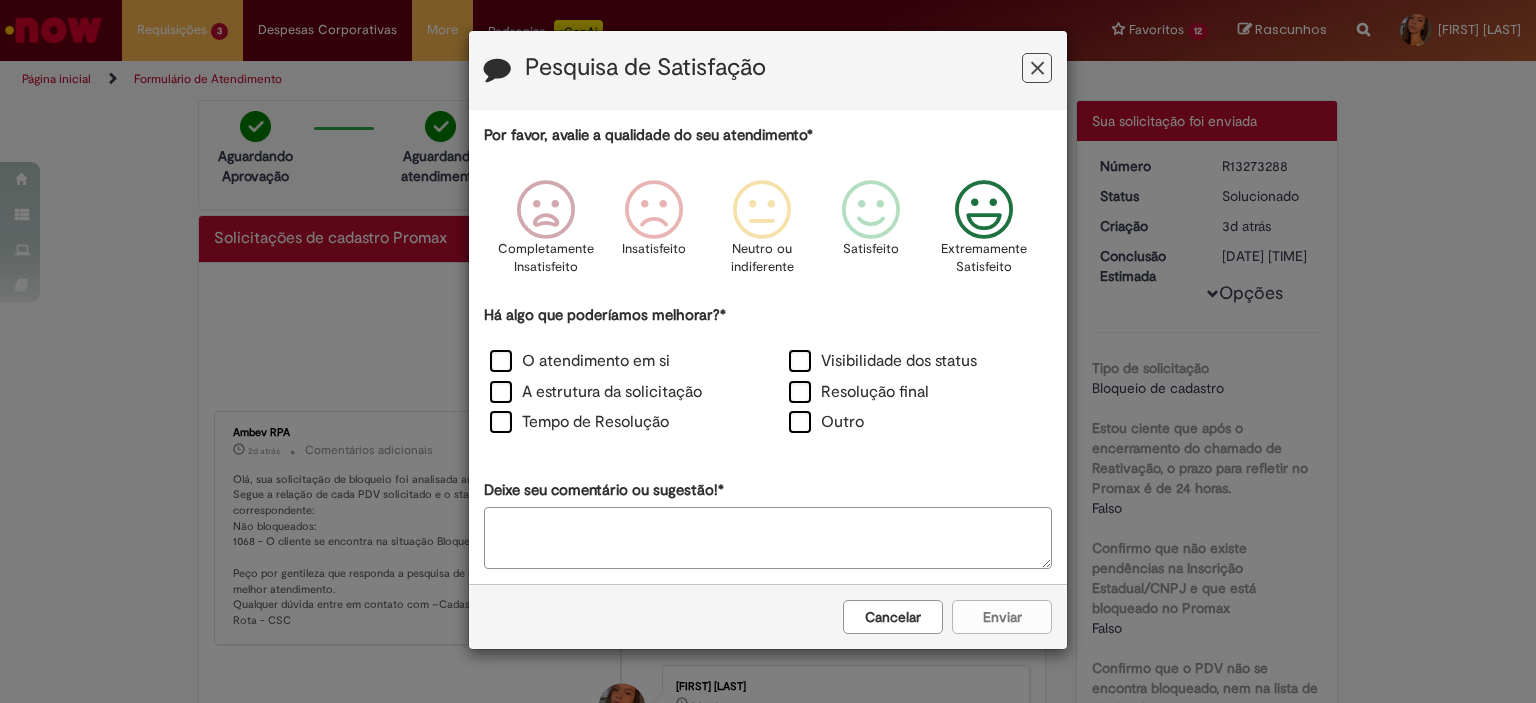 click at bounding box center [984, 210] 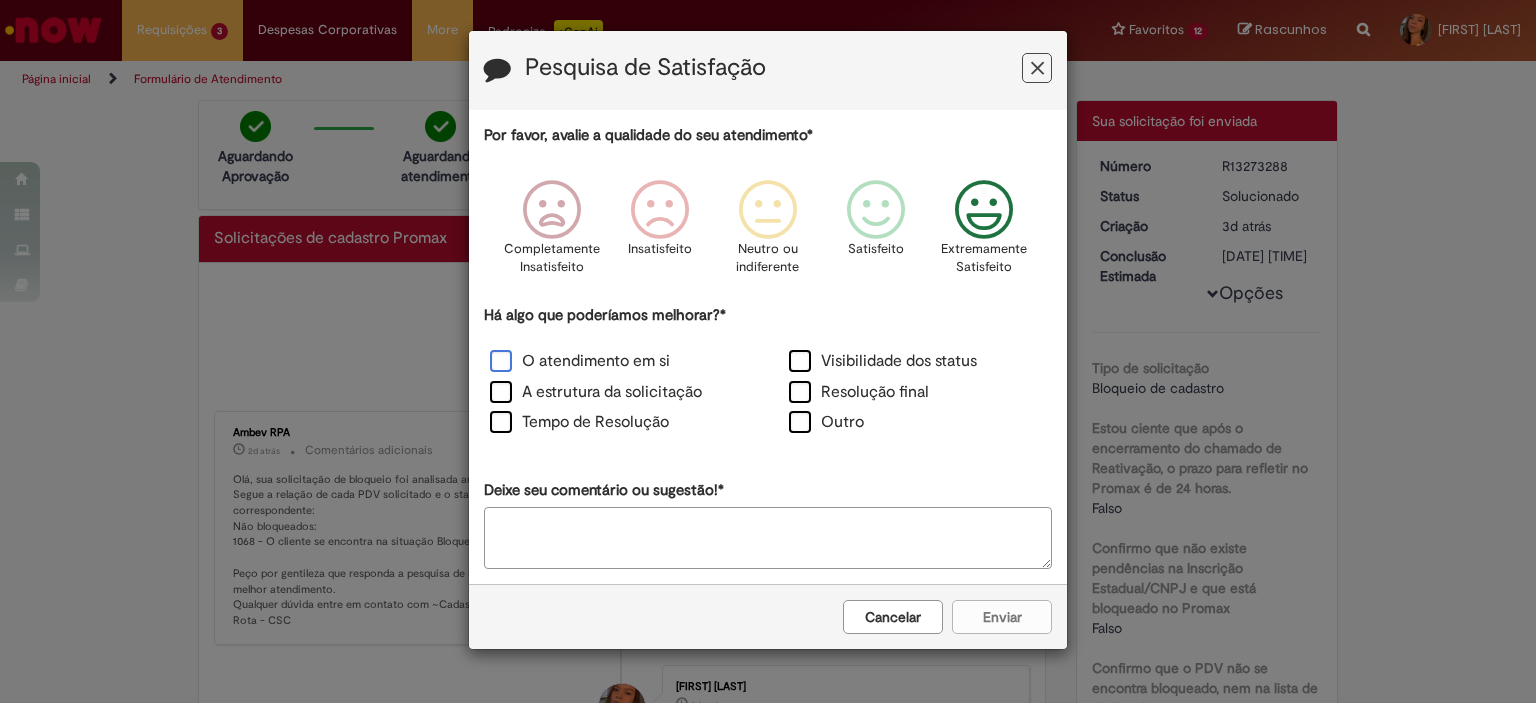 click on "O atendimento em si" at bounding box center [580, 361] 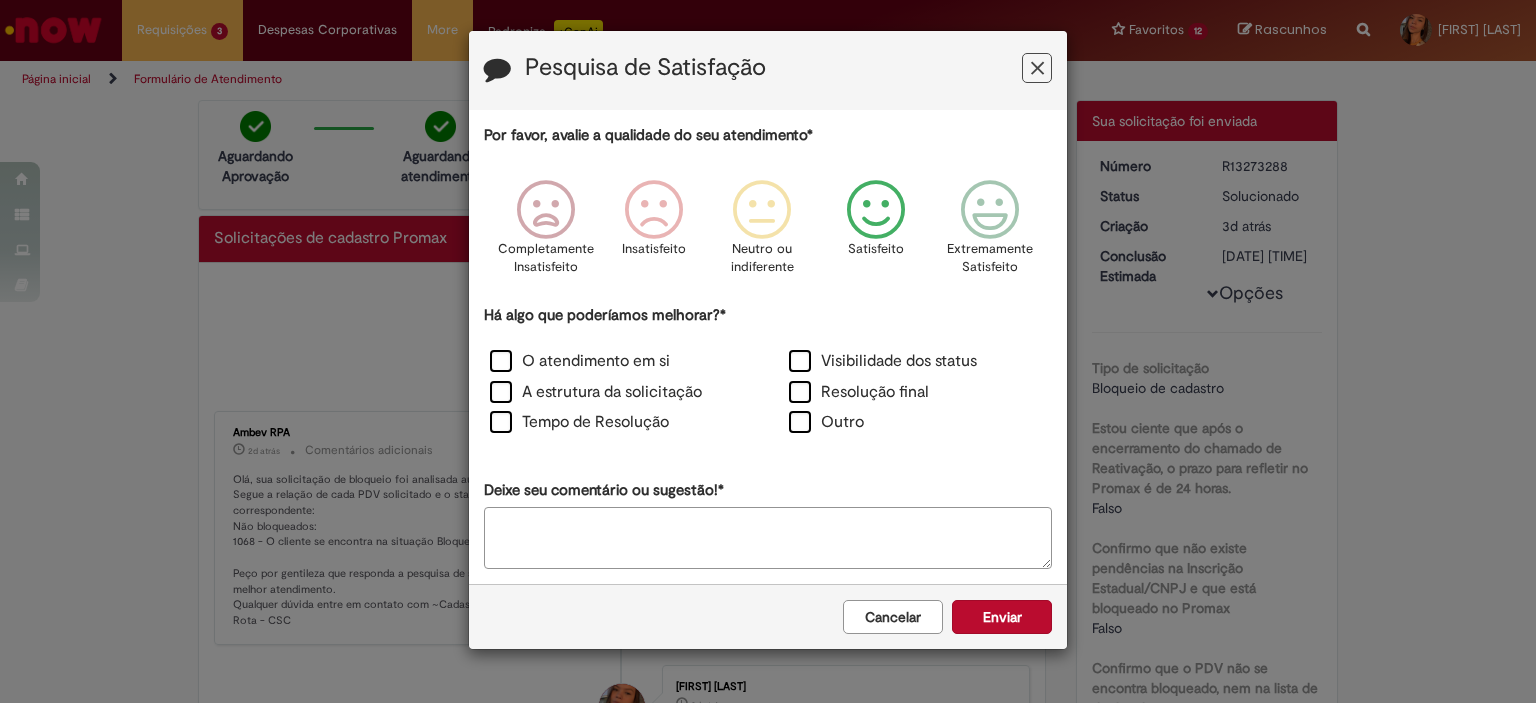 click at bounding box center [876, 210] 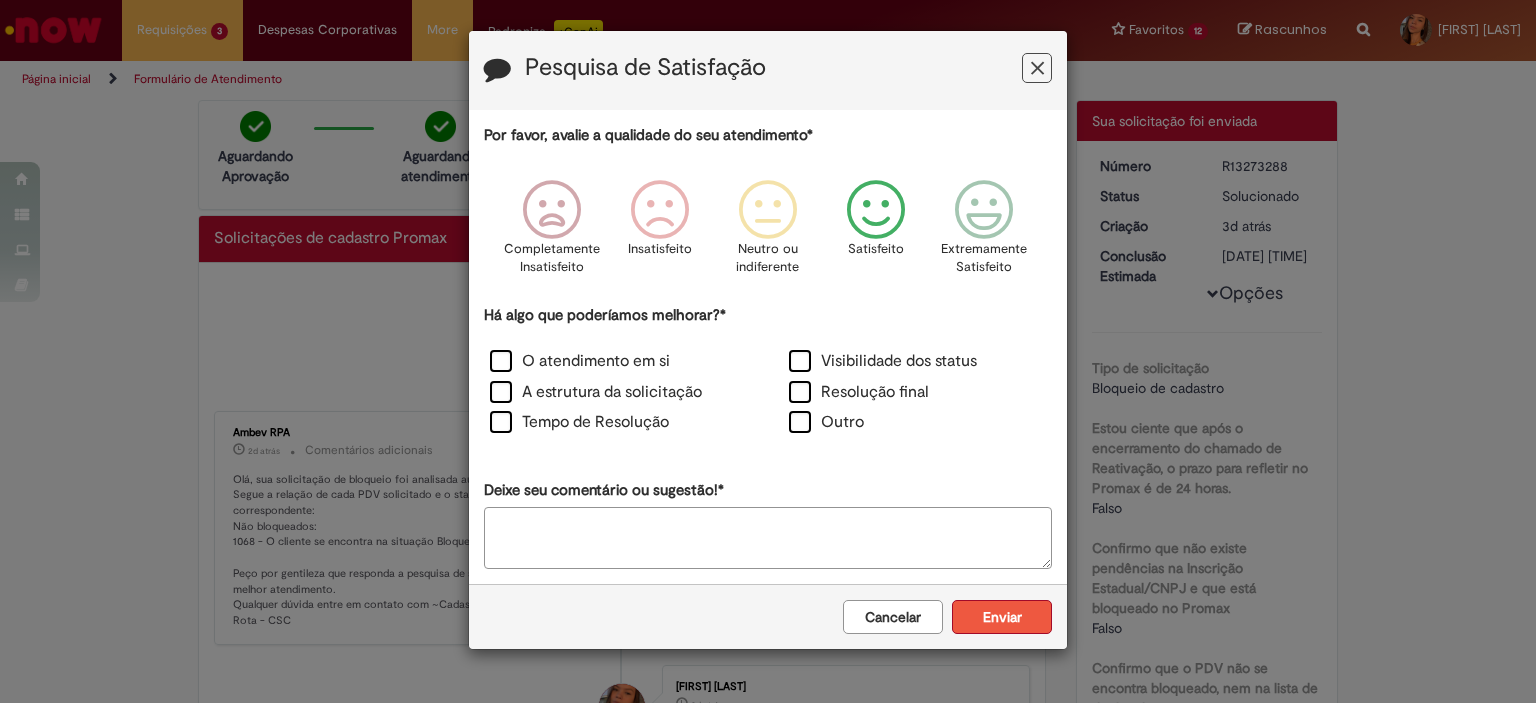 click on "Enviar" at bounding box center [1002, 617] 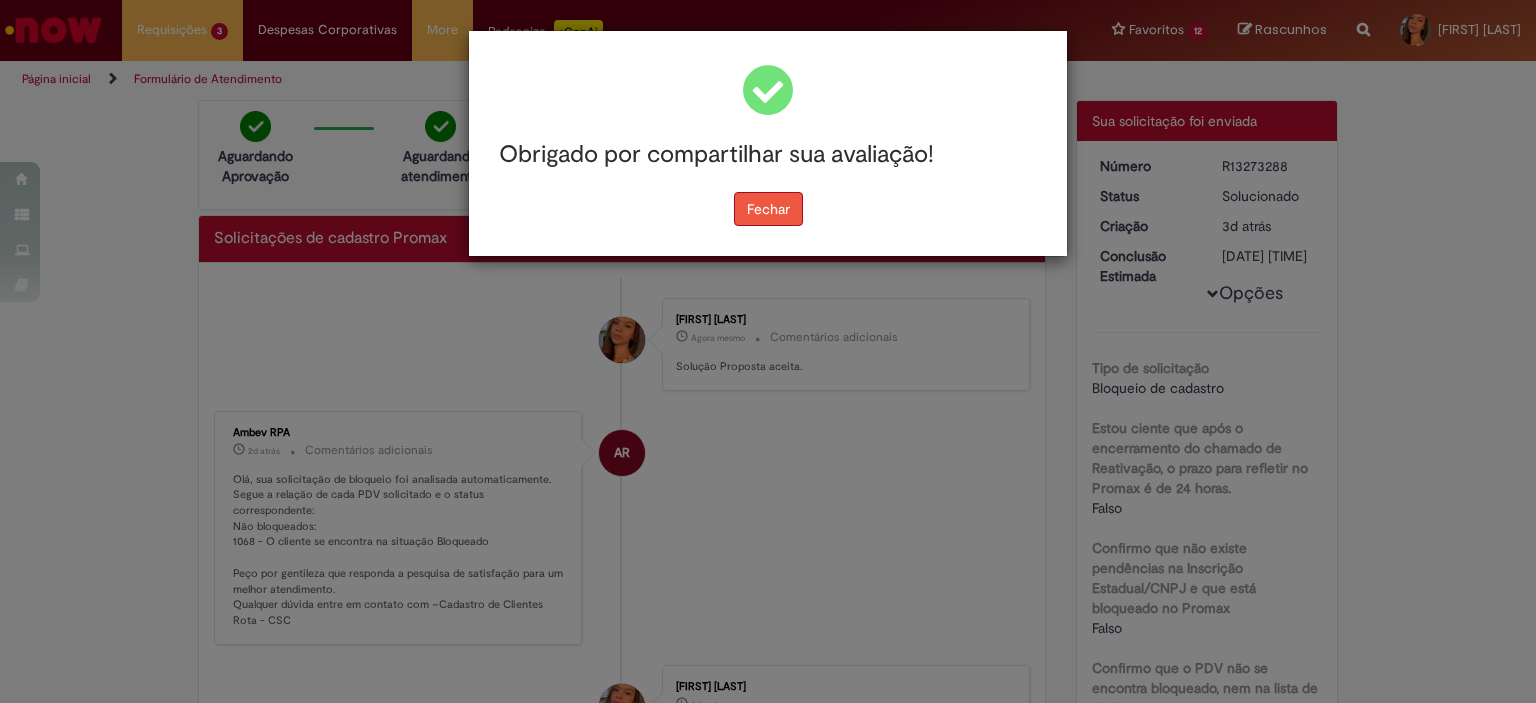 click on "Fechar" at bounding box center (768, 209) 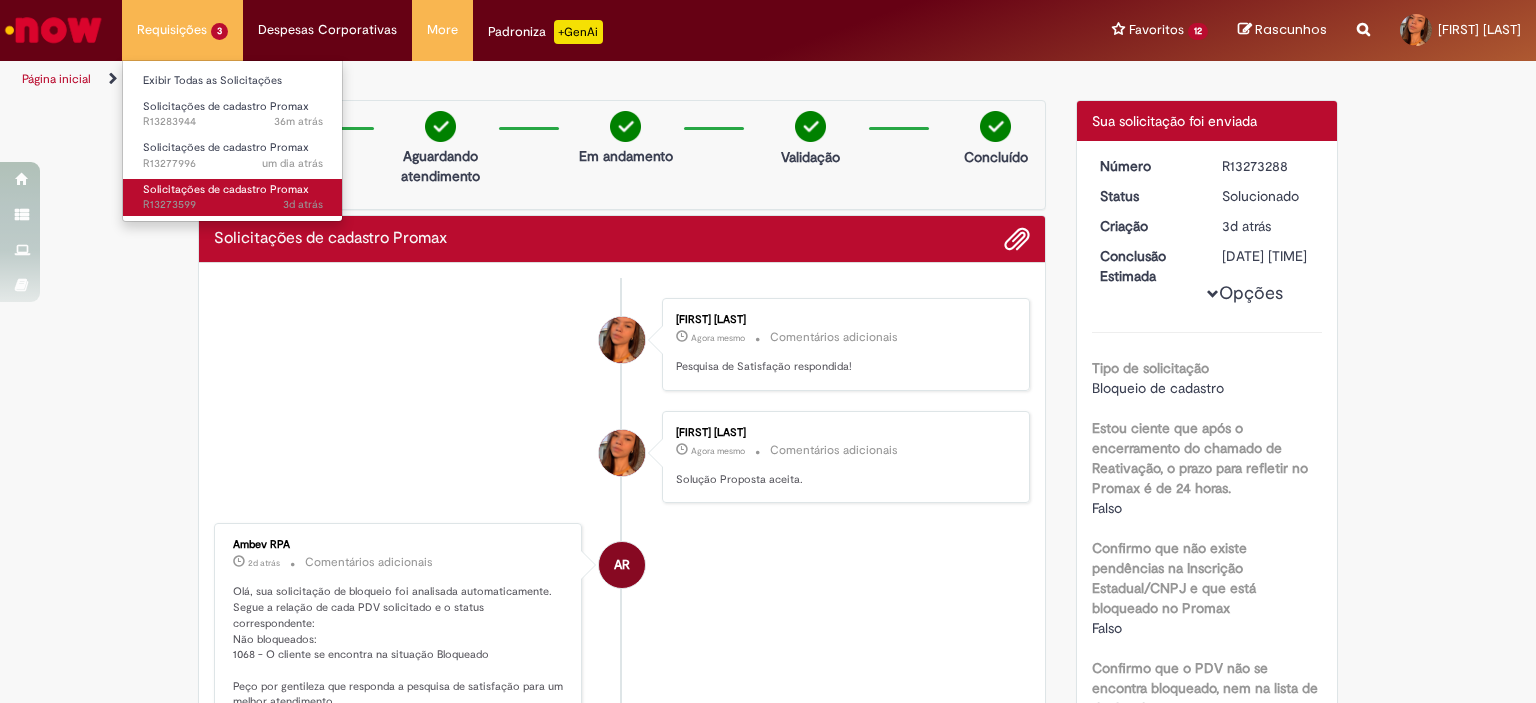 click on "3d atrás 3 dias atrás  R13273599" at bounding box center [233, 205] 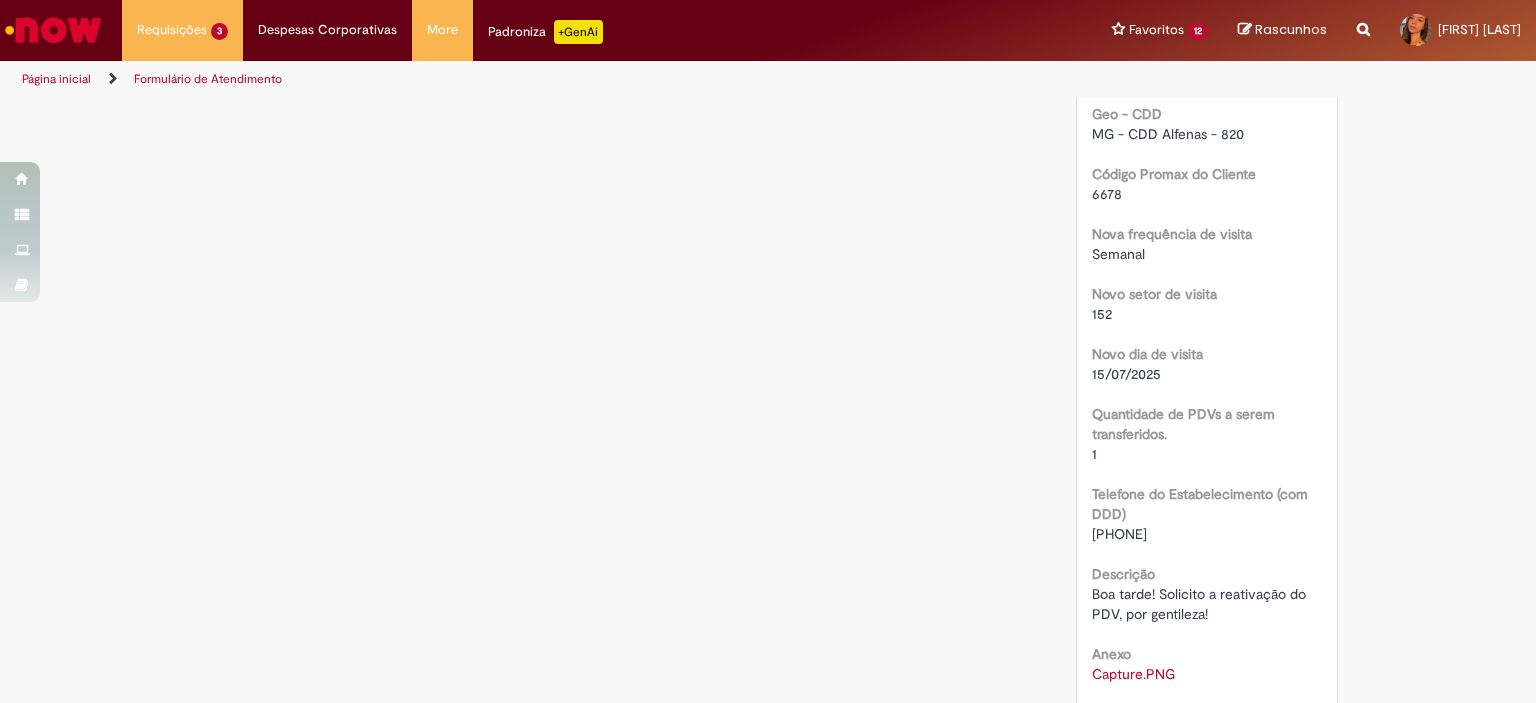 scroll, scrollTop: 1297, scrollLeft: 0, axis: vertical 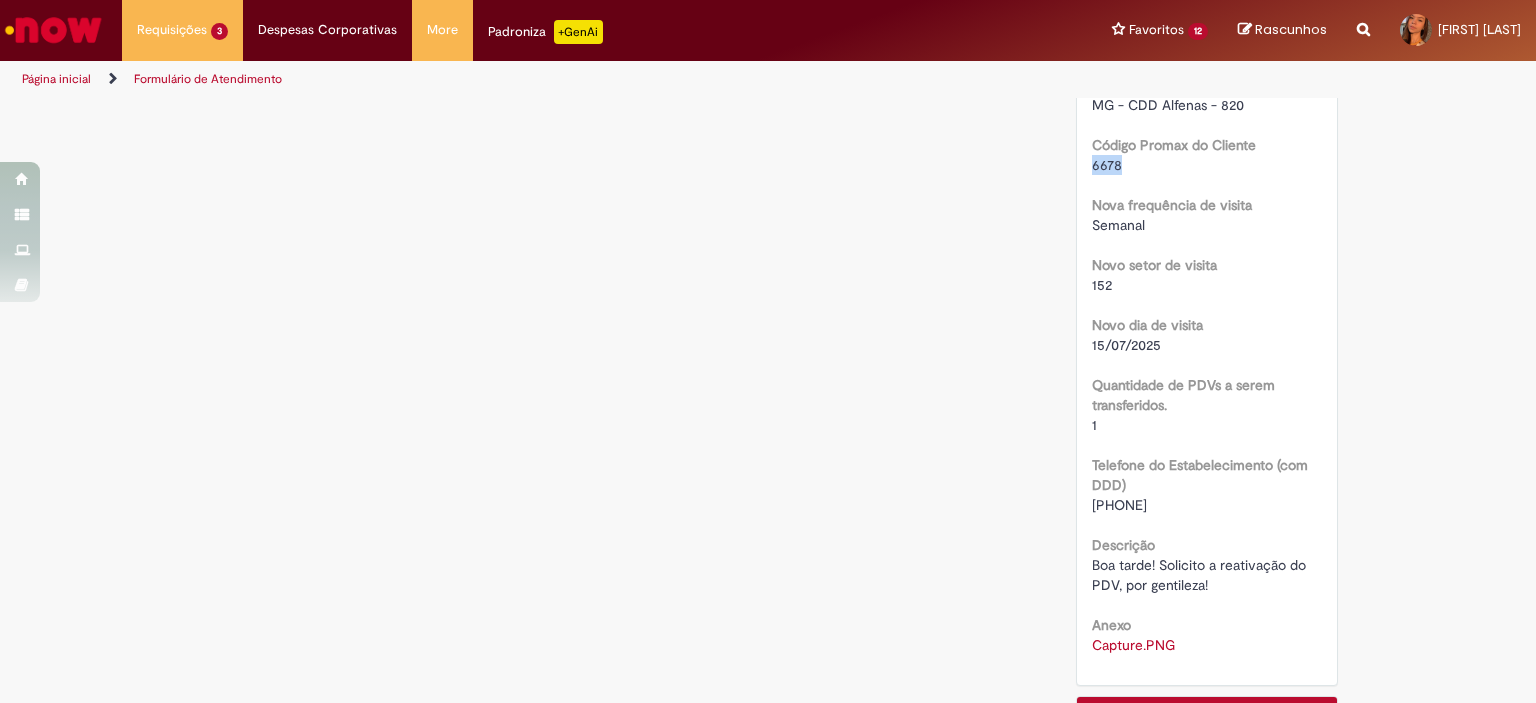 drag, startPoint x: 1112, startPoint y: 162, endPoint x: 1081, endPoint y: 167, distance: 31.400637 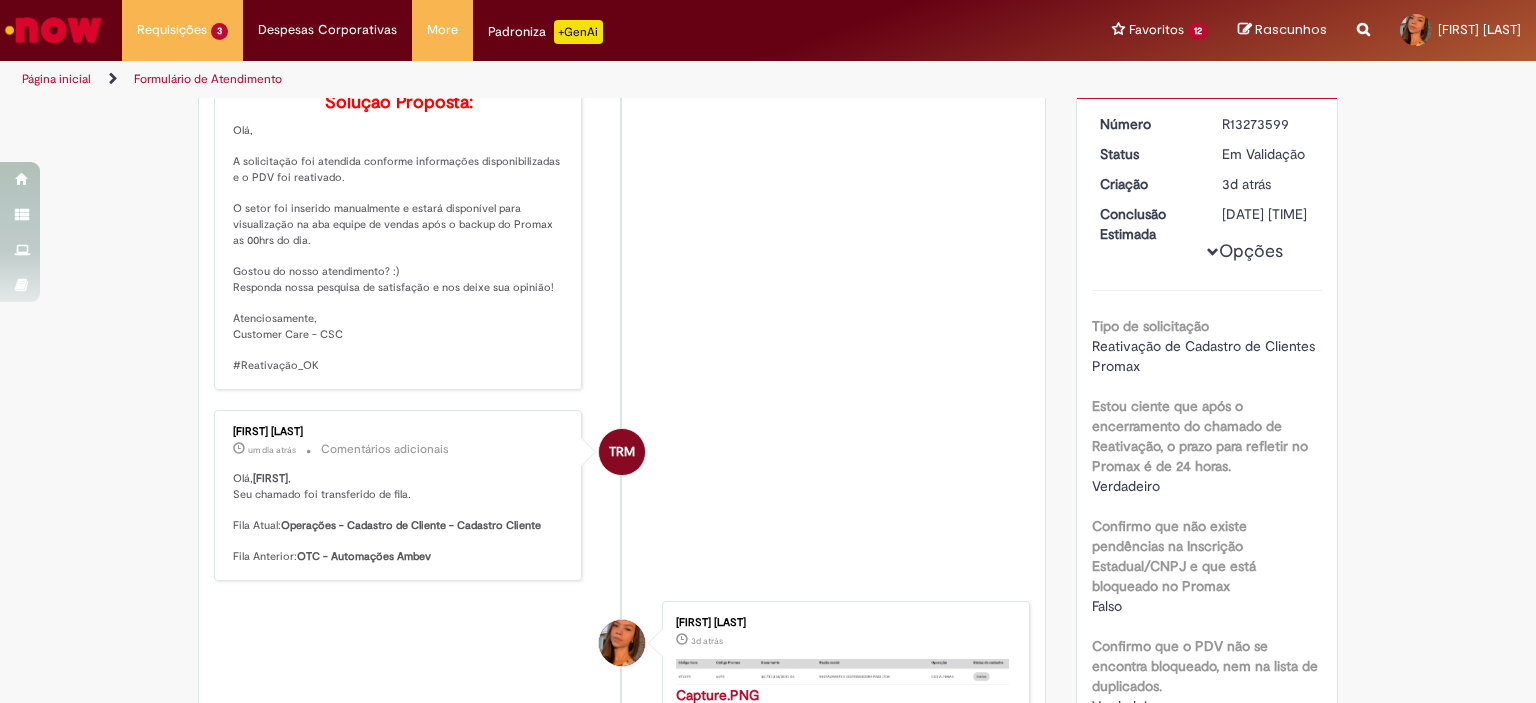 scroll, scrollTop: 0, scrollLeft: 0, axis: both 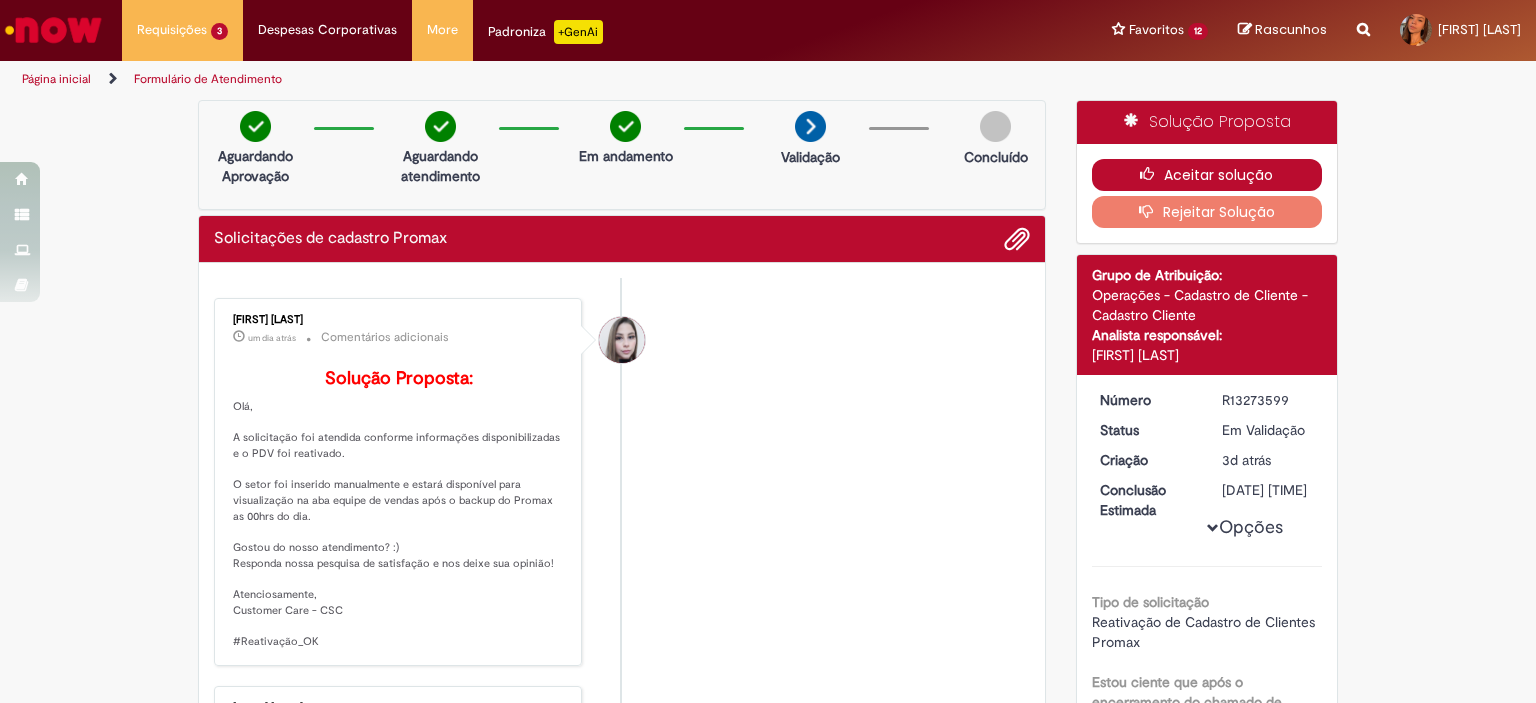 click on "Aceitar solução" at bounding box center [1207, 175] 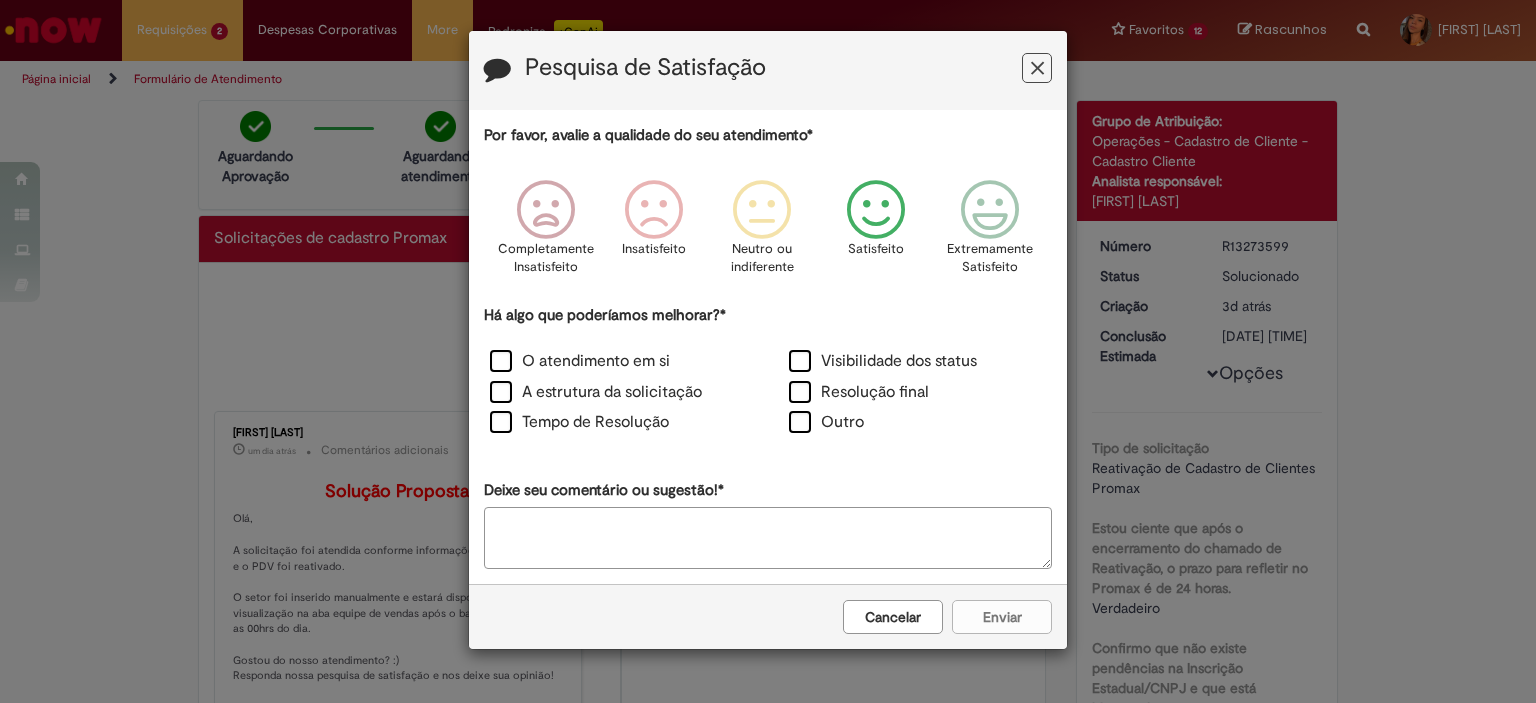 click at bounding box center (876, 210) 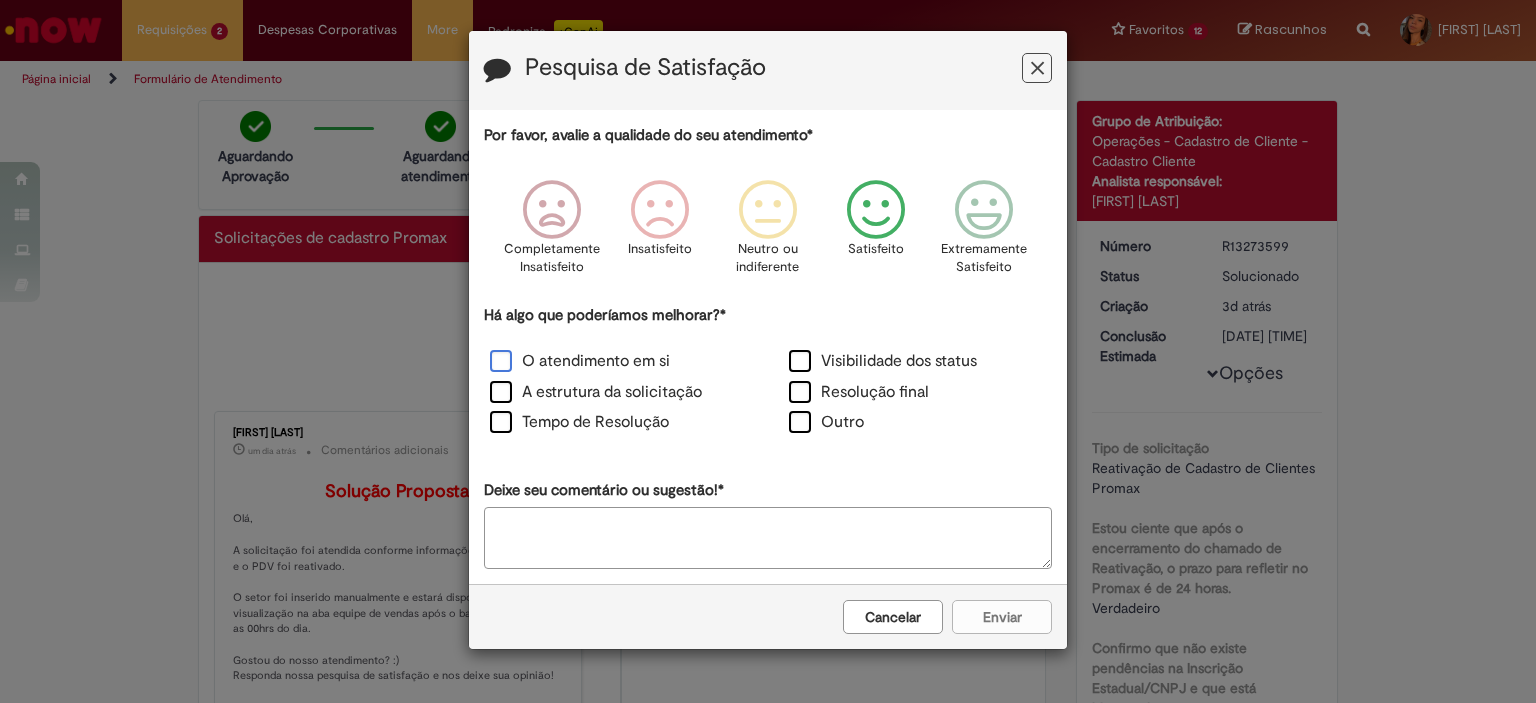 click on "O atendimento em si" at bounding box center [618, 363] 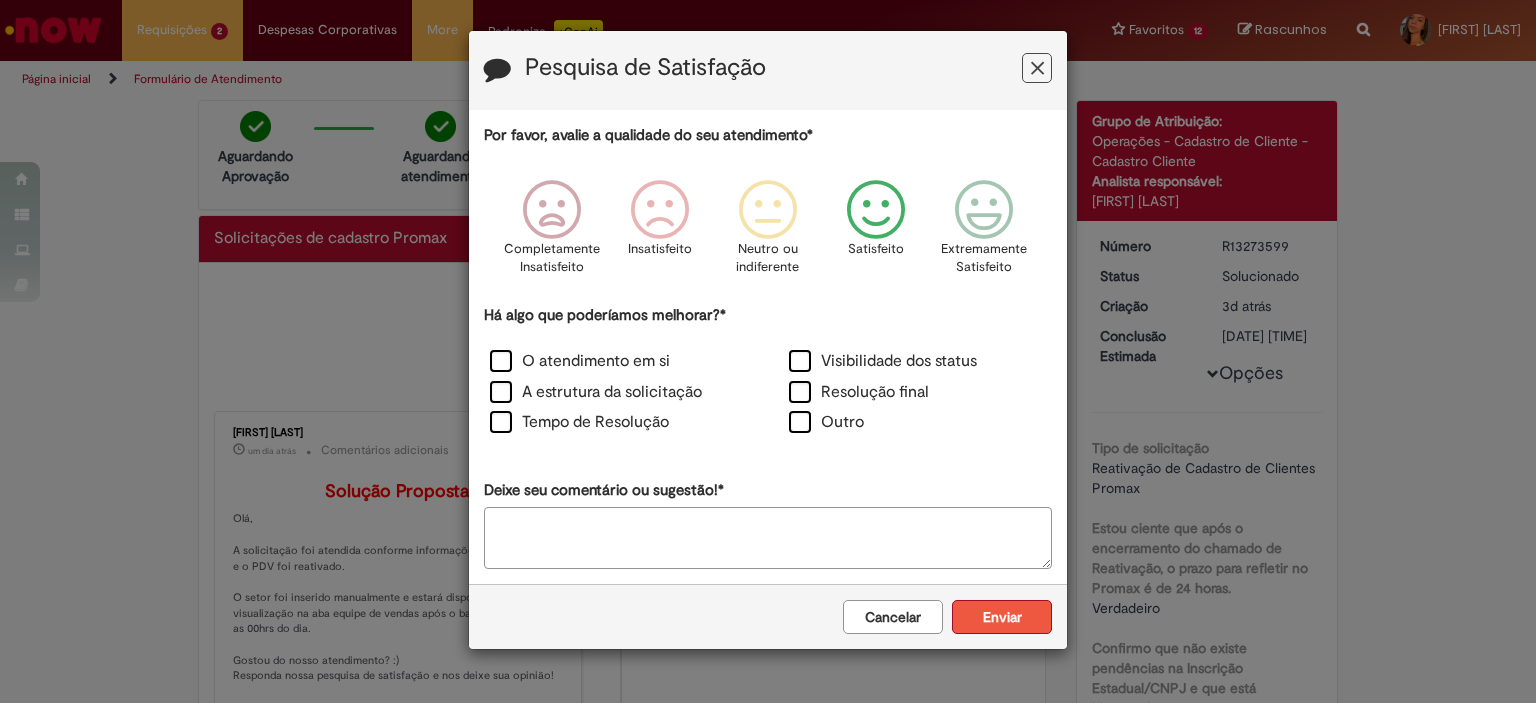 click on "Enviar" at bounding box center (1002, 617) 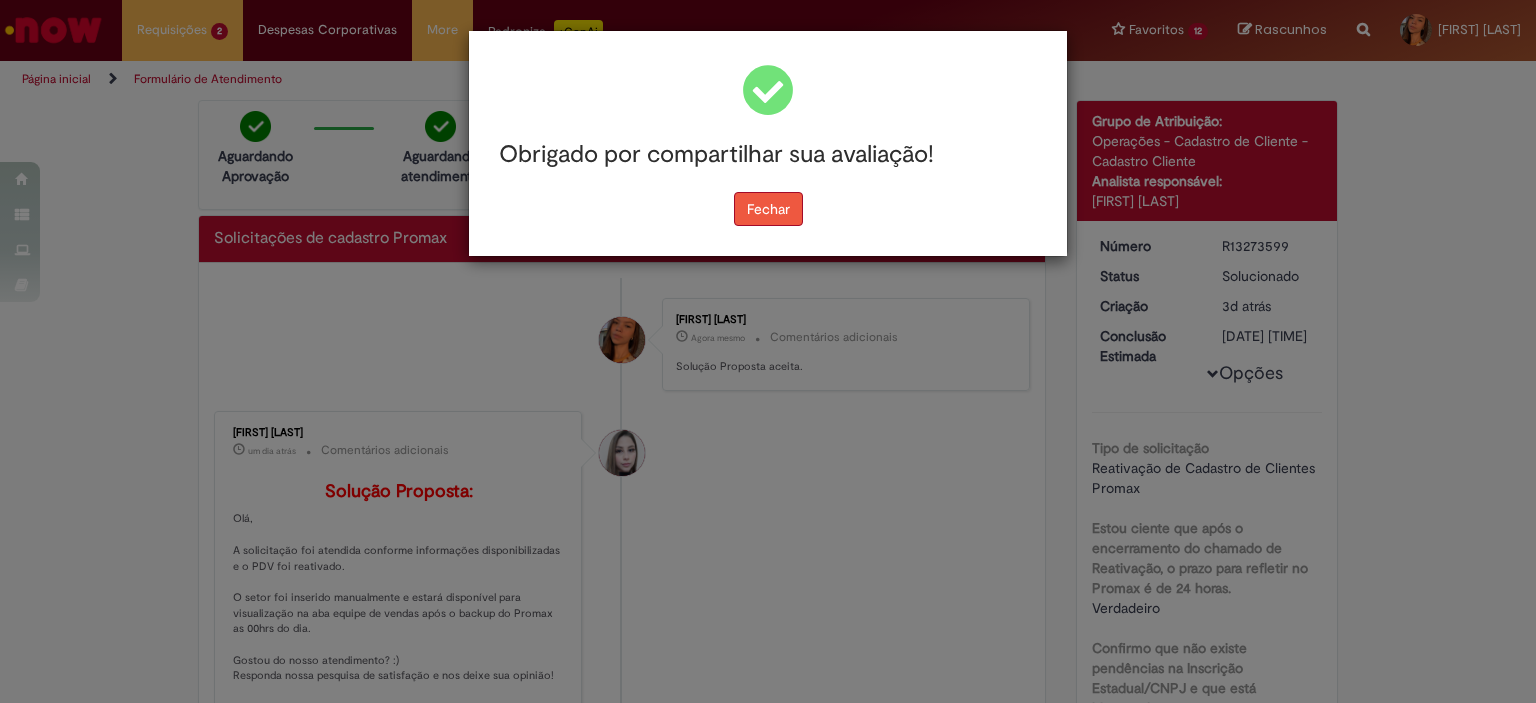 click on "Fechar" at bounding box center [768, 209] 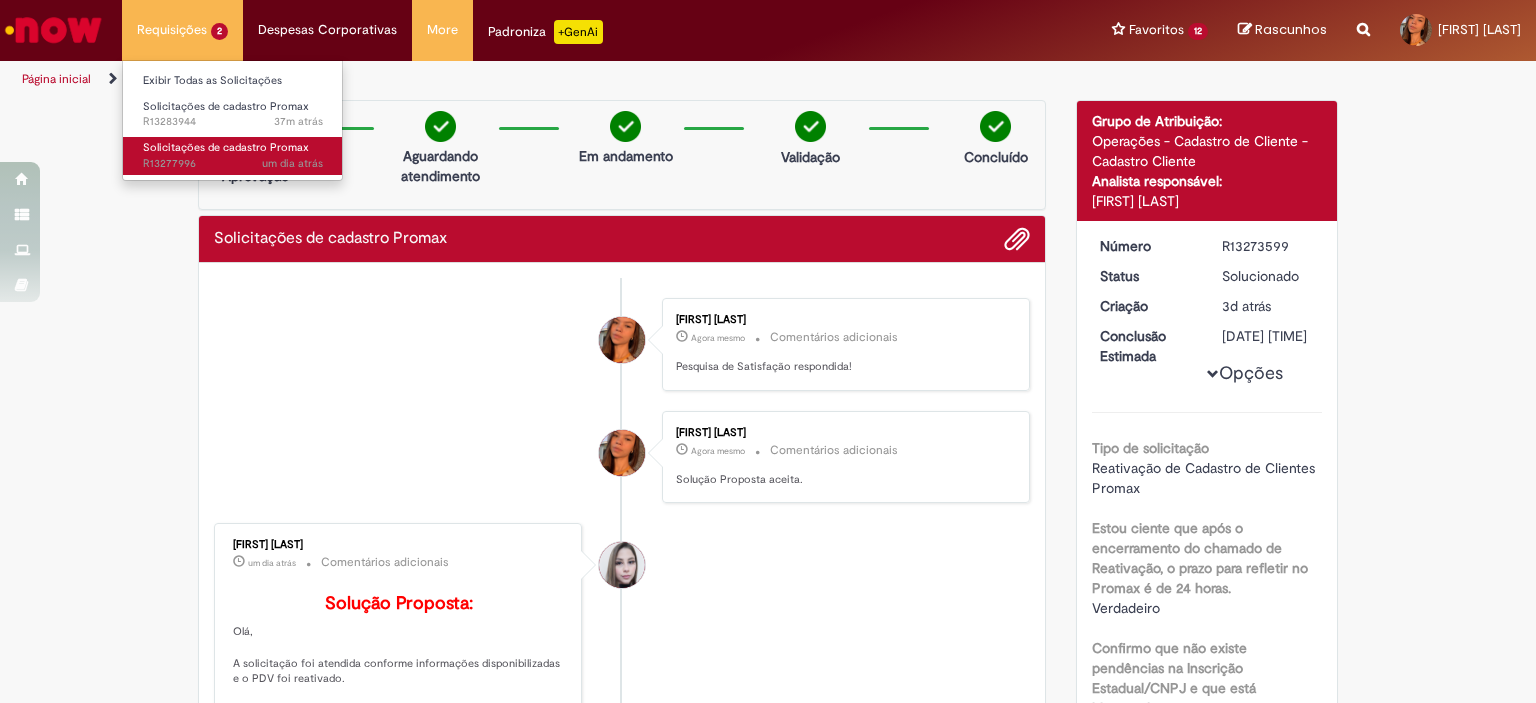 click on "Solicitações de cadastro Promax" at bounding box center (226, 147) 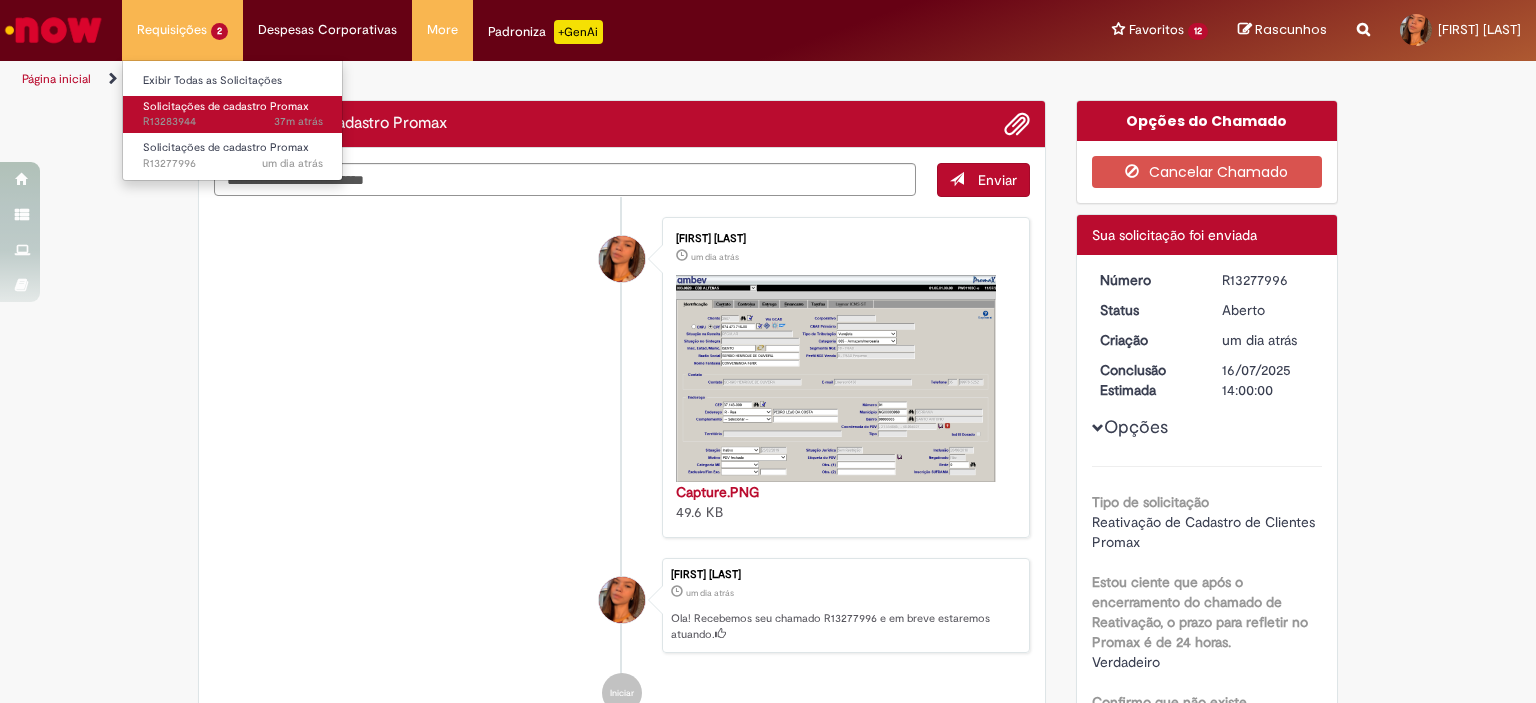 click on "Solicitações de cadastro Promax" at bounding box center (226, 106) 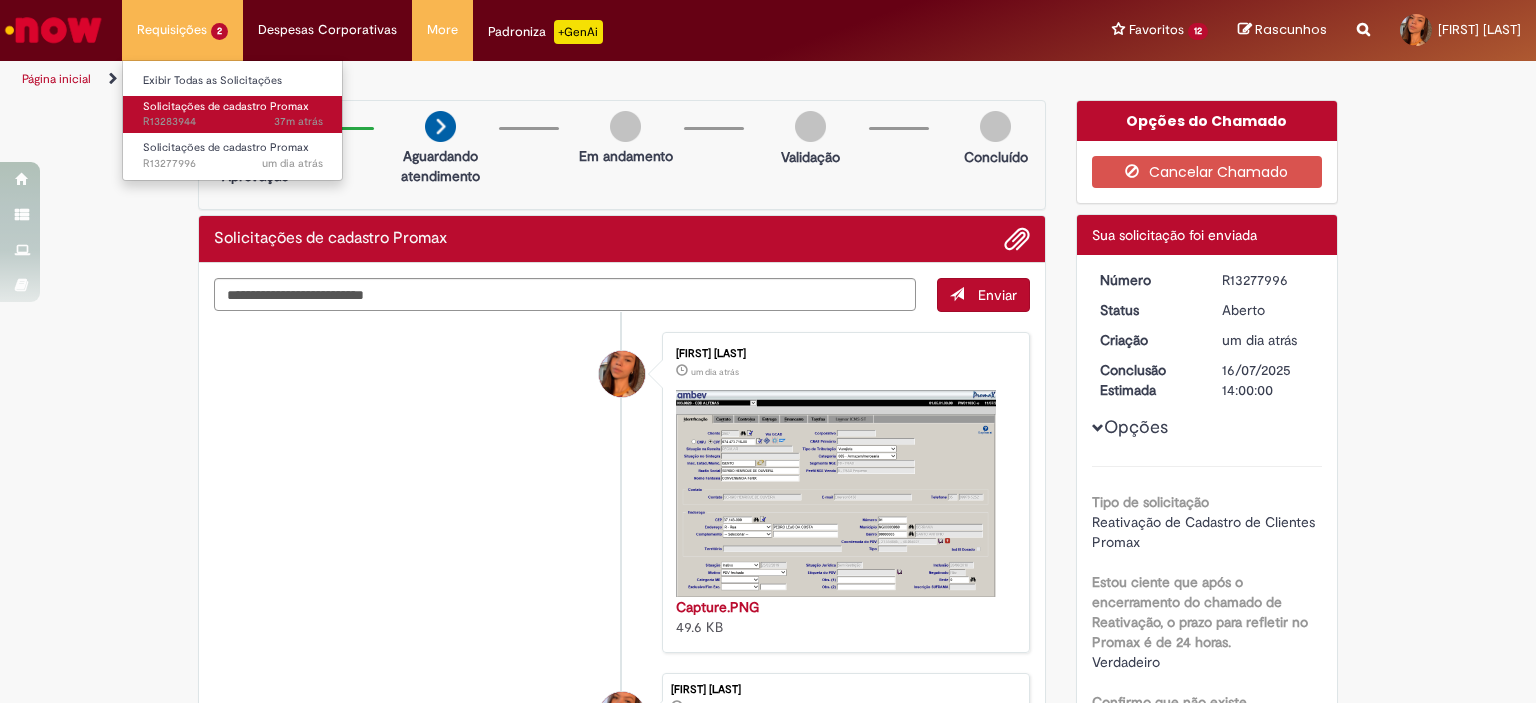 click on "Solicitações de cadastro Promax" at bounding box center (226, 106) 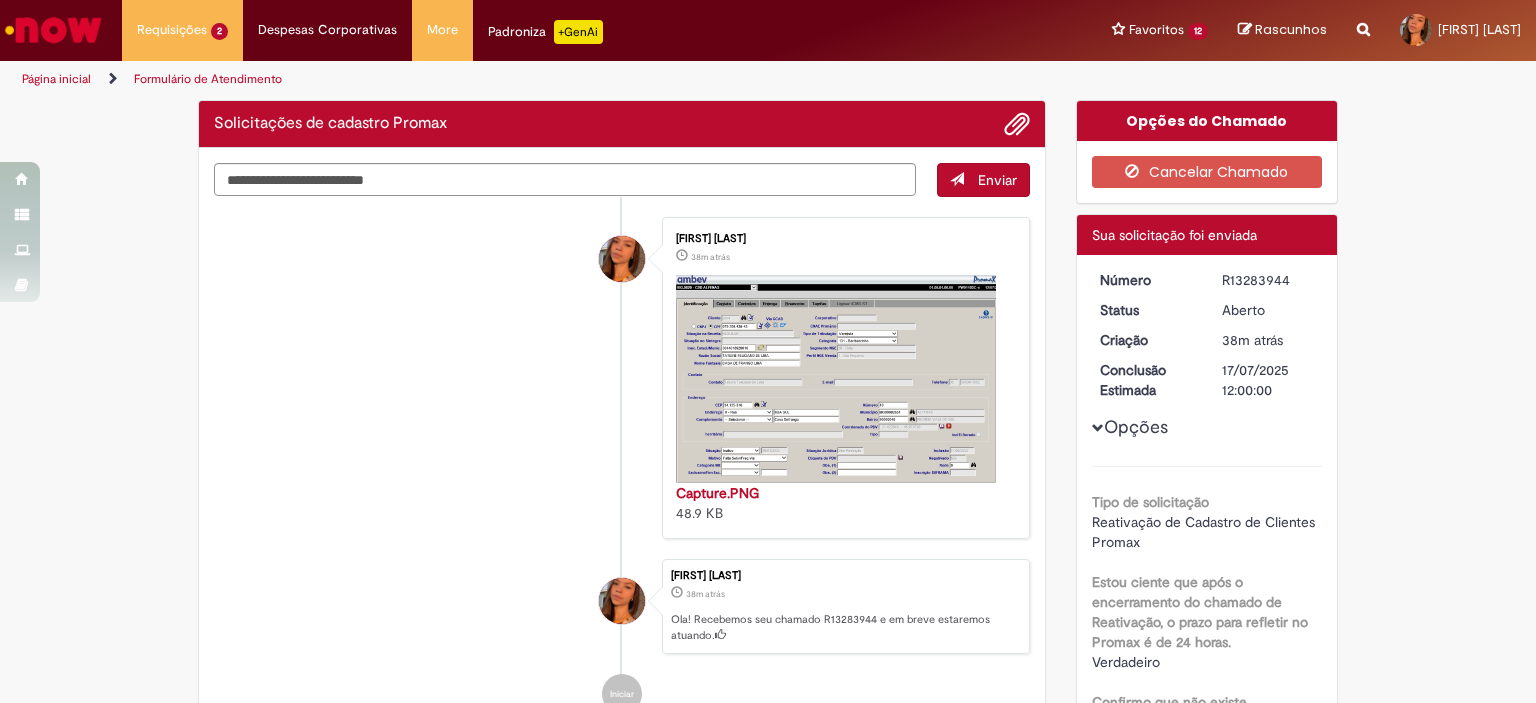 click at bounding box center (53, 30) 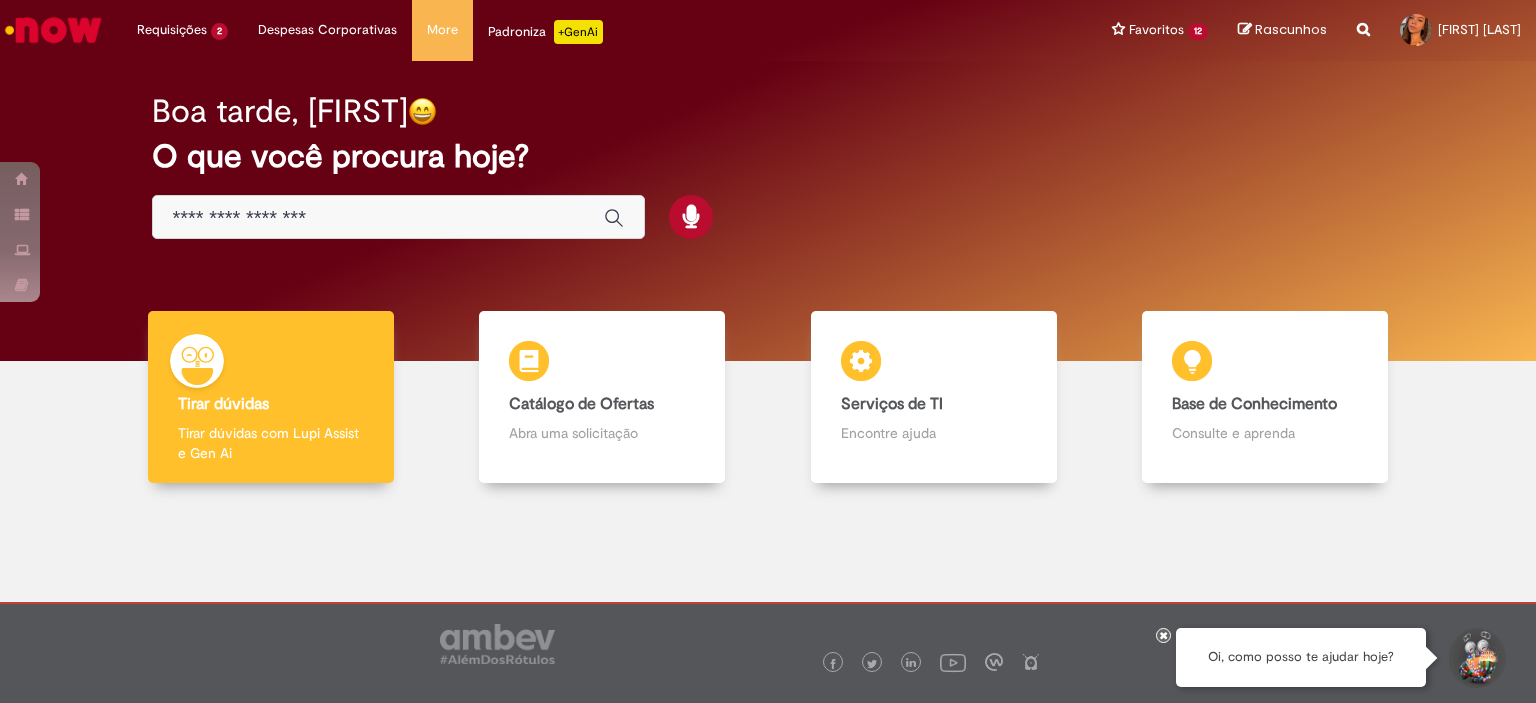 scroll, scrollTop: 0, scrollLeft: 0, axis: both 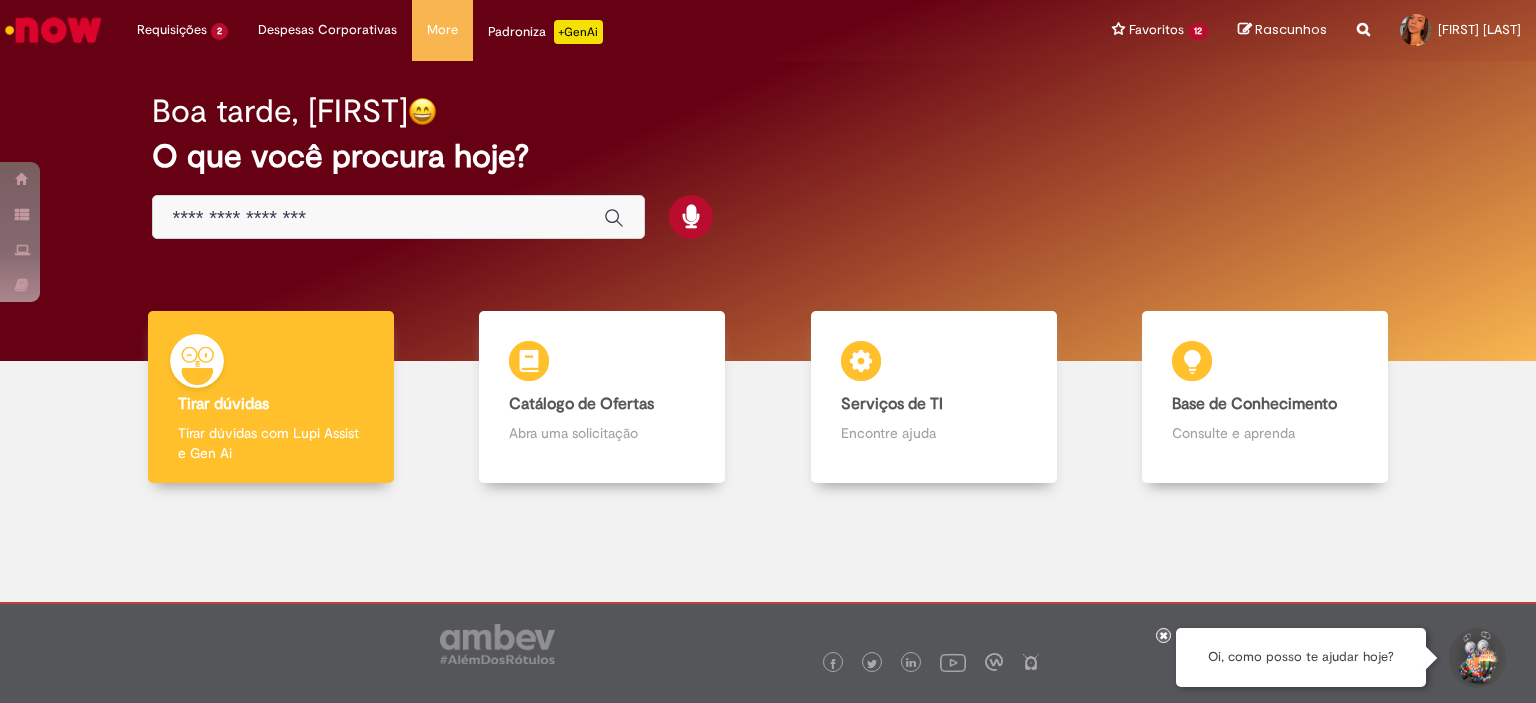 click at bounding box center [1164, 635] 